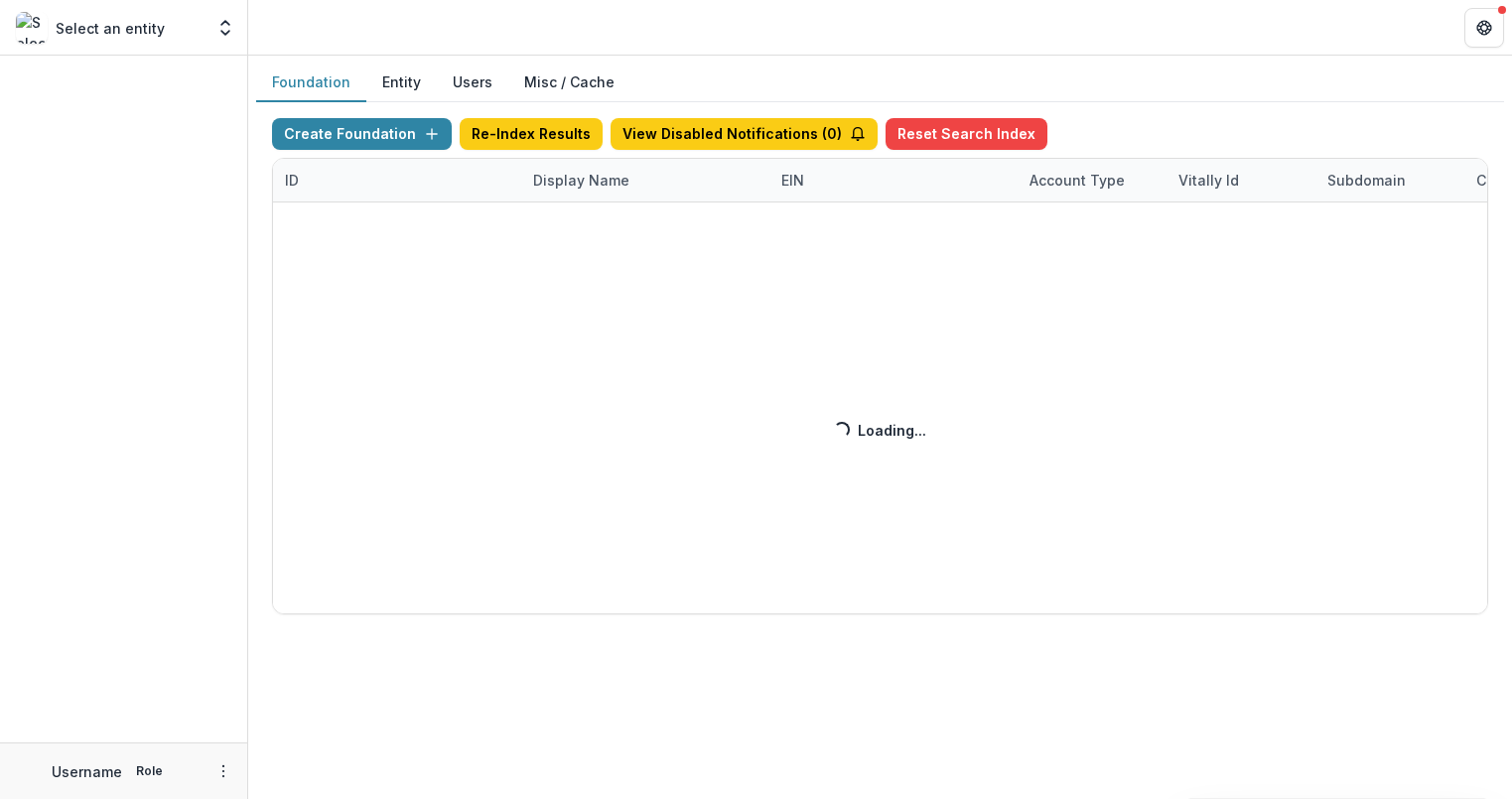 scroll, scrollTop: 0, scrollLeft: 0, axis: both 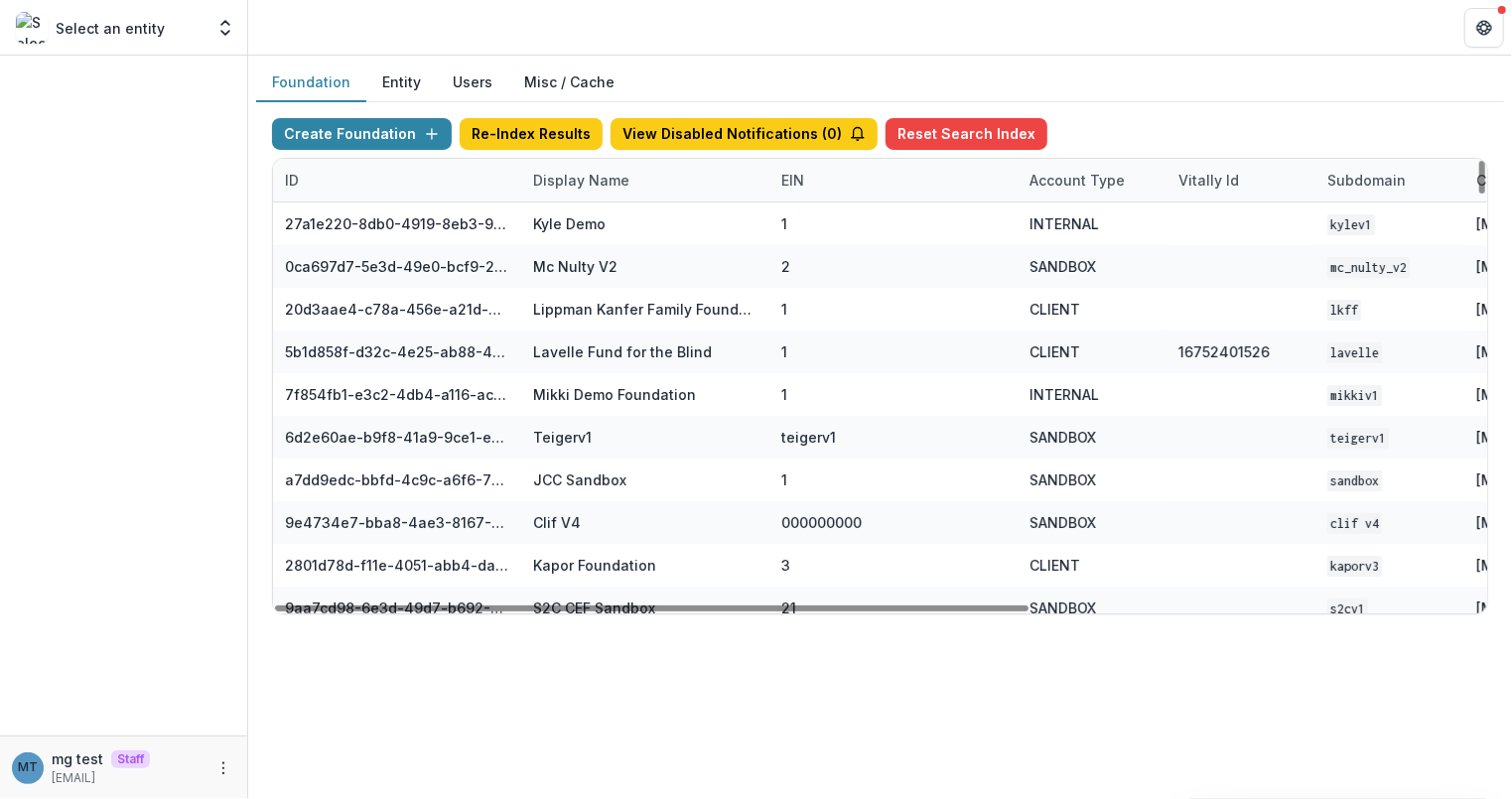 click on "Display Name" at bounding box center (581, 180) 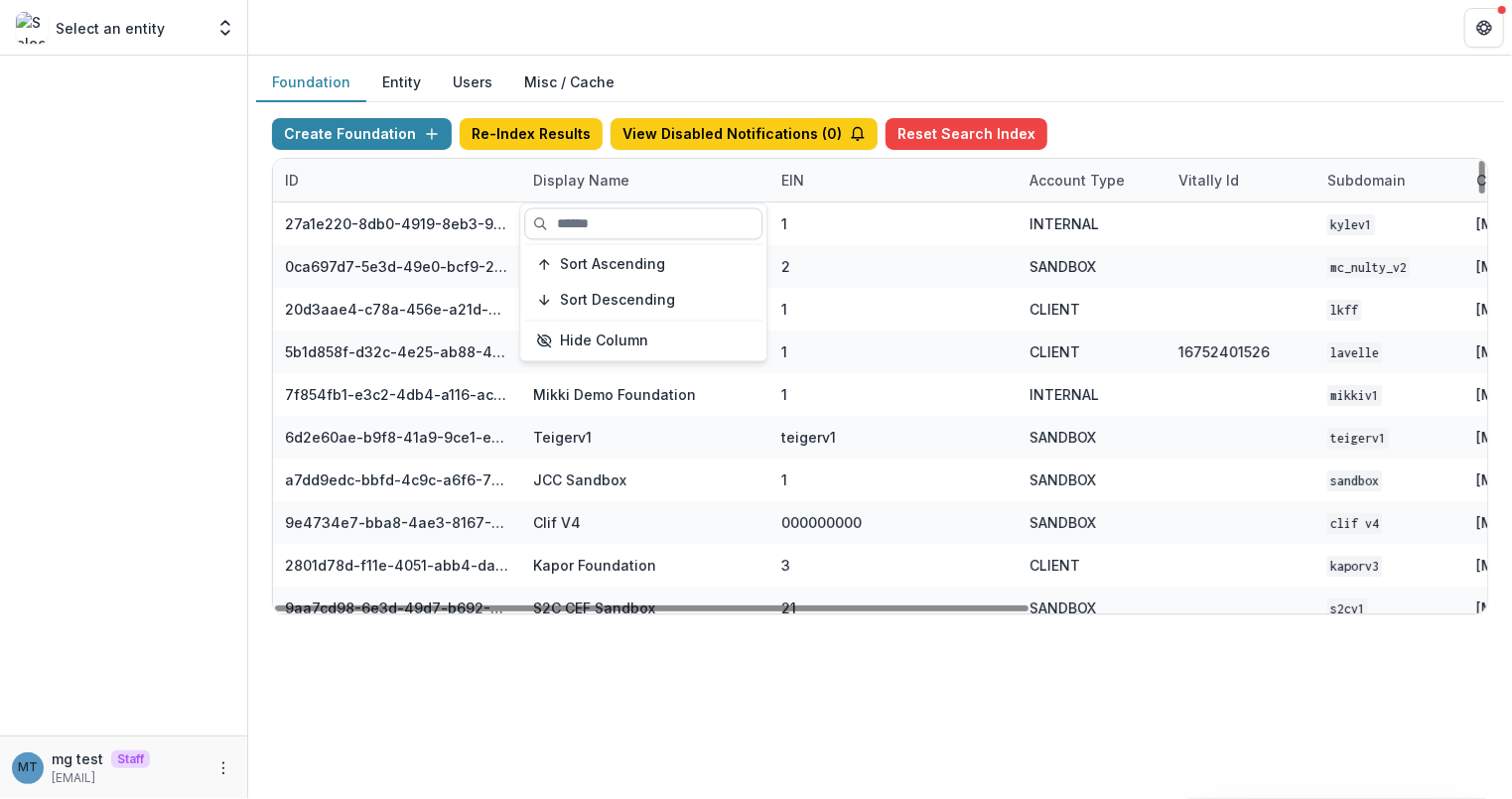 click at bounding box center (643, 223) 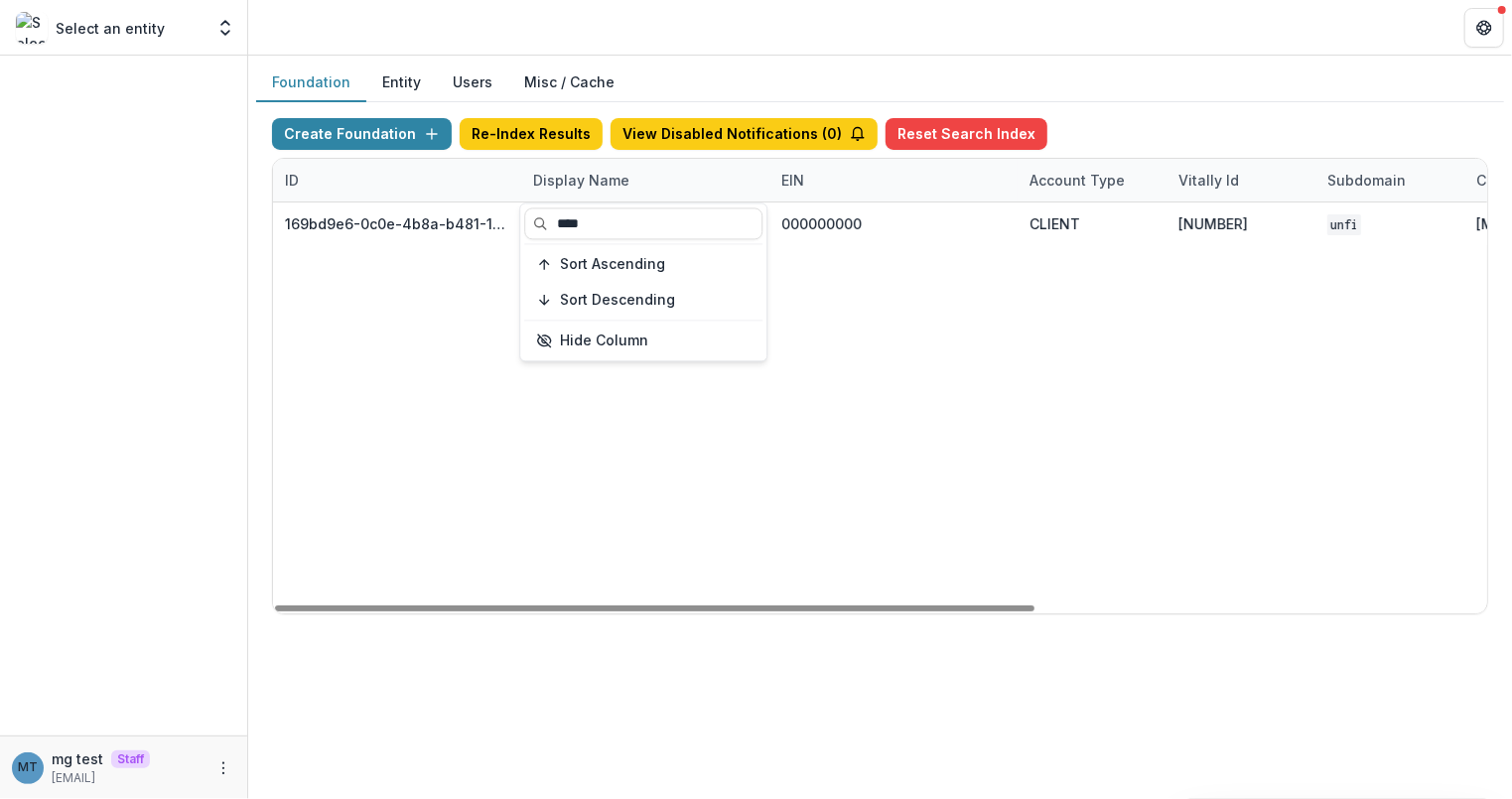 type on "****" 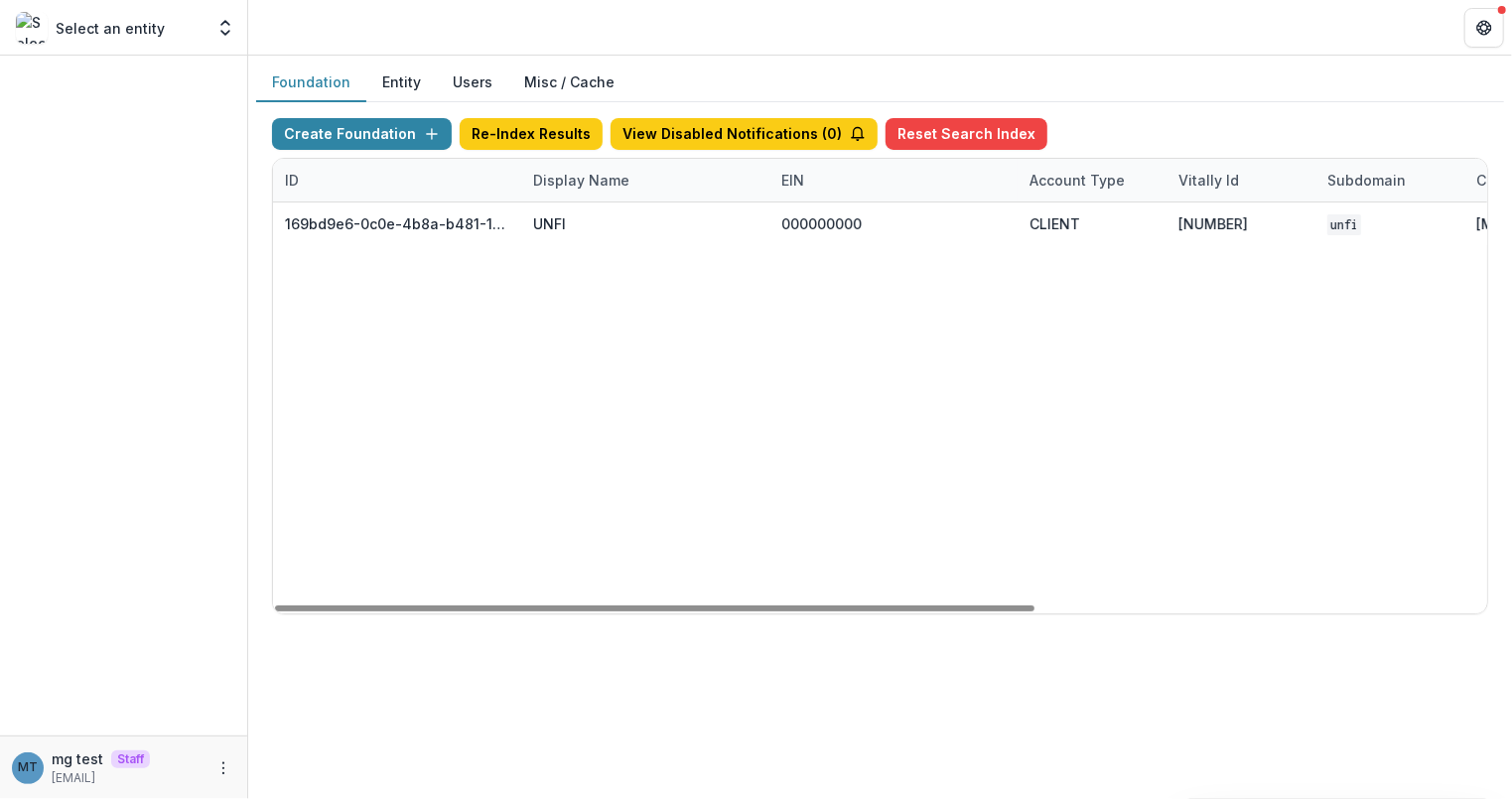 click on "Foundation Entity Users Misc / Cache" at bounding box center [880, 82] 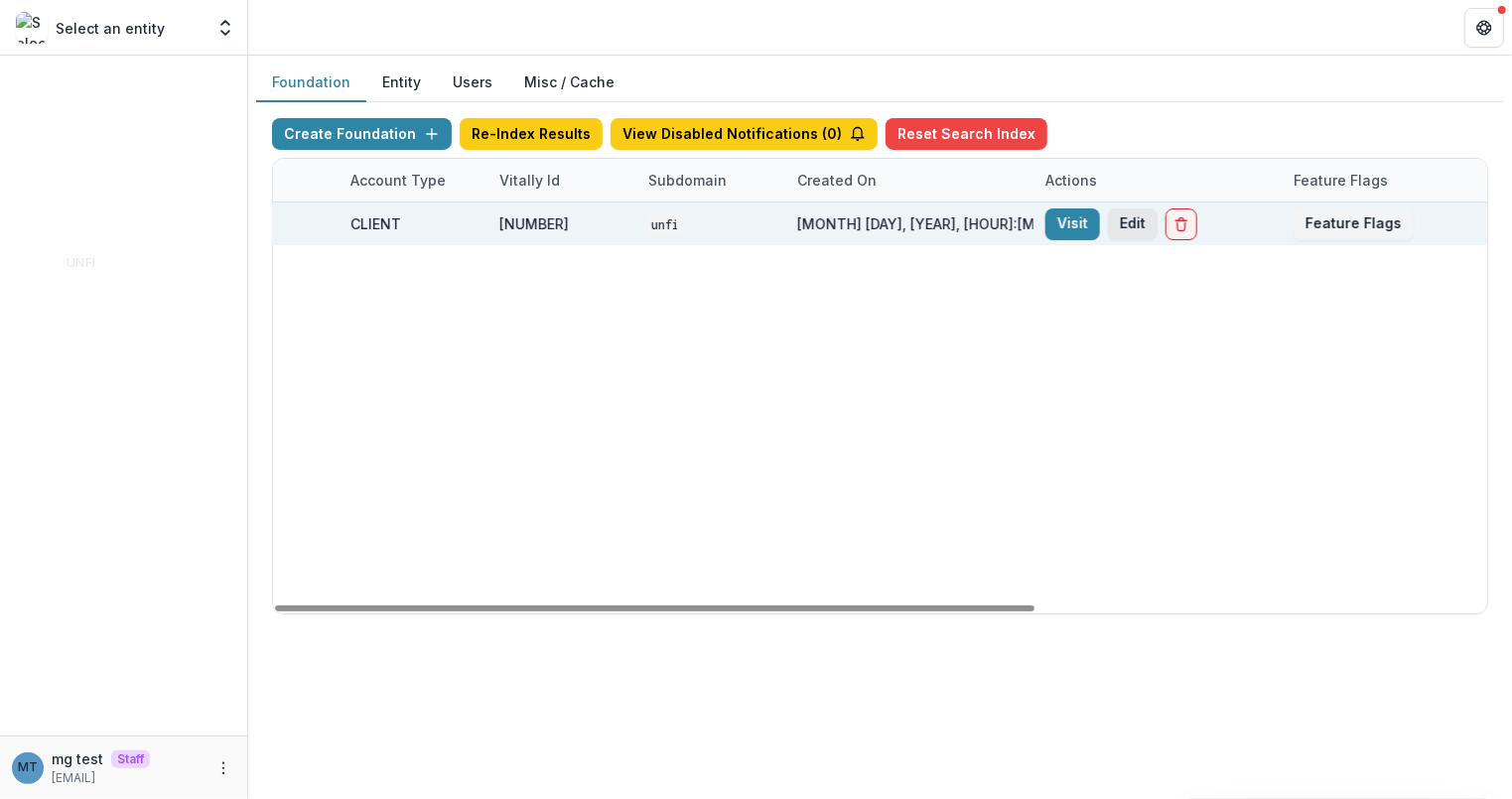scroll, scrollTop: 0, scrollLeft: 720, axis: horizontal 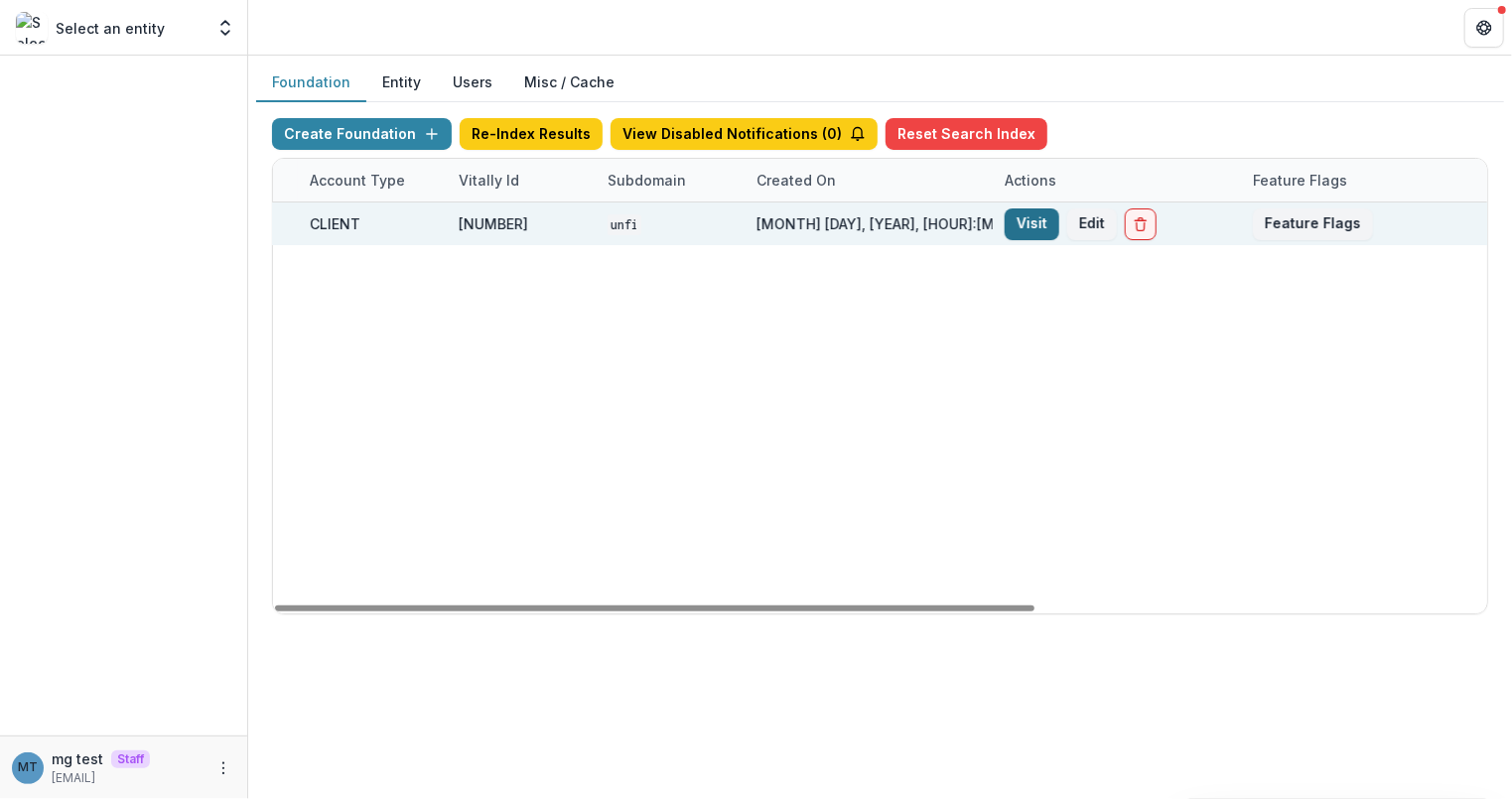 click on "Visit" at bounding box center [1031, 224] 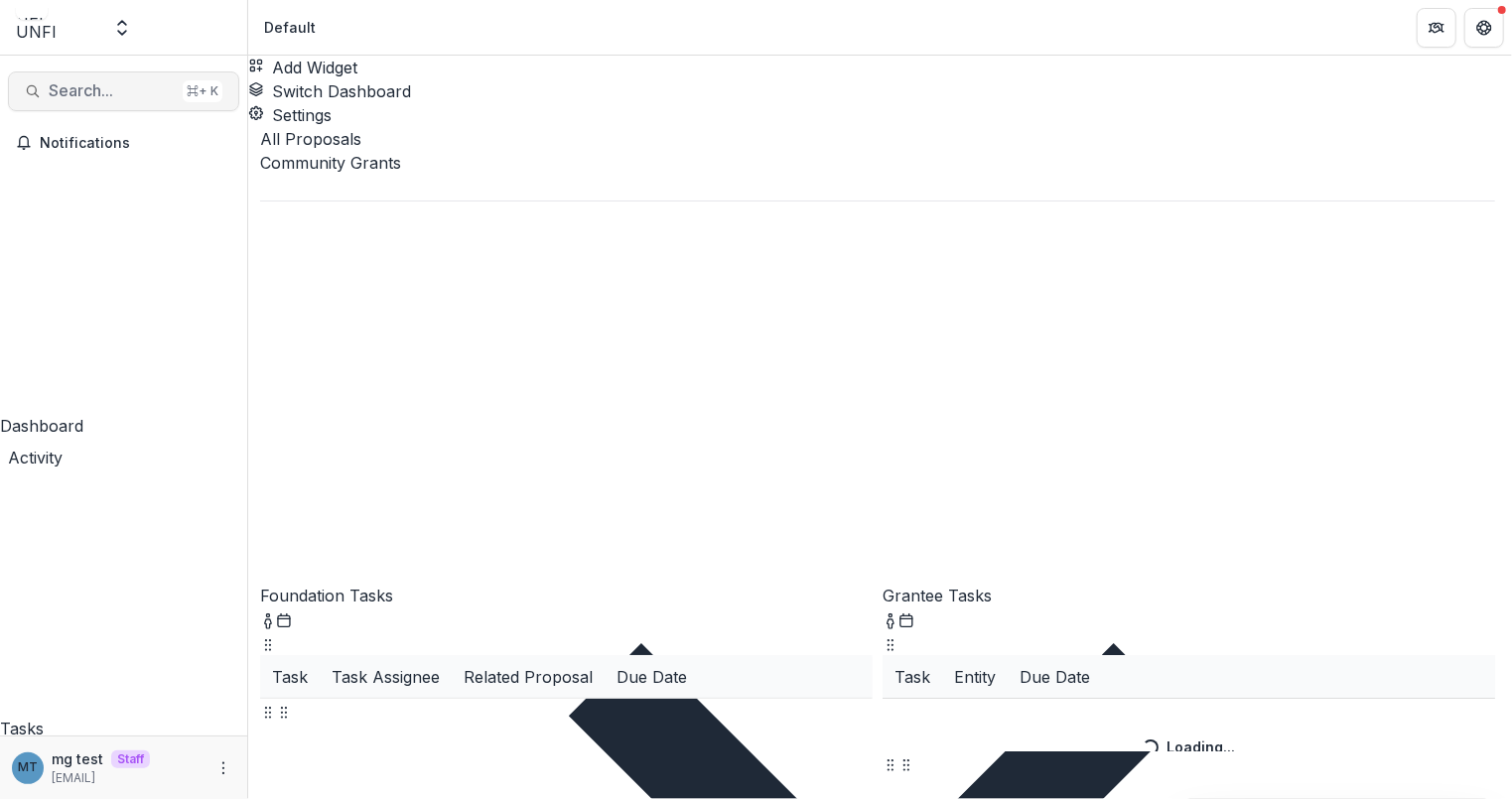 click on "Search... ⌘  + K" at bounding box center (123, 91) 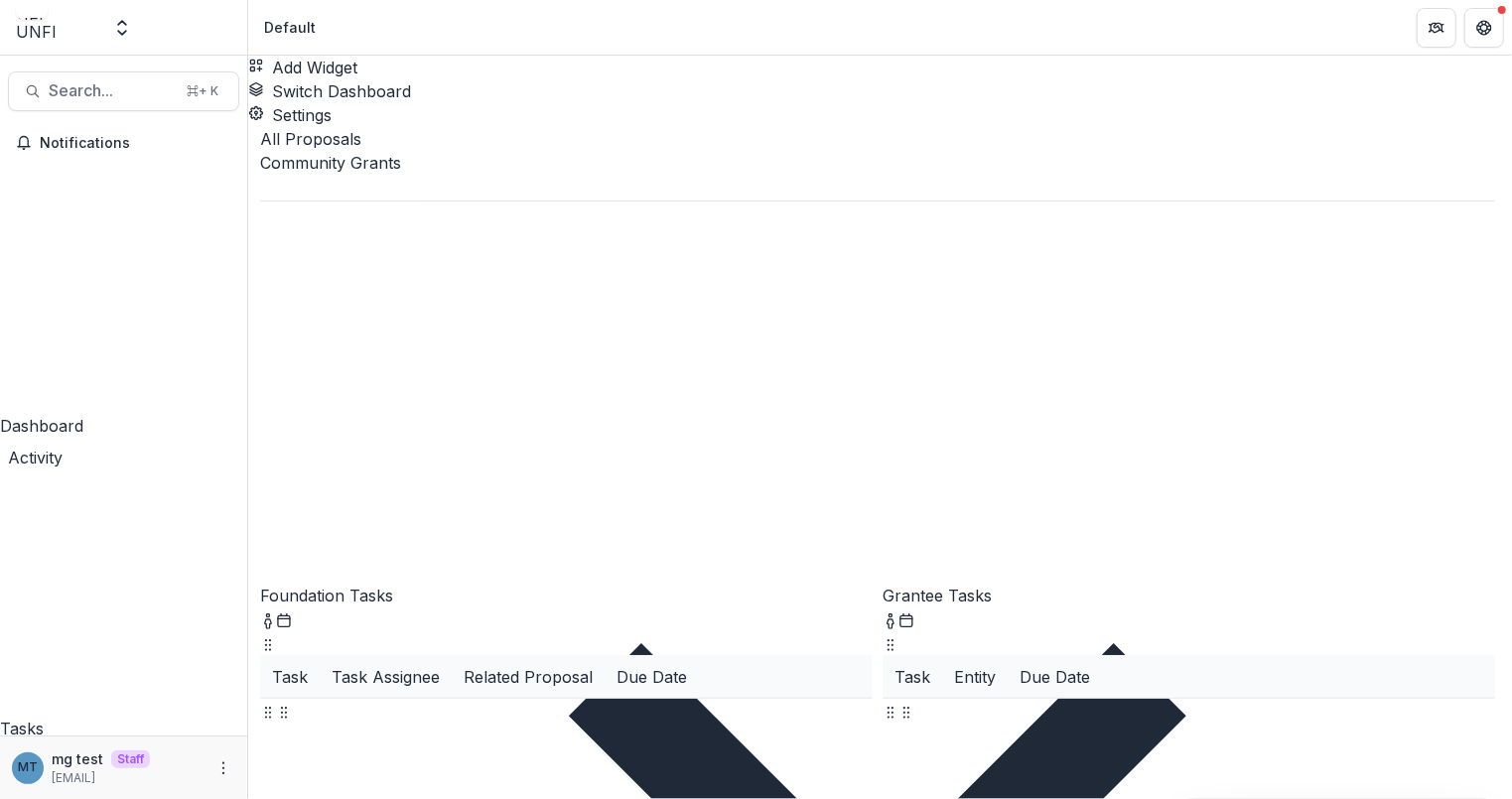 click on "User Settings" at bounding box center [756, 10222] 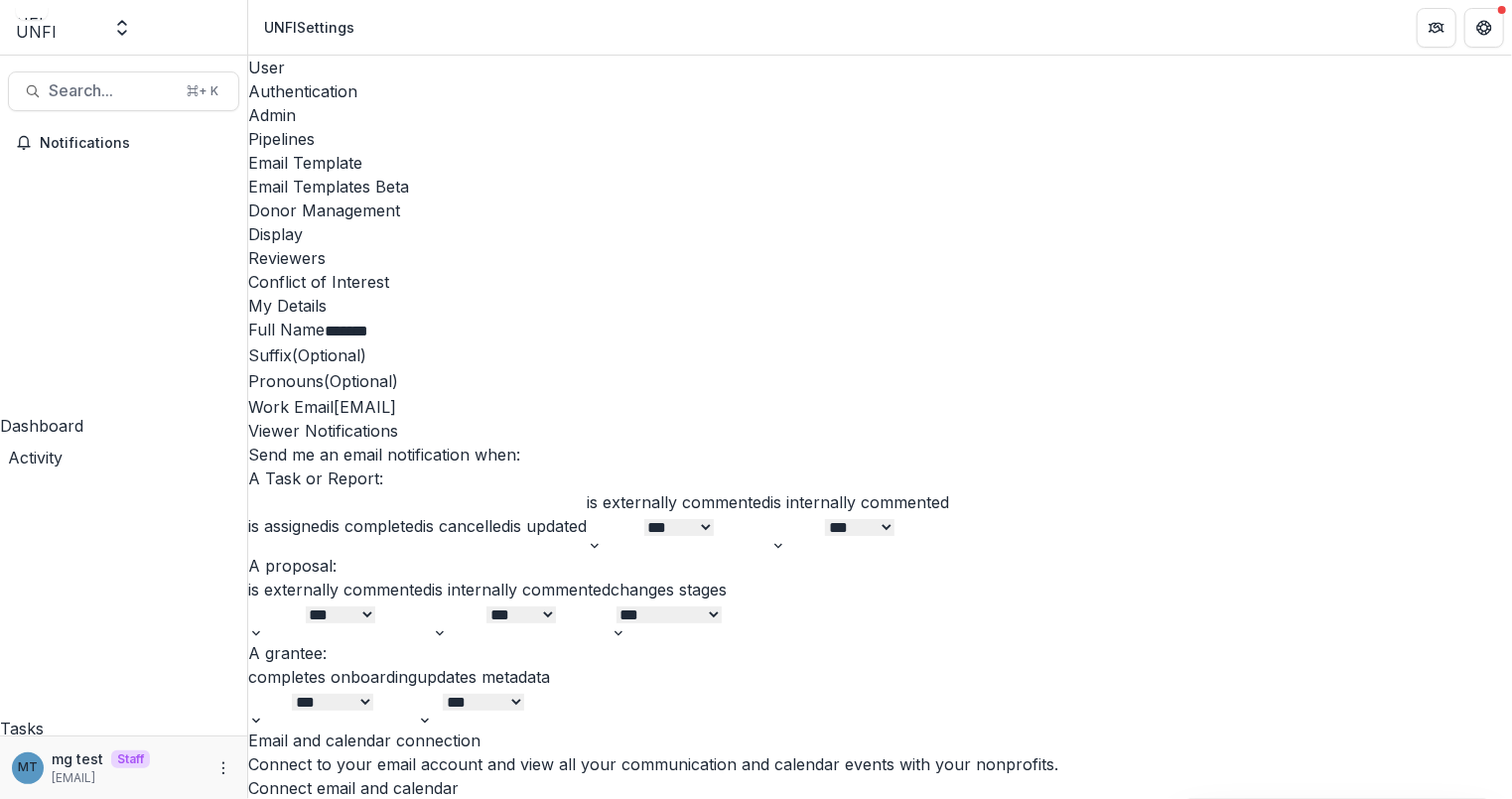 click on "Email Templates   Beta" at bounding box center [880, 187] 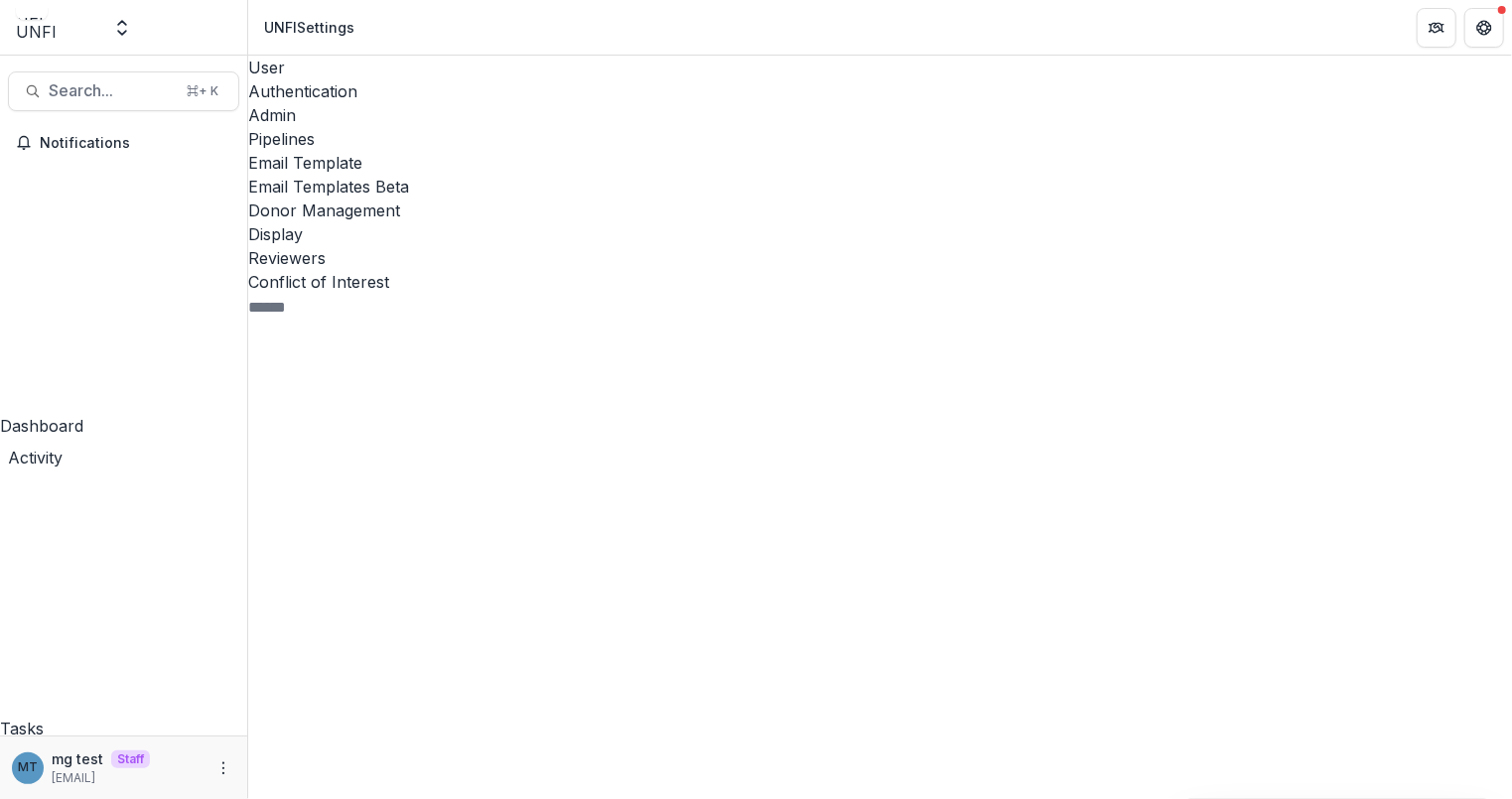 click on "Pipeline" at bounding box center (277, 1120) 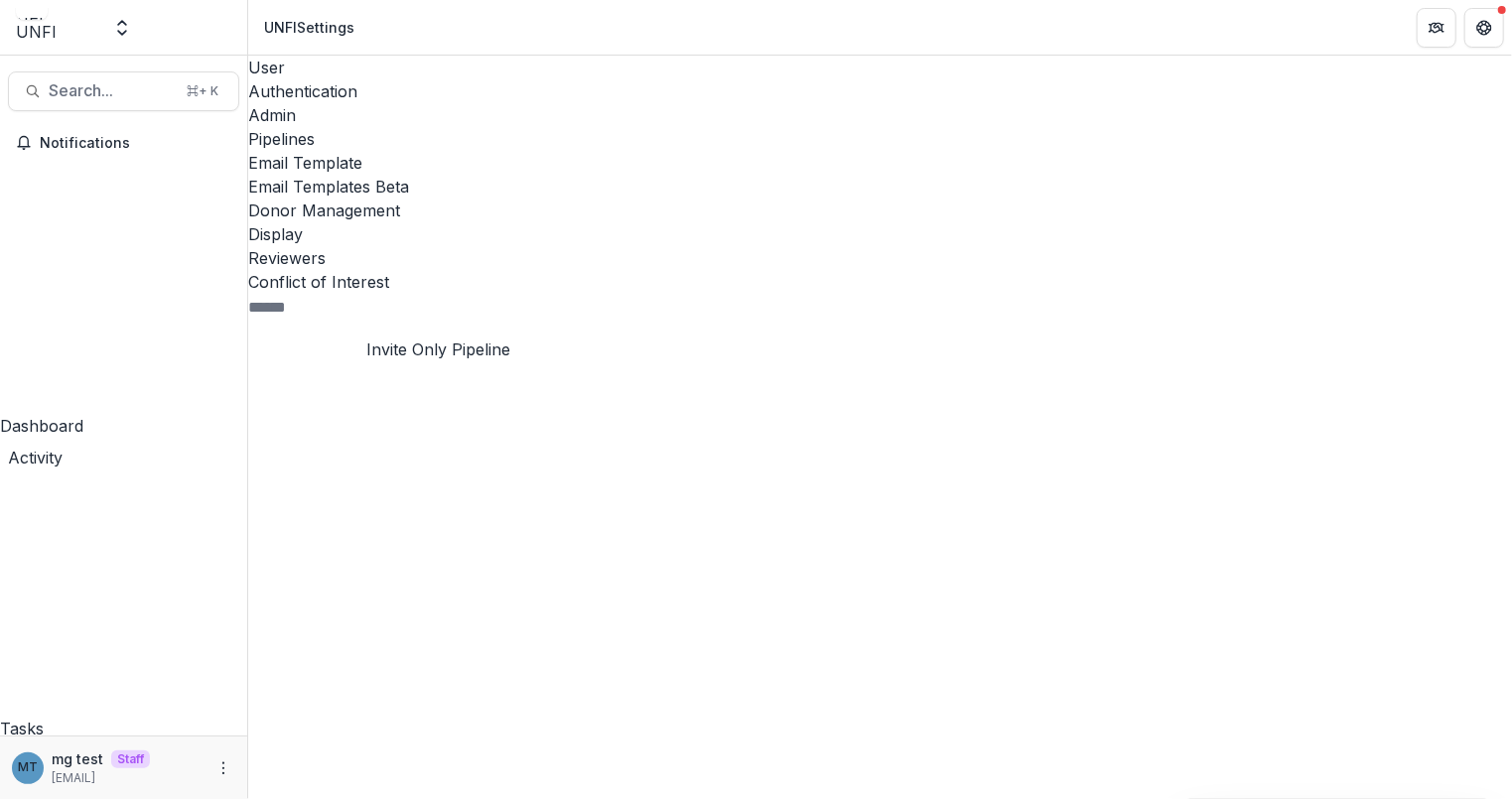 click on "Invite Only Pipeline" at bounding box center (335, 1130) 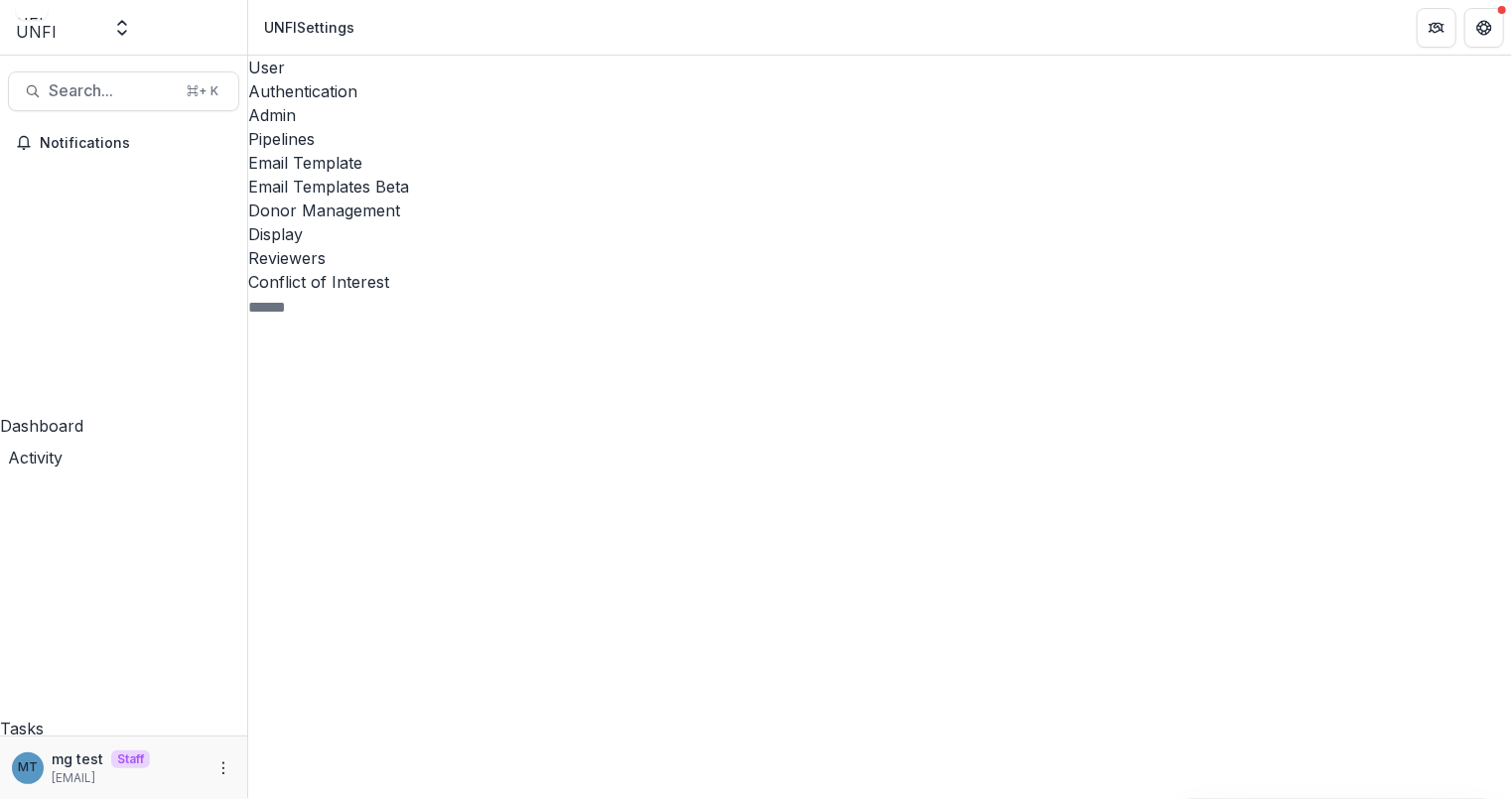 scroll, scrollTop: 26, scrollLeft: 0, axis: vertical 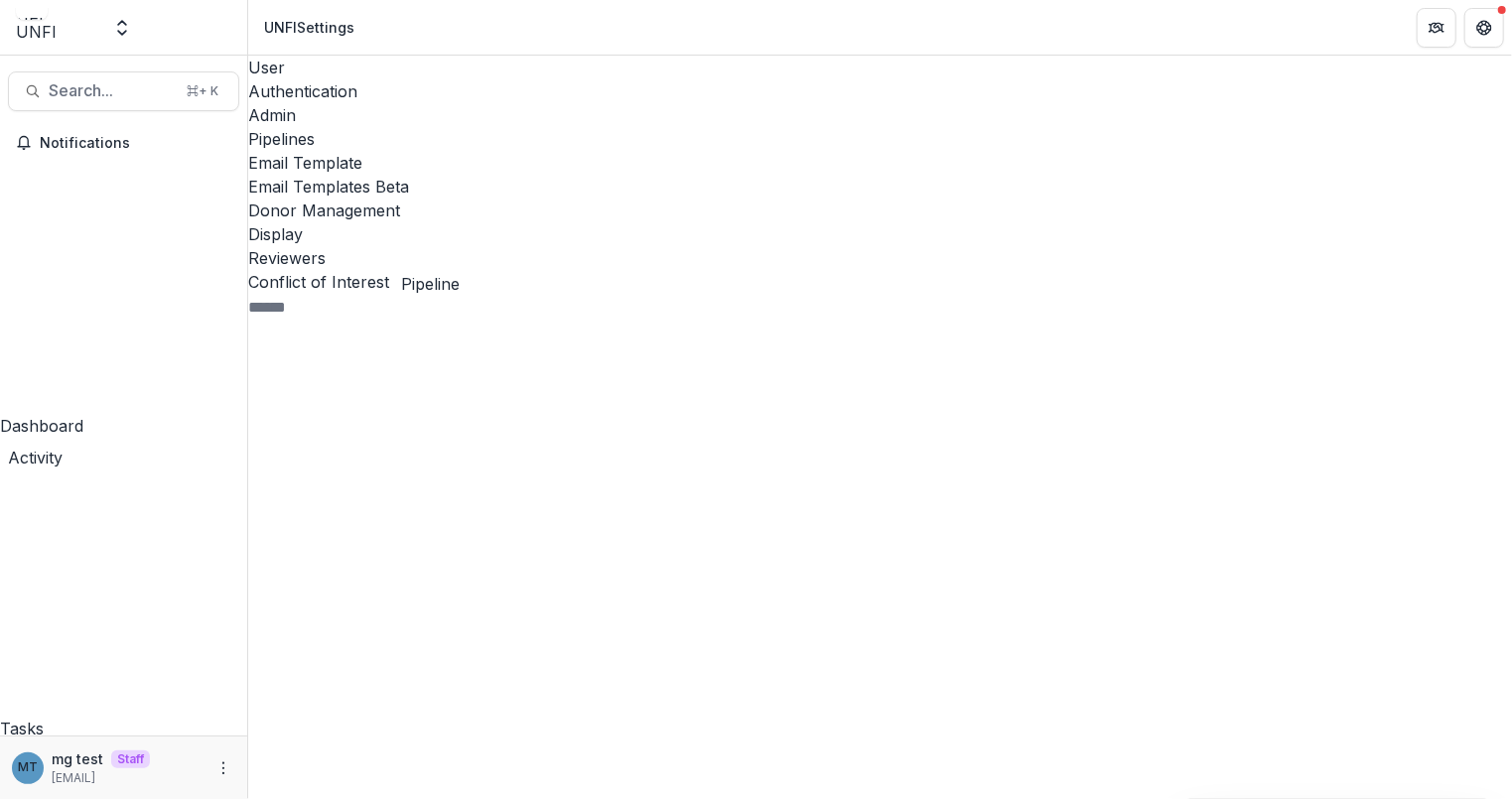 click on "Pipeline" at bounding box center [277, 1094] 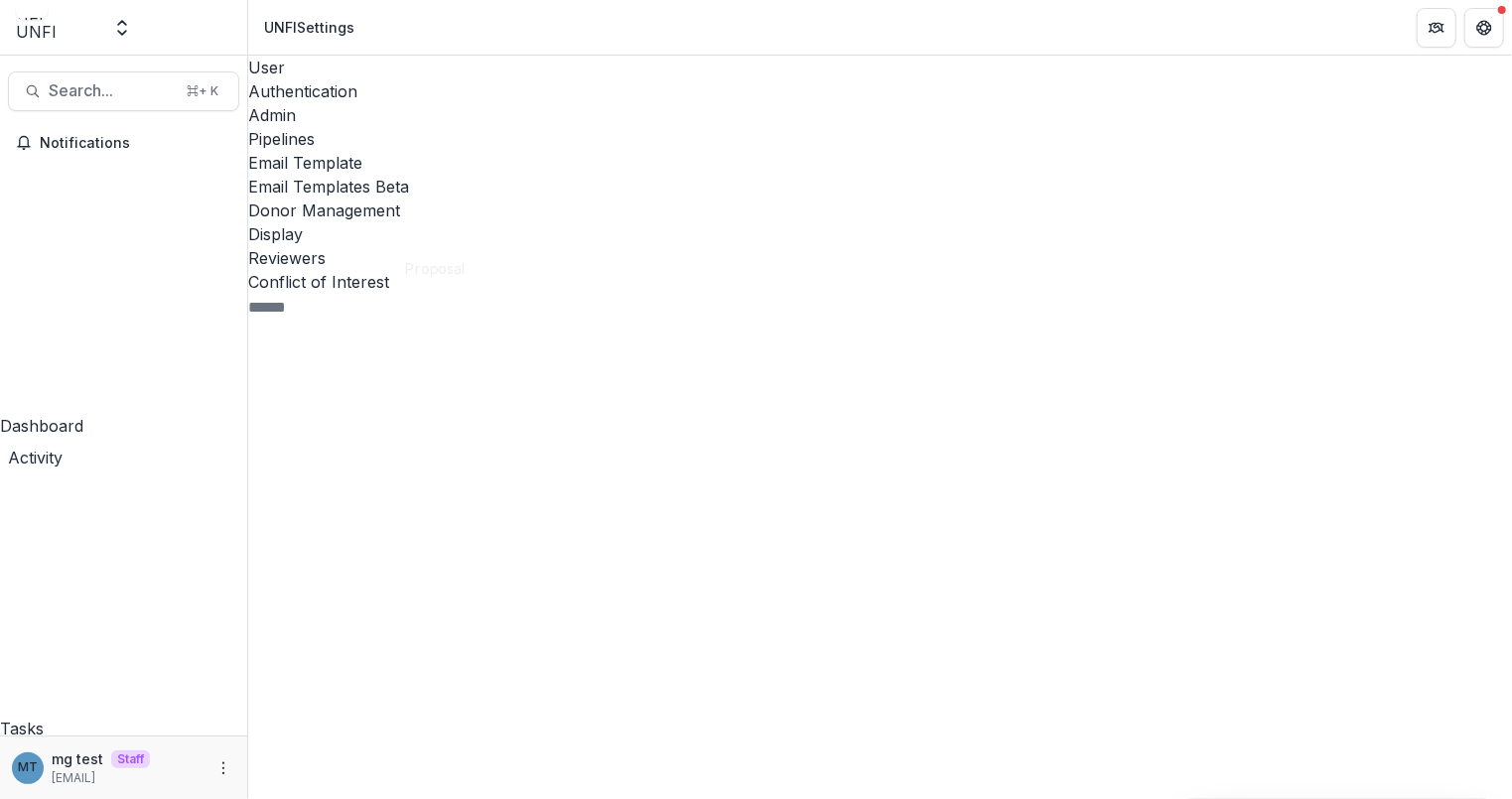 scroll, scrollTop: 0, scrollLeft: 0, axis: both 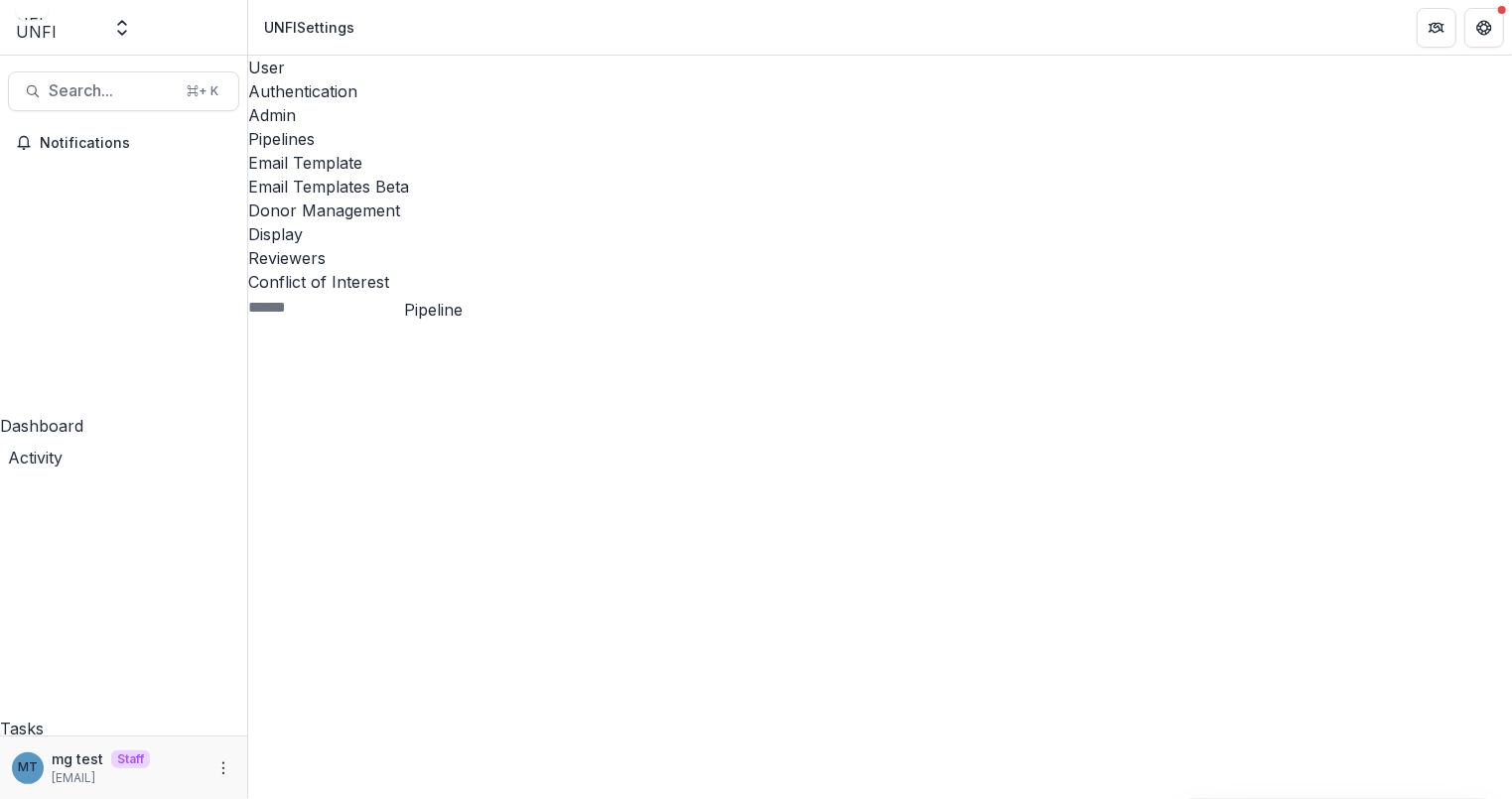 click on "Pipeline" at bounding box center (277, 1120) 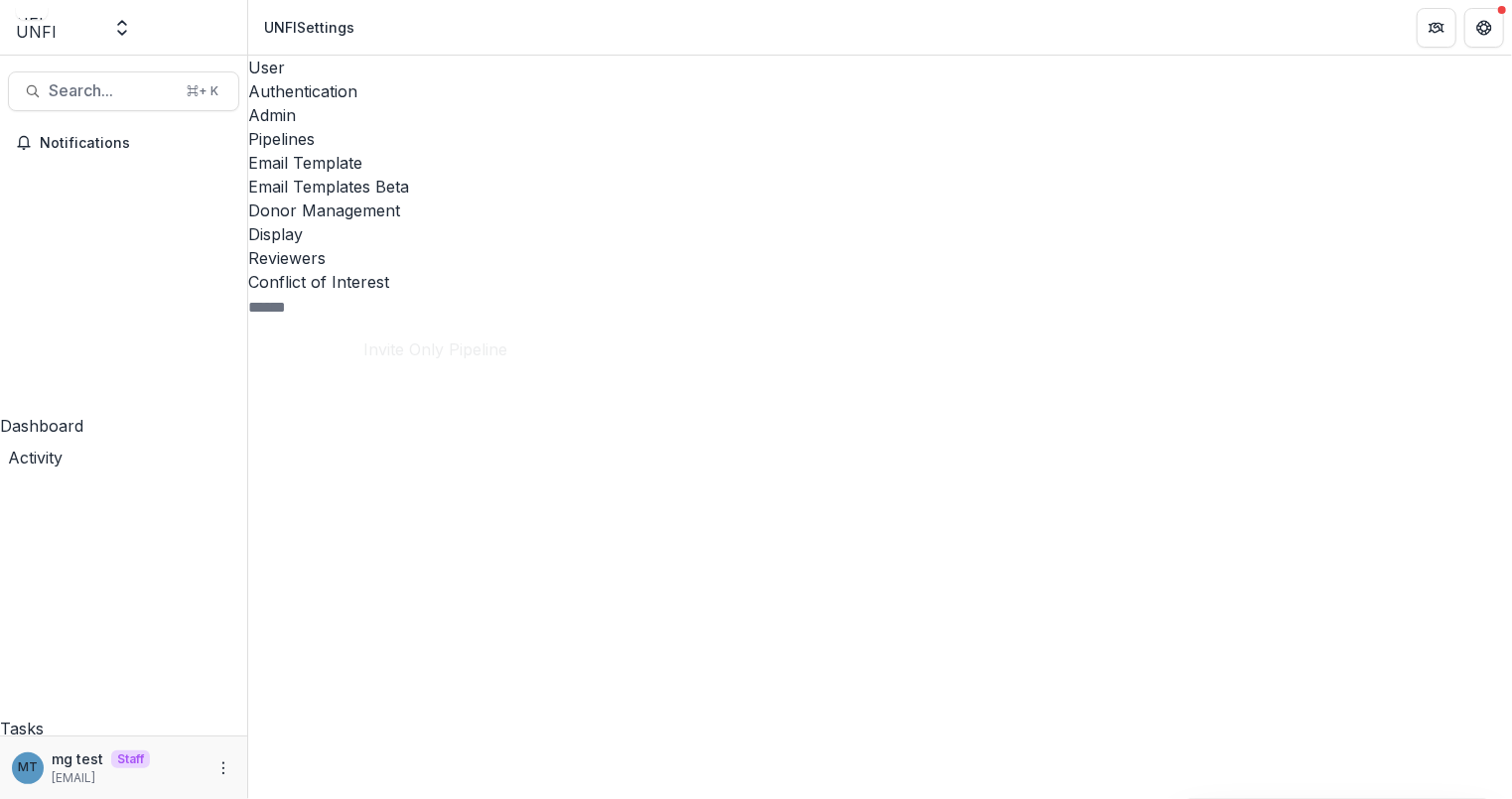 click on "Invite Only Pipeline" at bounding box center (335, 1130) 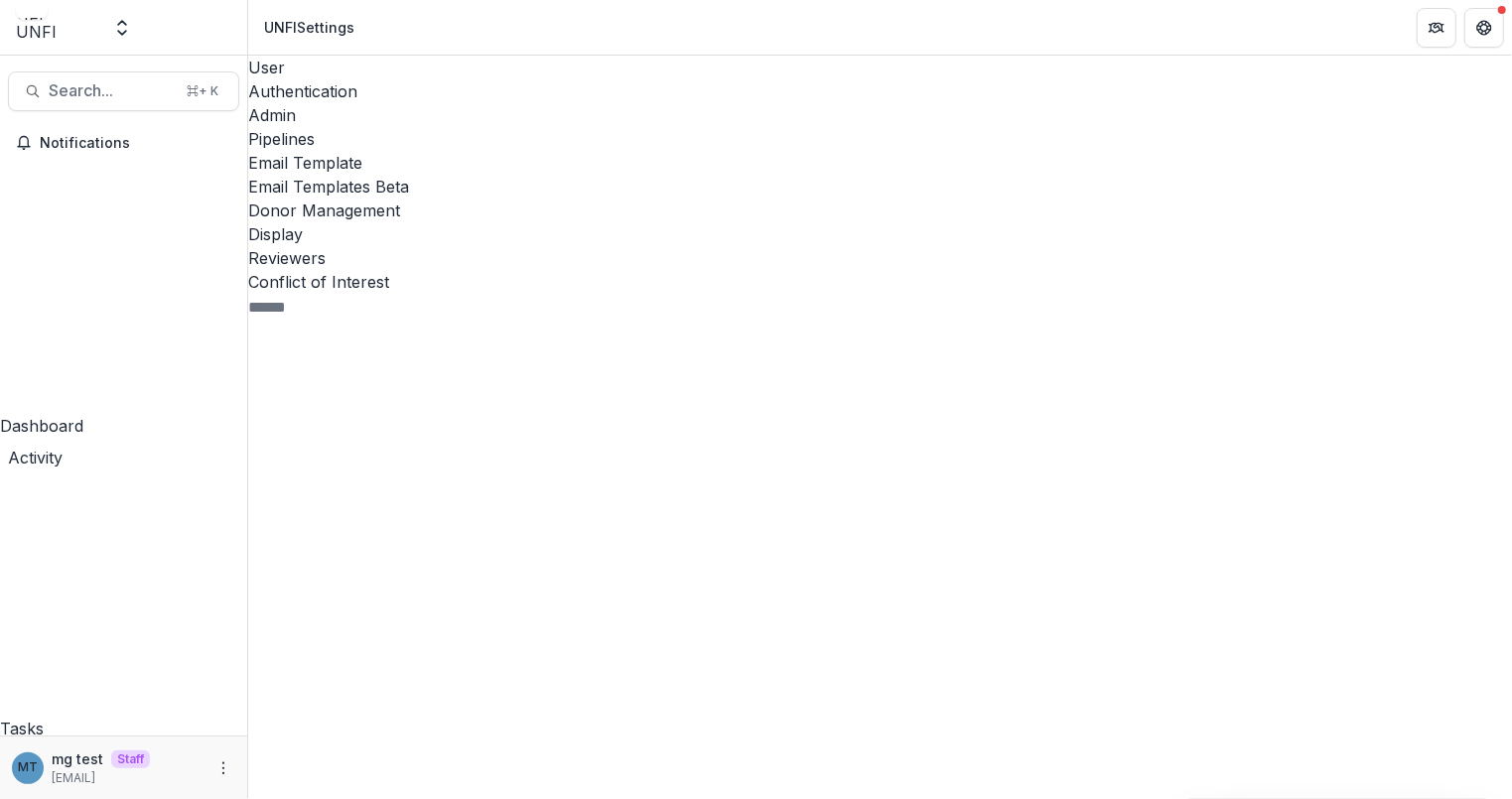 click on "Community Grants" at bounding box center (334, 1169) 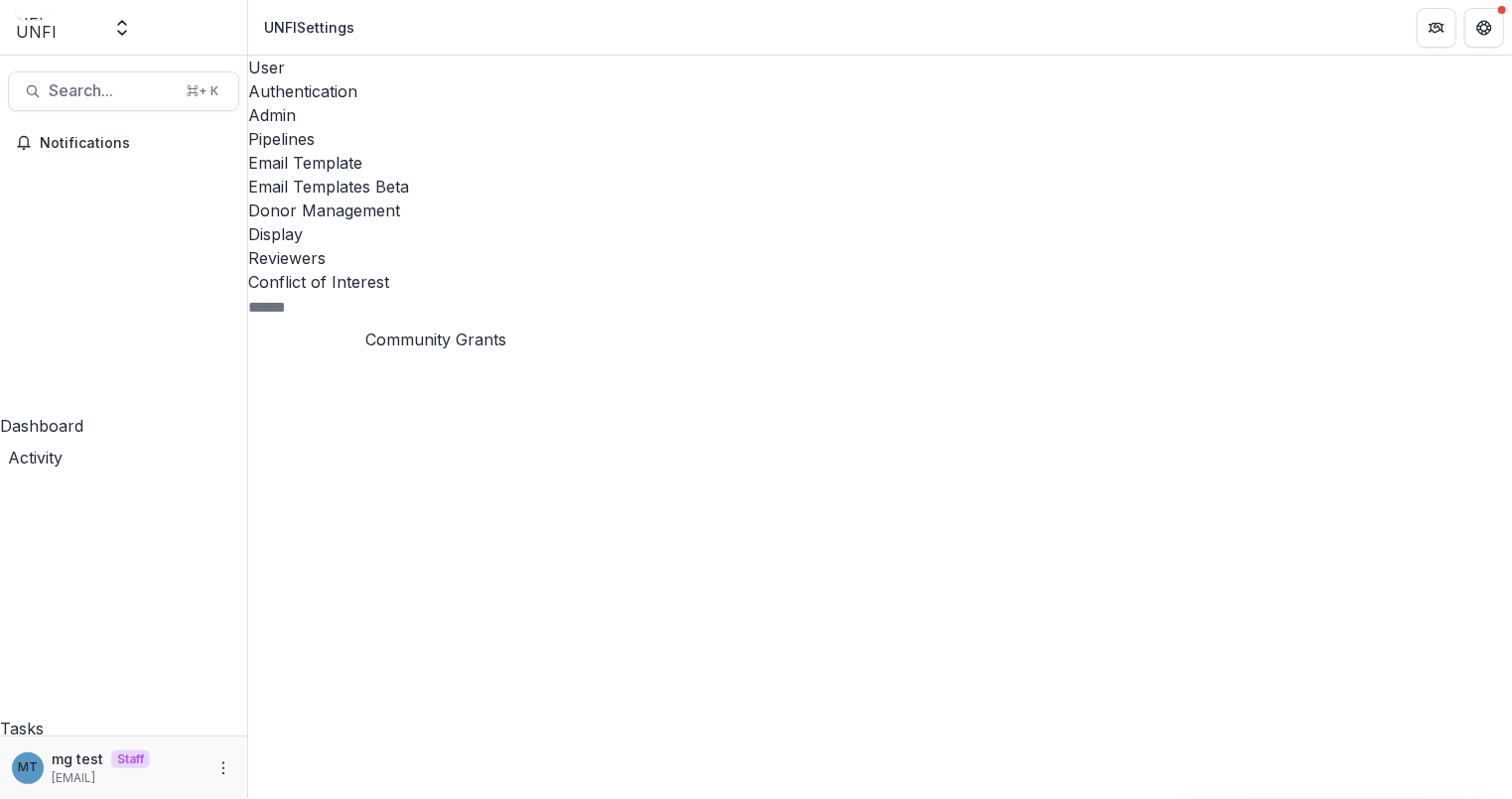 click on "Community Grants" at bounding box center [334, 1120] 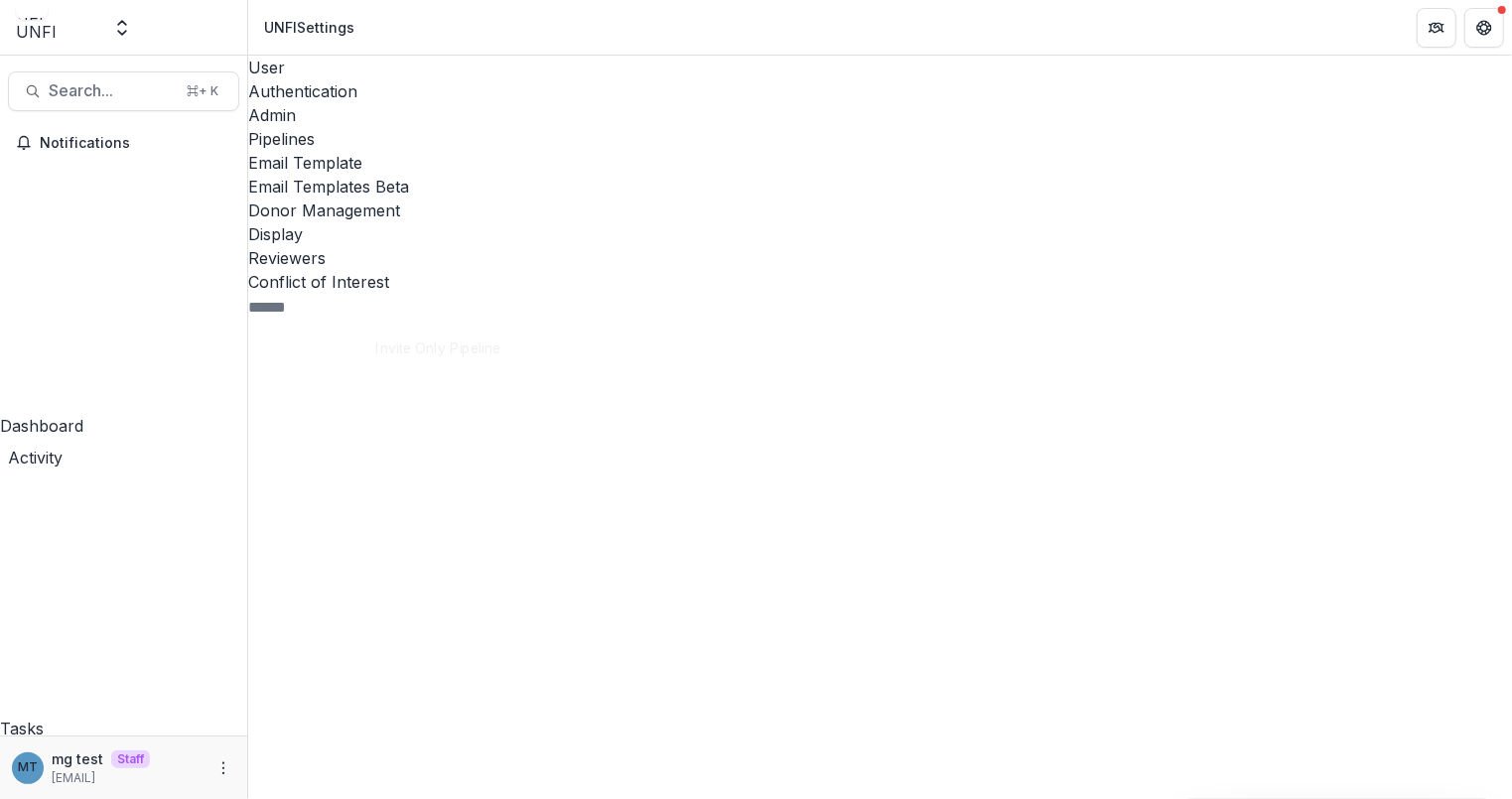 scroll, scrollTop: 0, scrollLeft: 0, axis: both 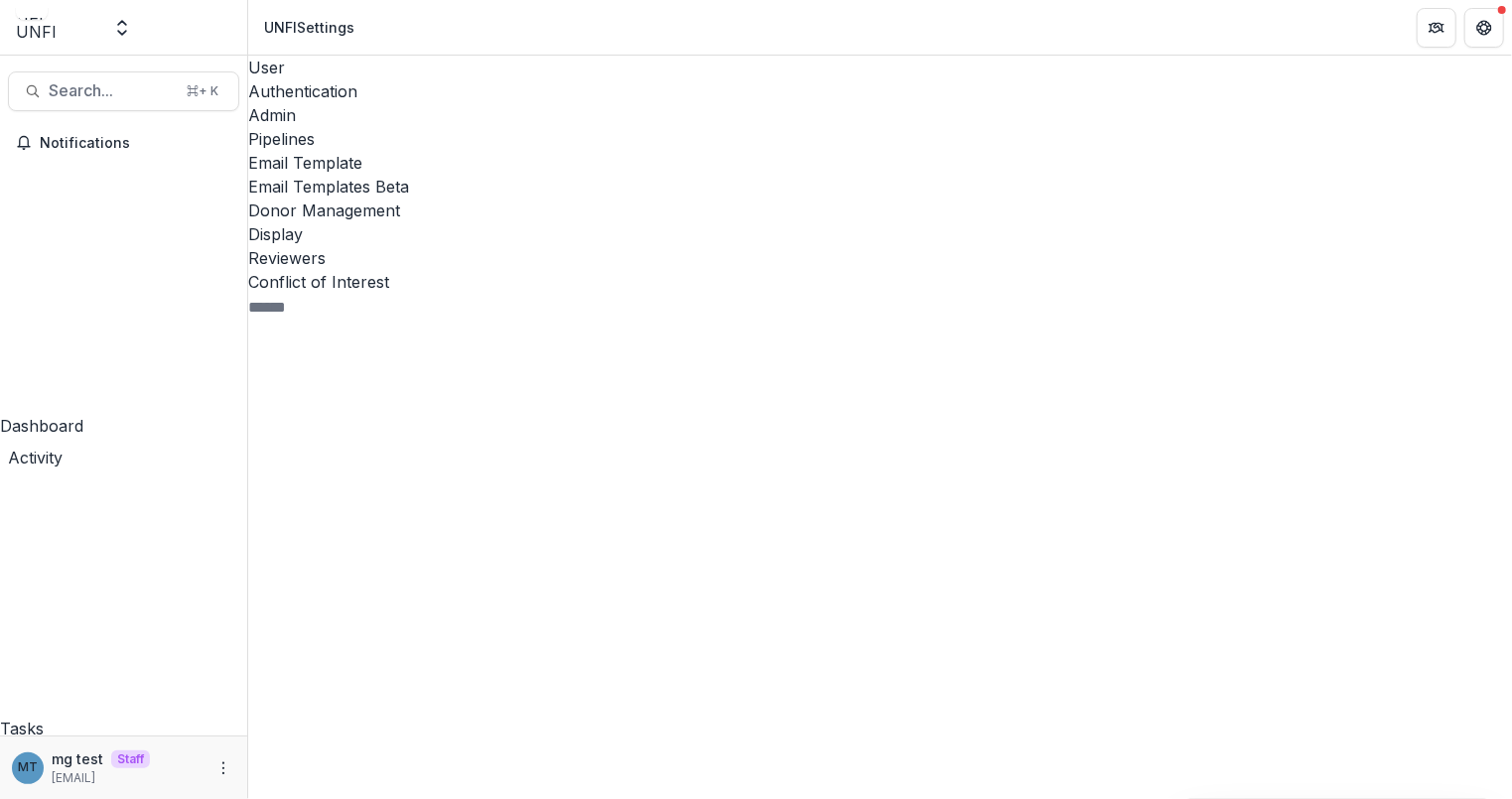 click on "Pipelines" at bounding box center [880, 139] 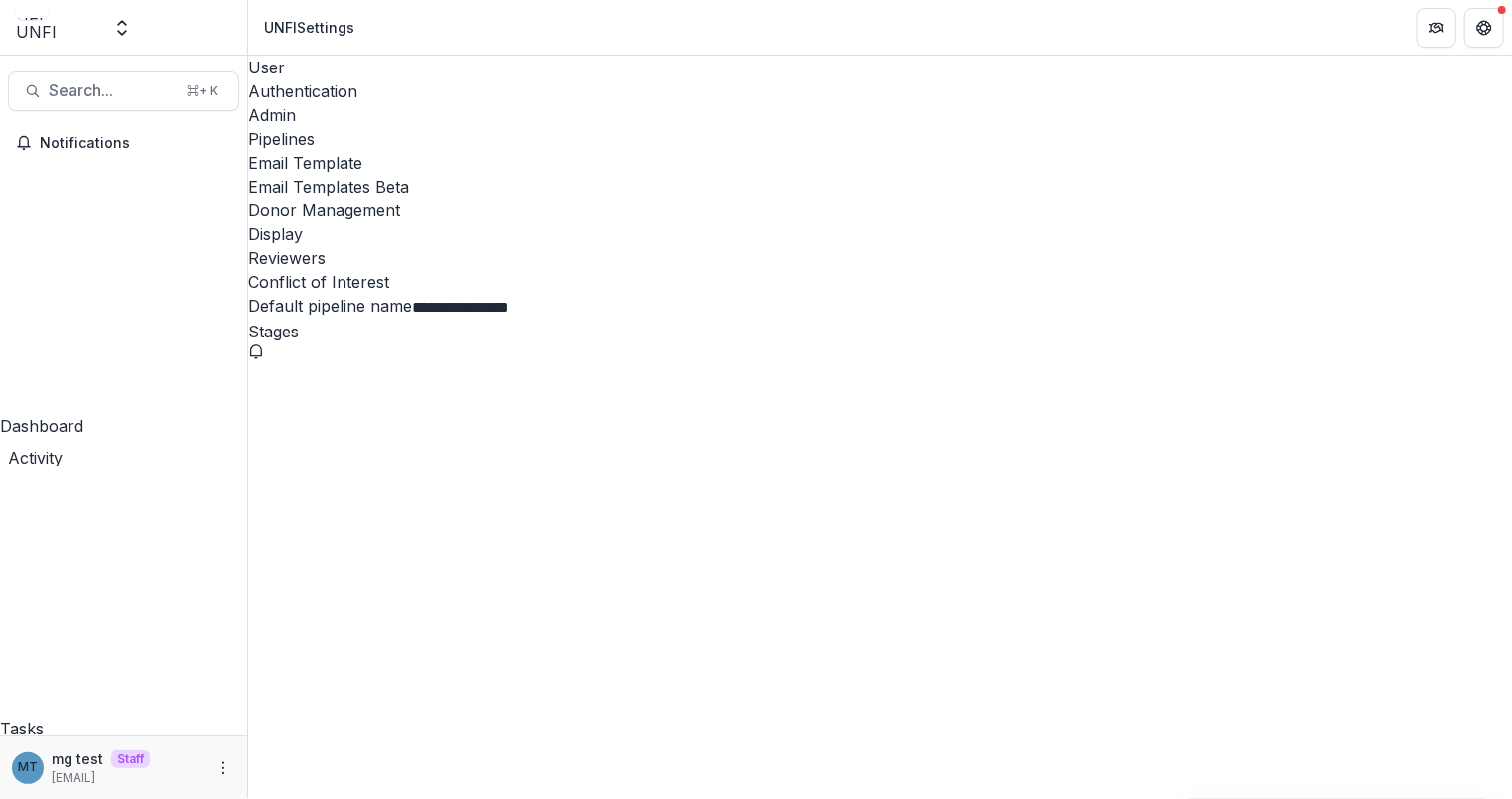 scroll, scrollTop: 102, scrollLeft: 0, axis: vertical 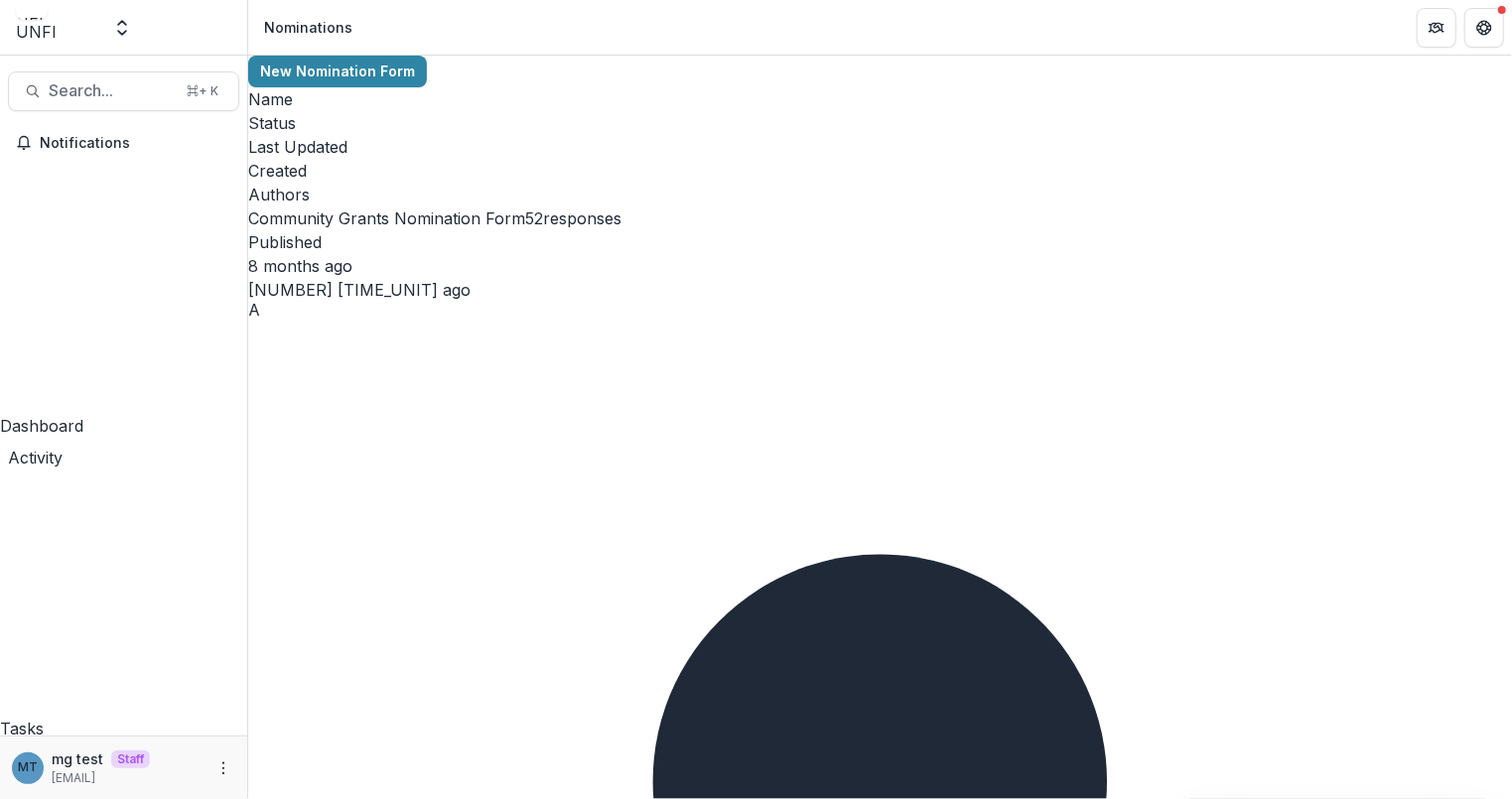 click 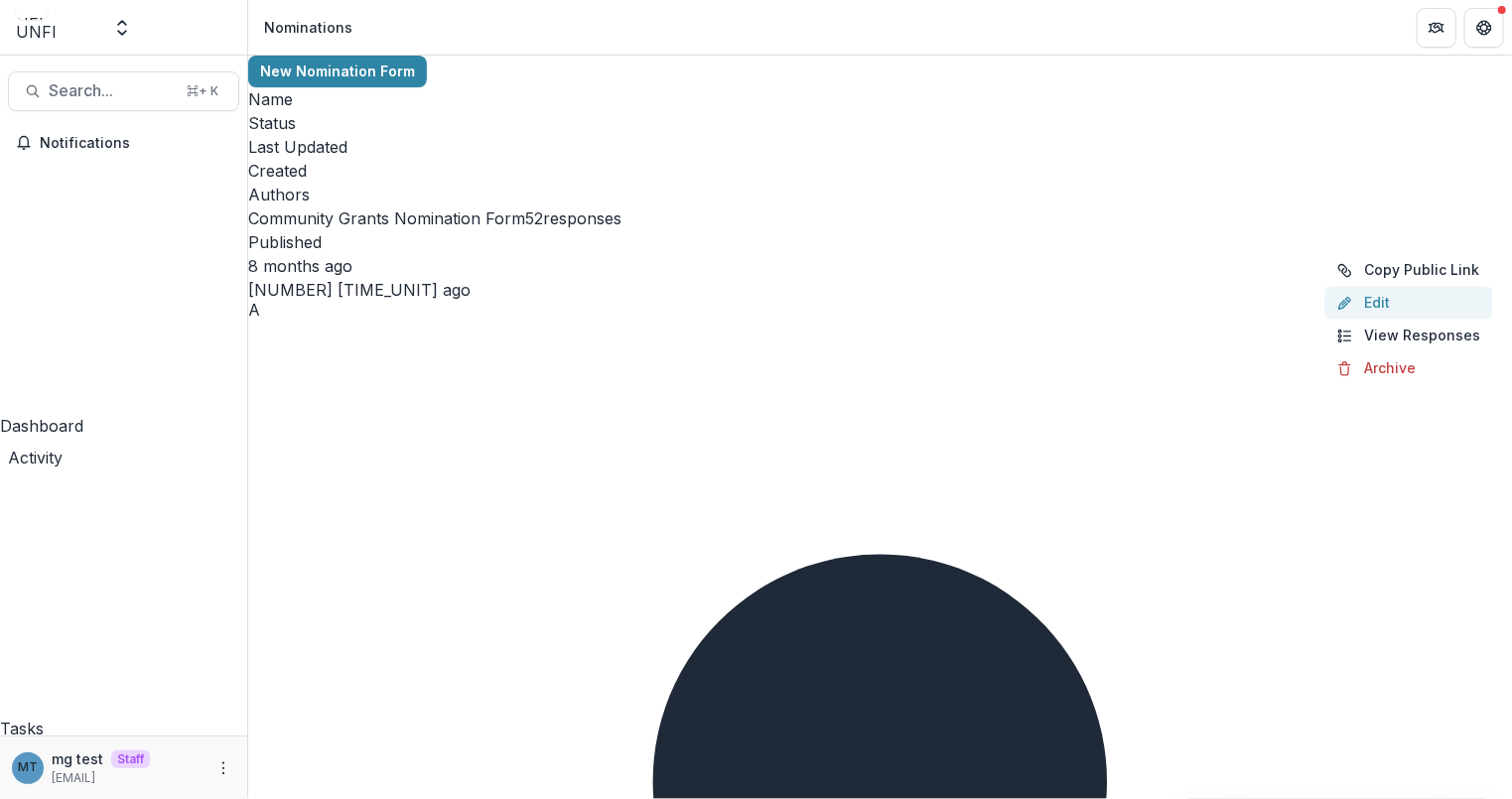 click on "Edit" at bounding box center [1409, 303] 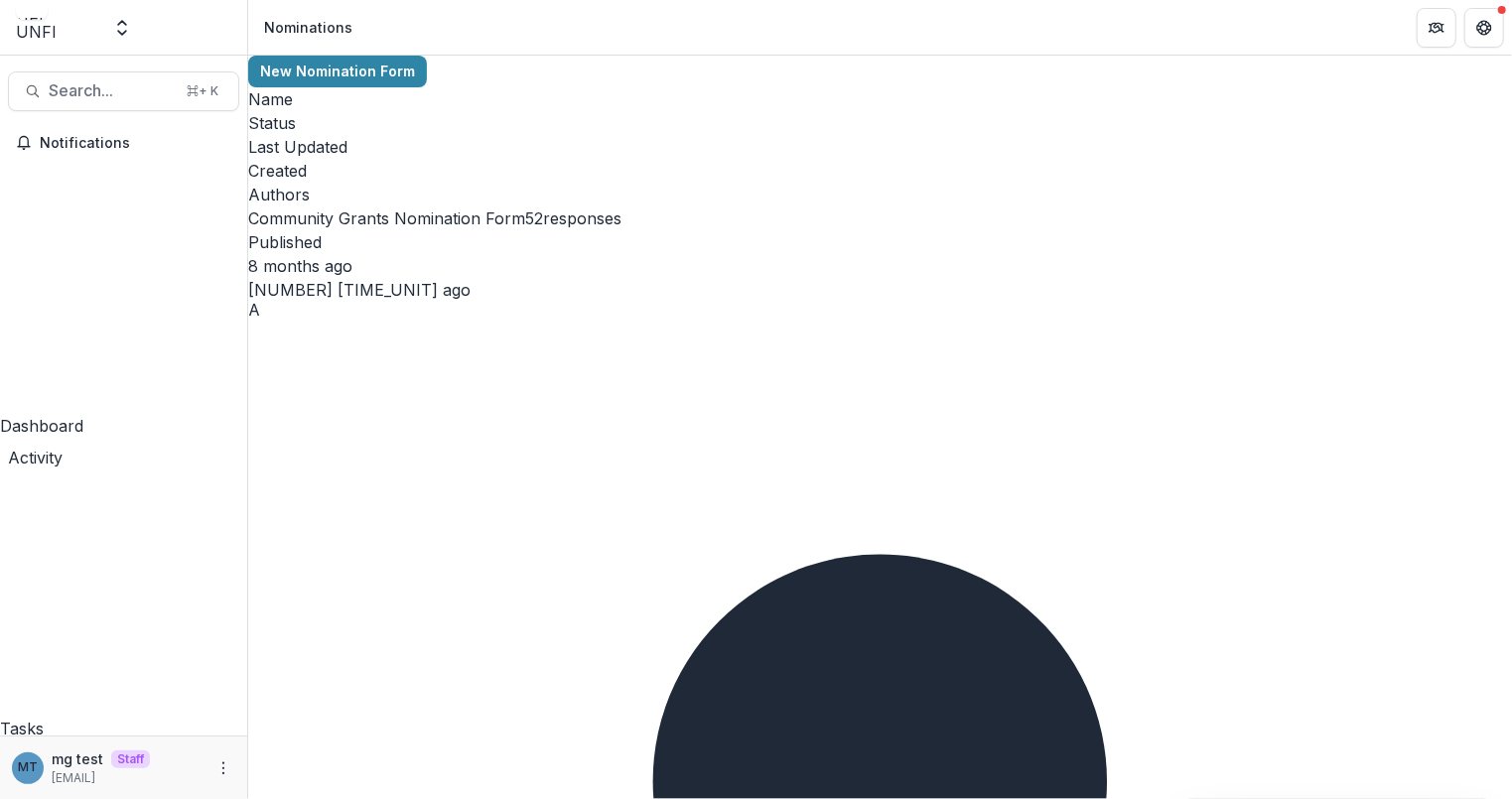 click 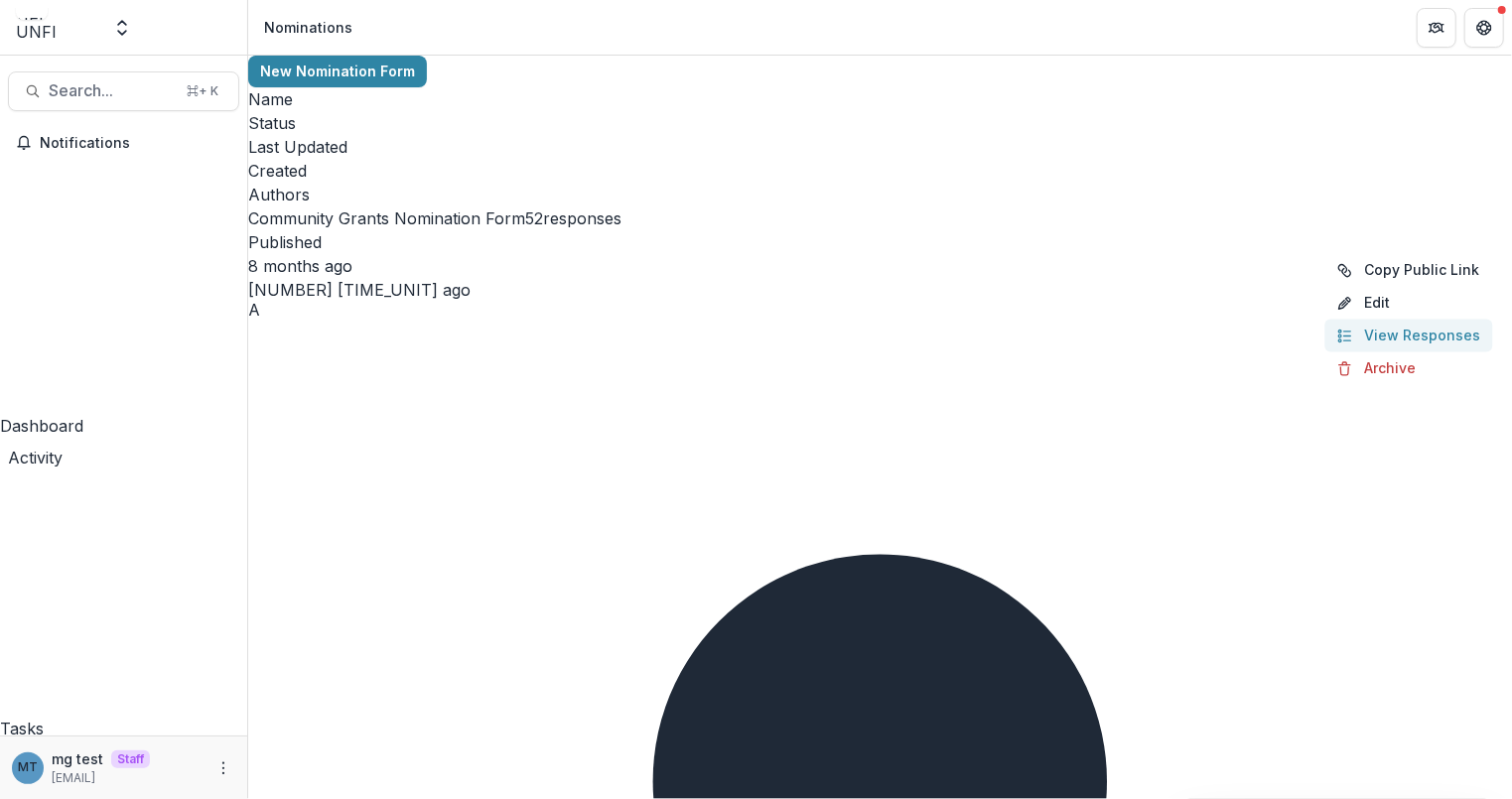 click on "View Responses" at bounding box center (1409, 335) 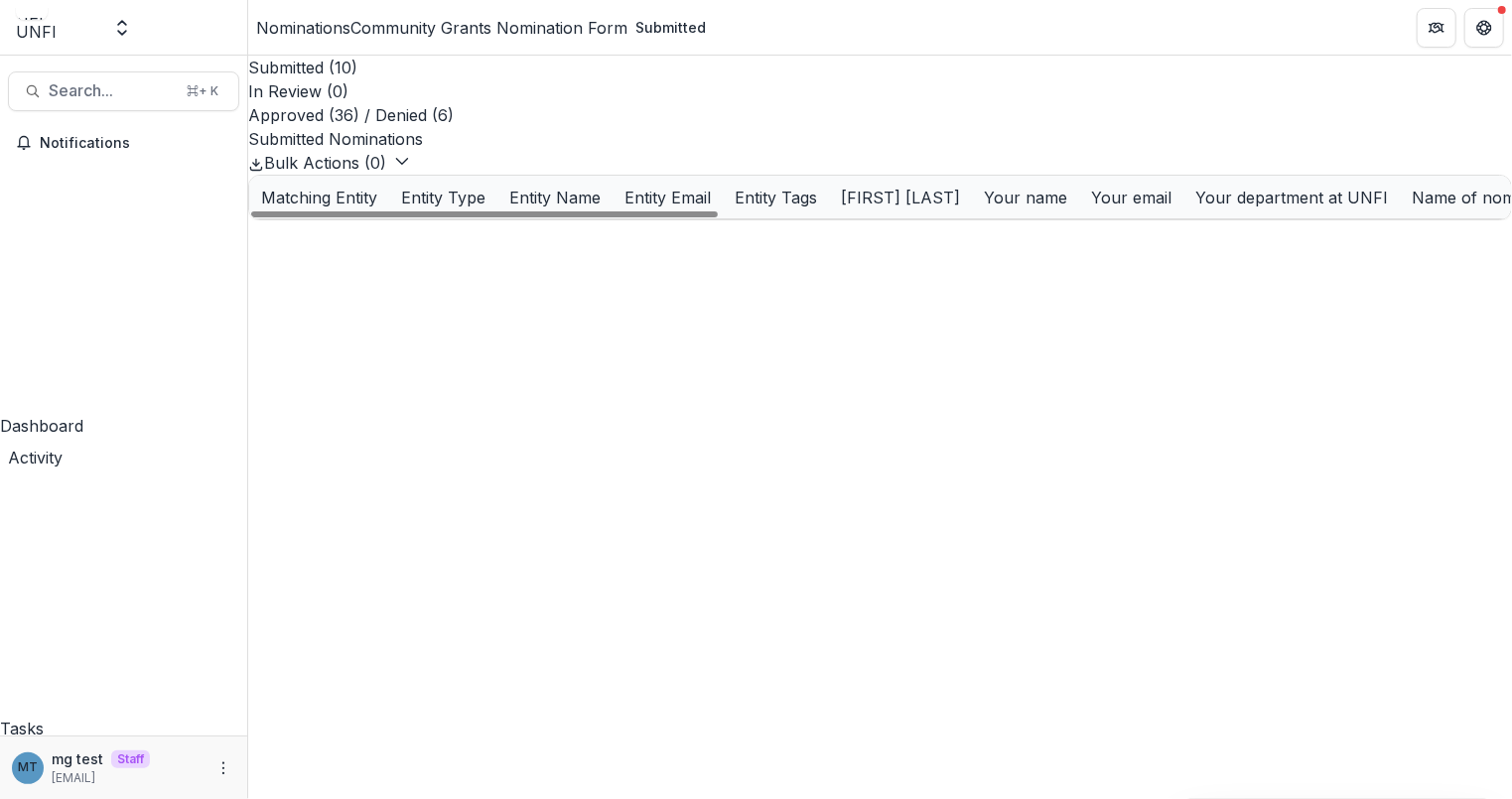 click at bounding box center [249, 219] 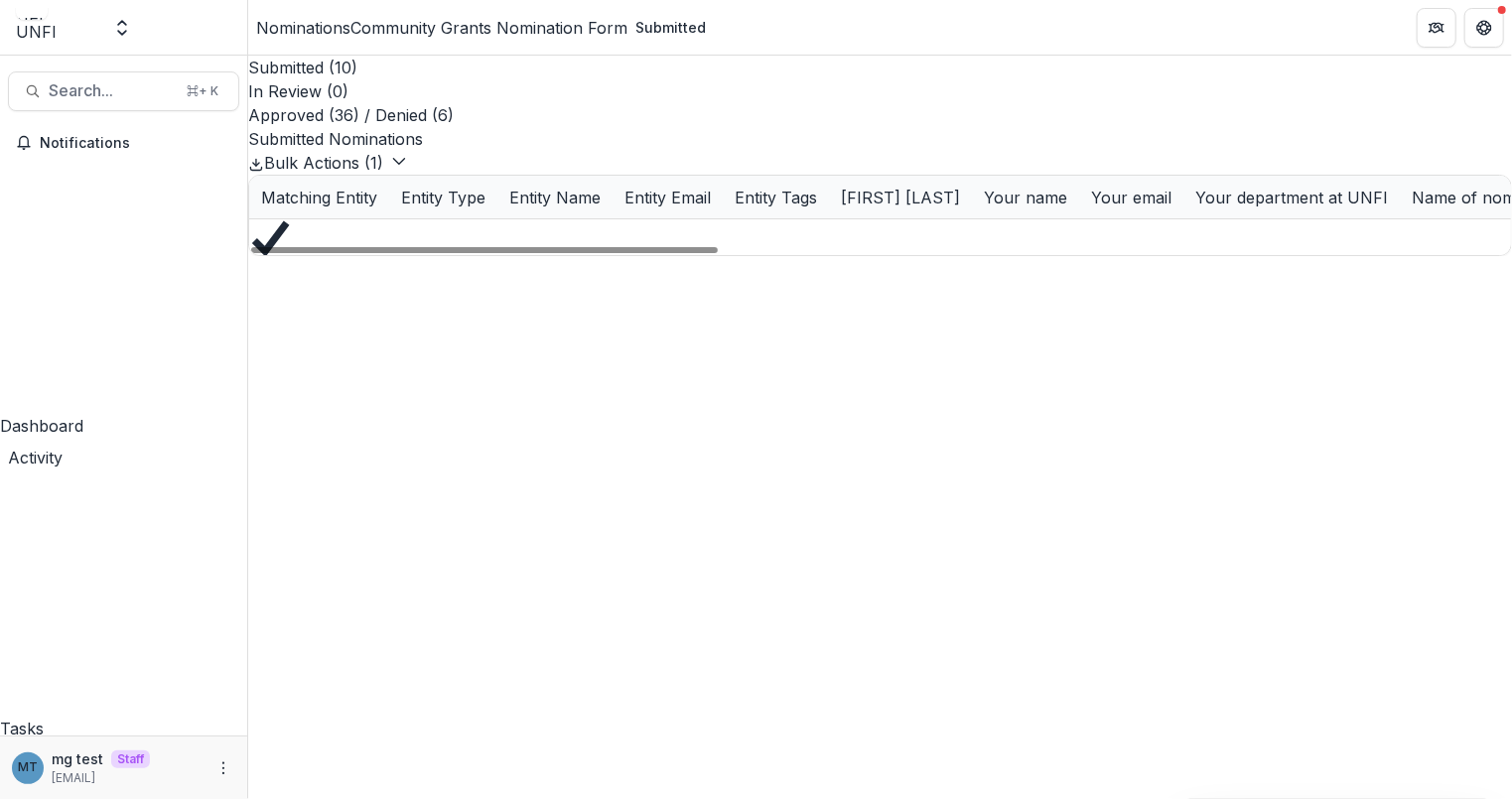 click on "Approved ( 36 ) / Denied ( 6 )" at bounding box center (880, 115) 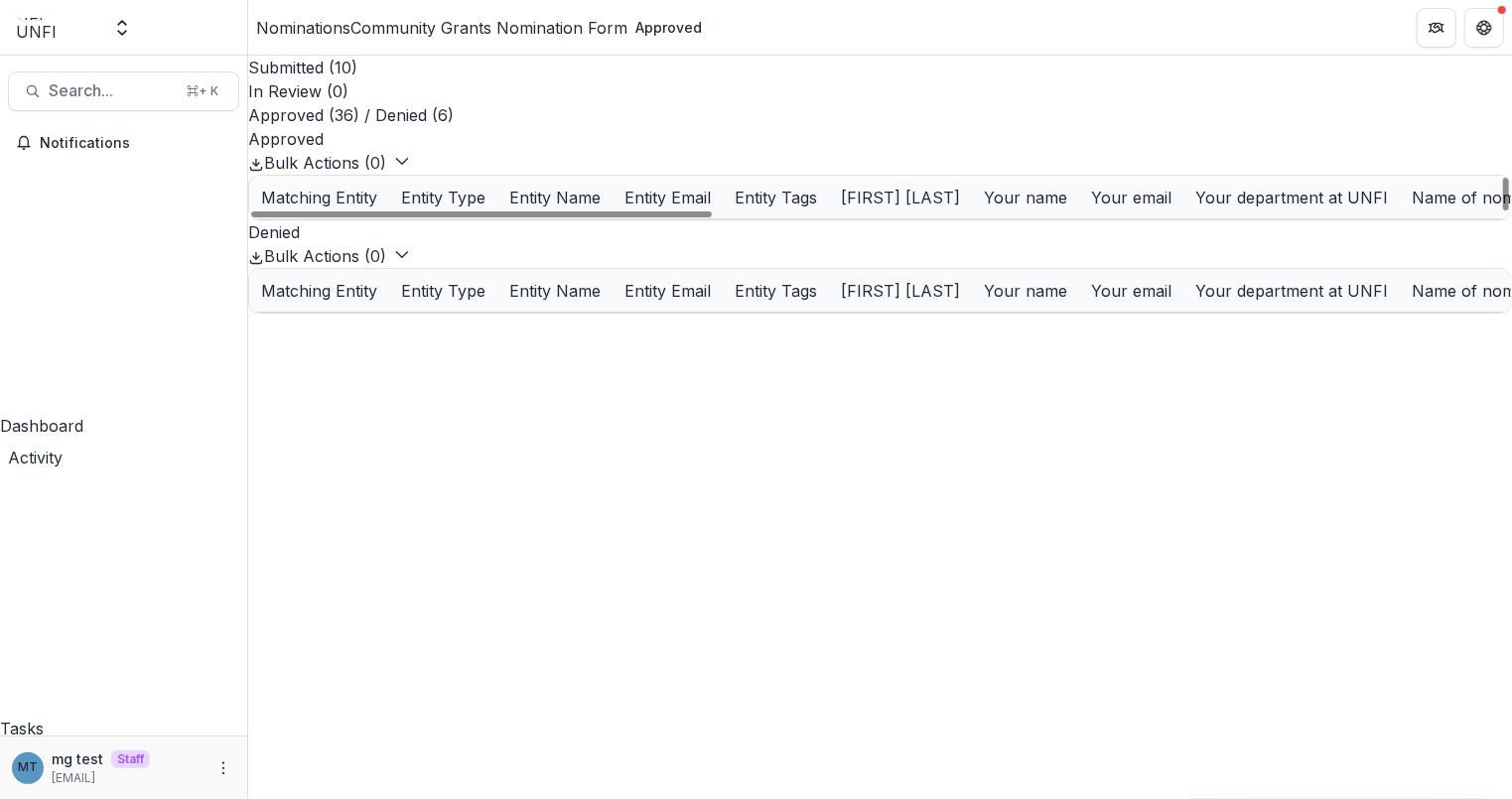 click at bounding box center [249, 262] 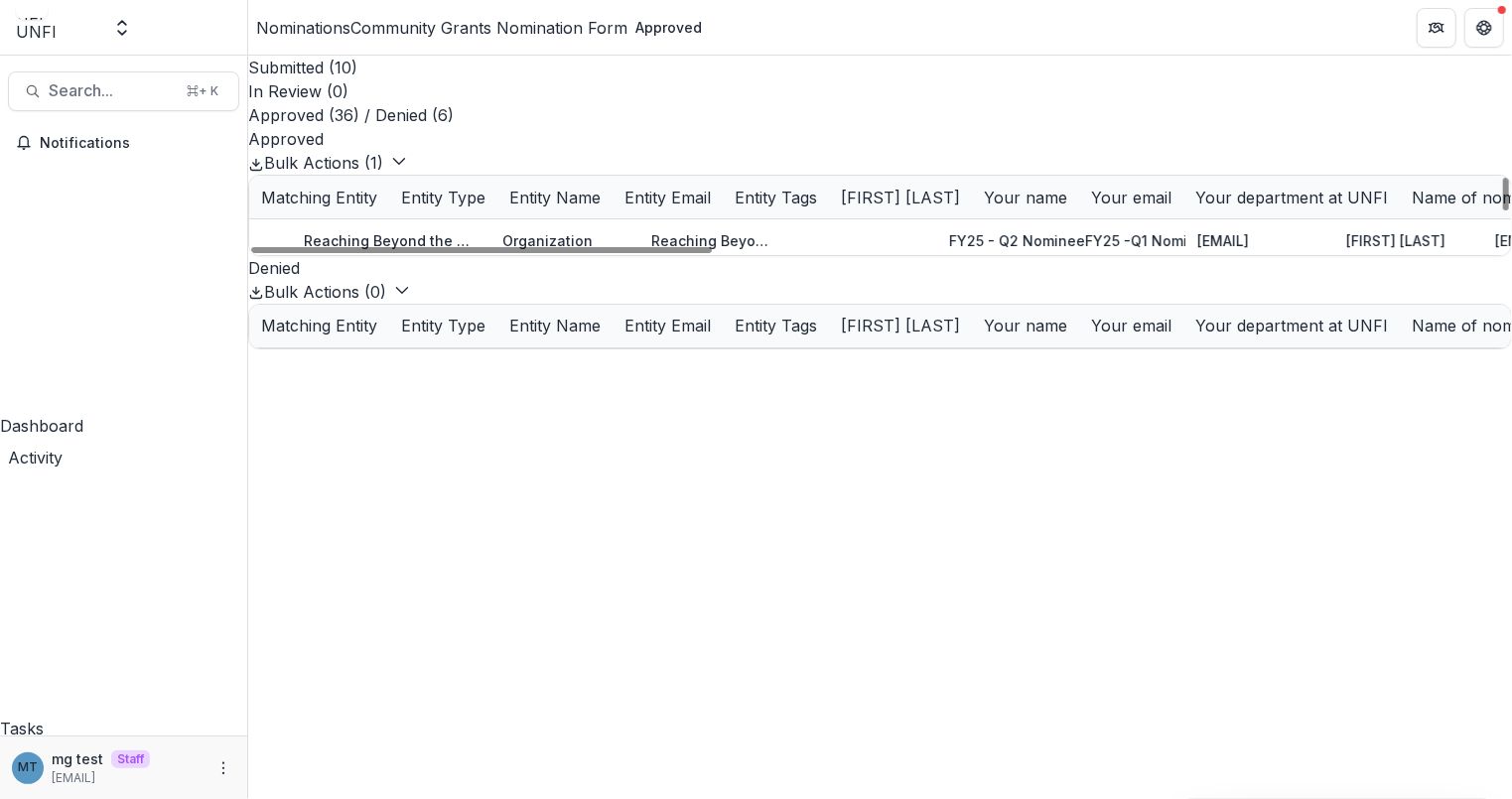 click on "Bulk Actions ( 1 )" at bounding box center [336, 163] 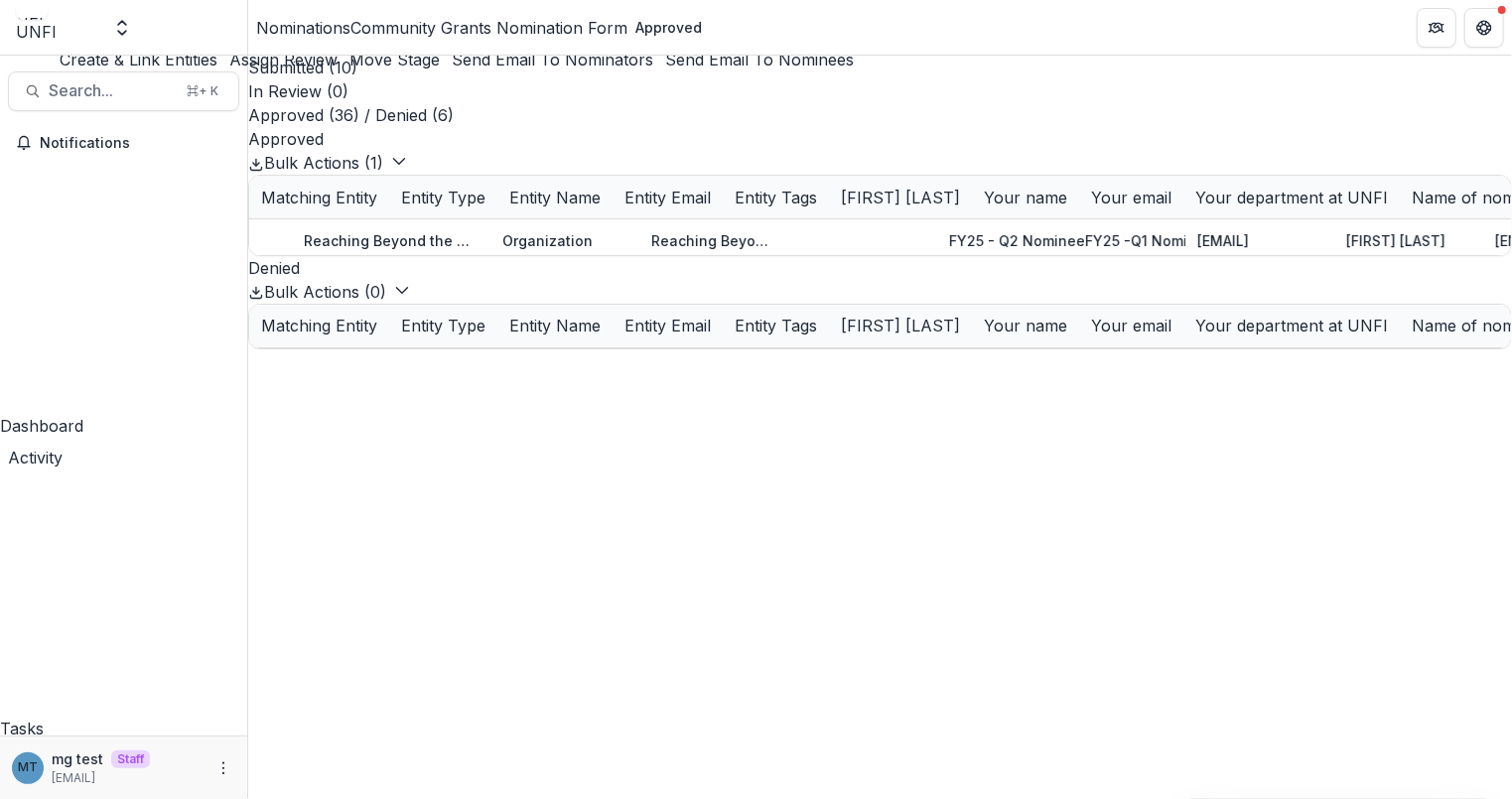 click on "Send Email To Nominators" at bounding box center [546, 60] 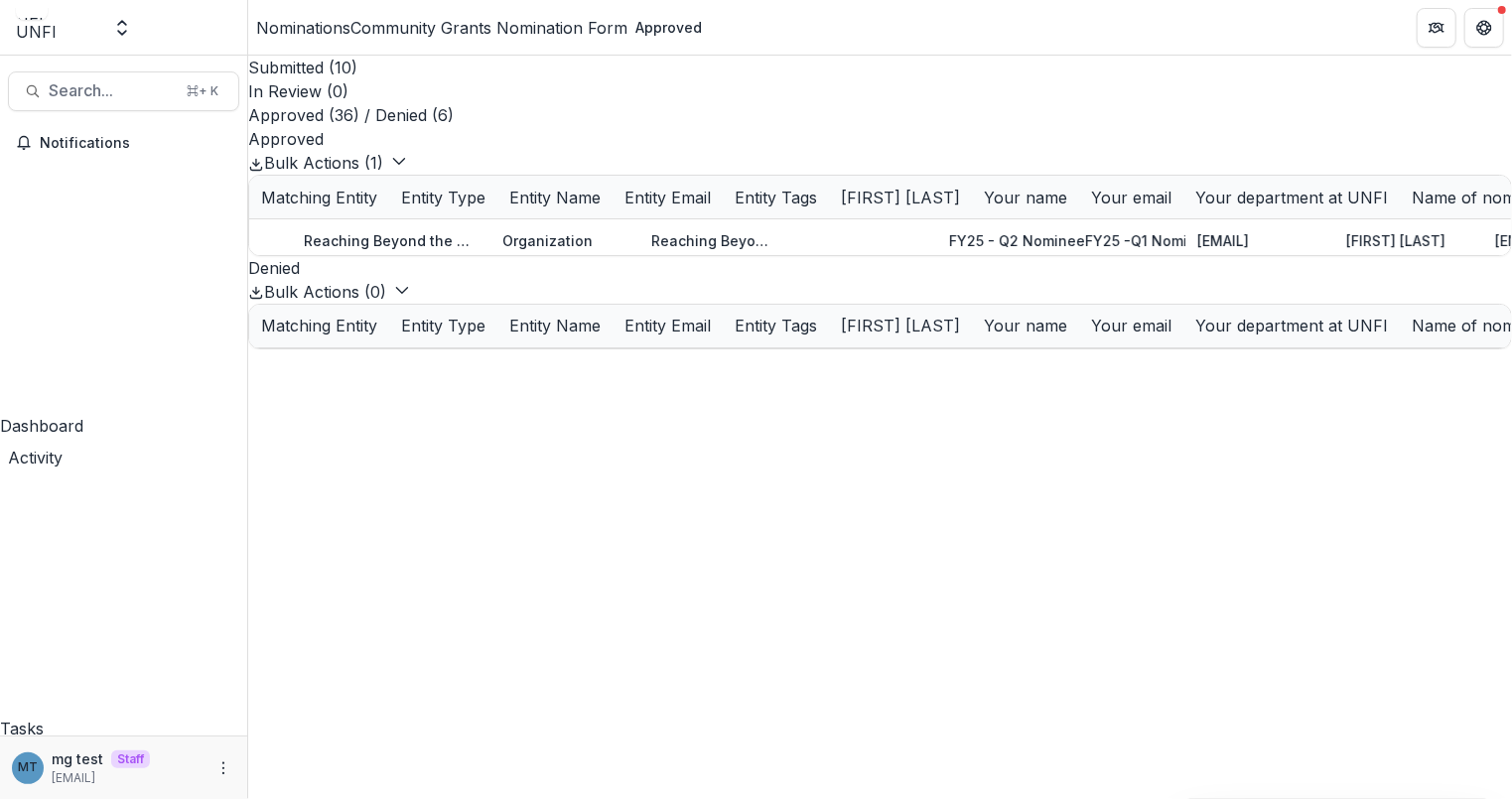 click at bounding box center [756, 931] 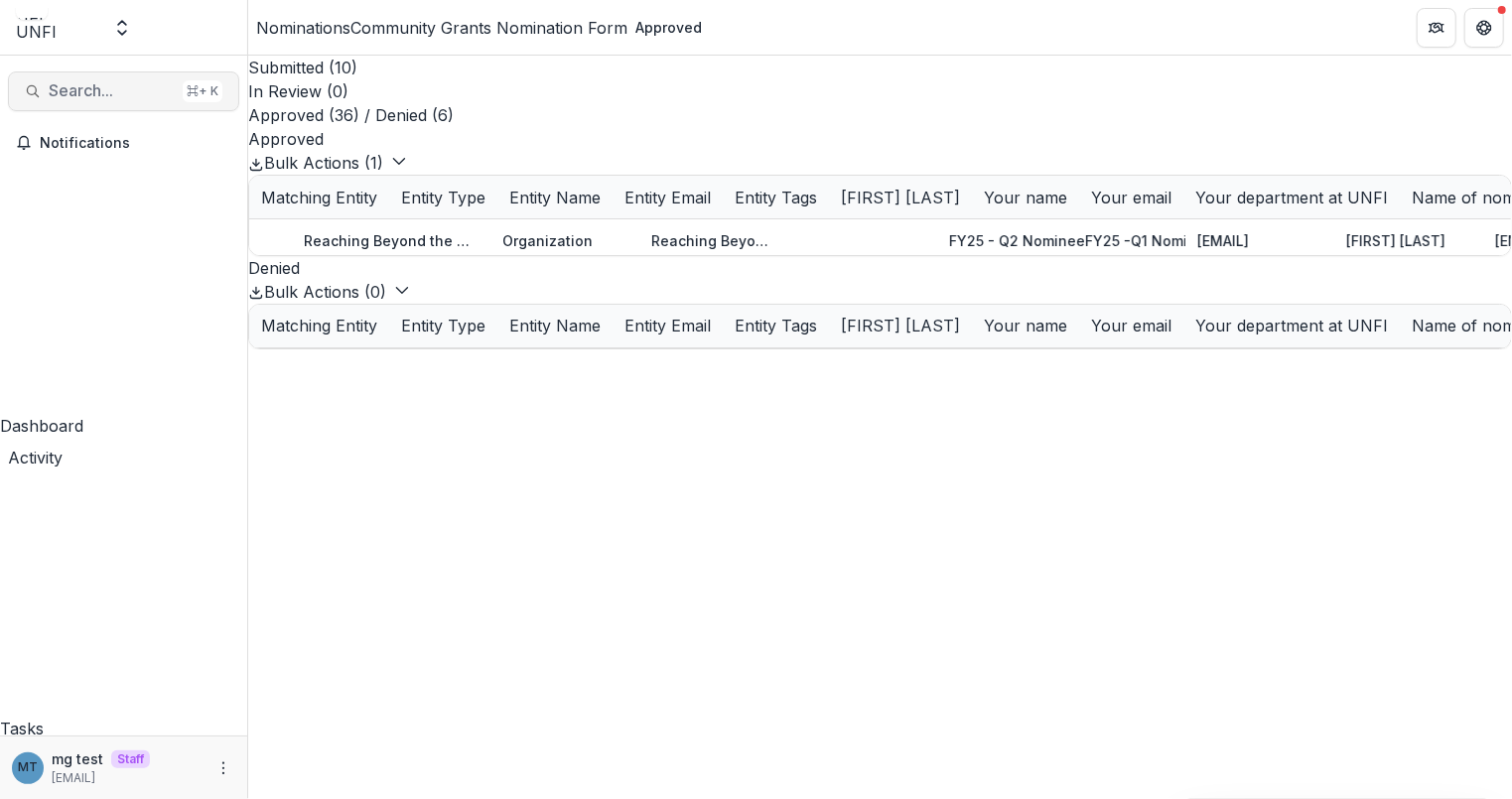click on "Search..." at bounding box center (111, 90) 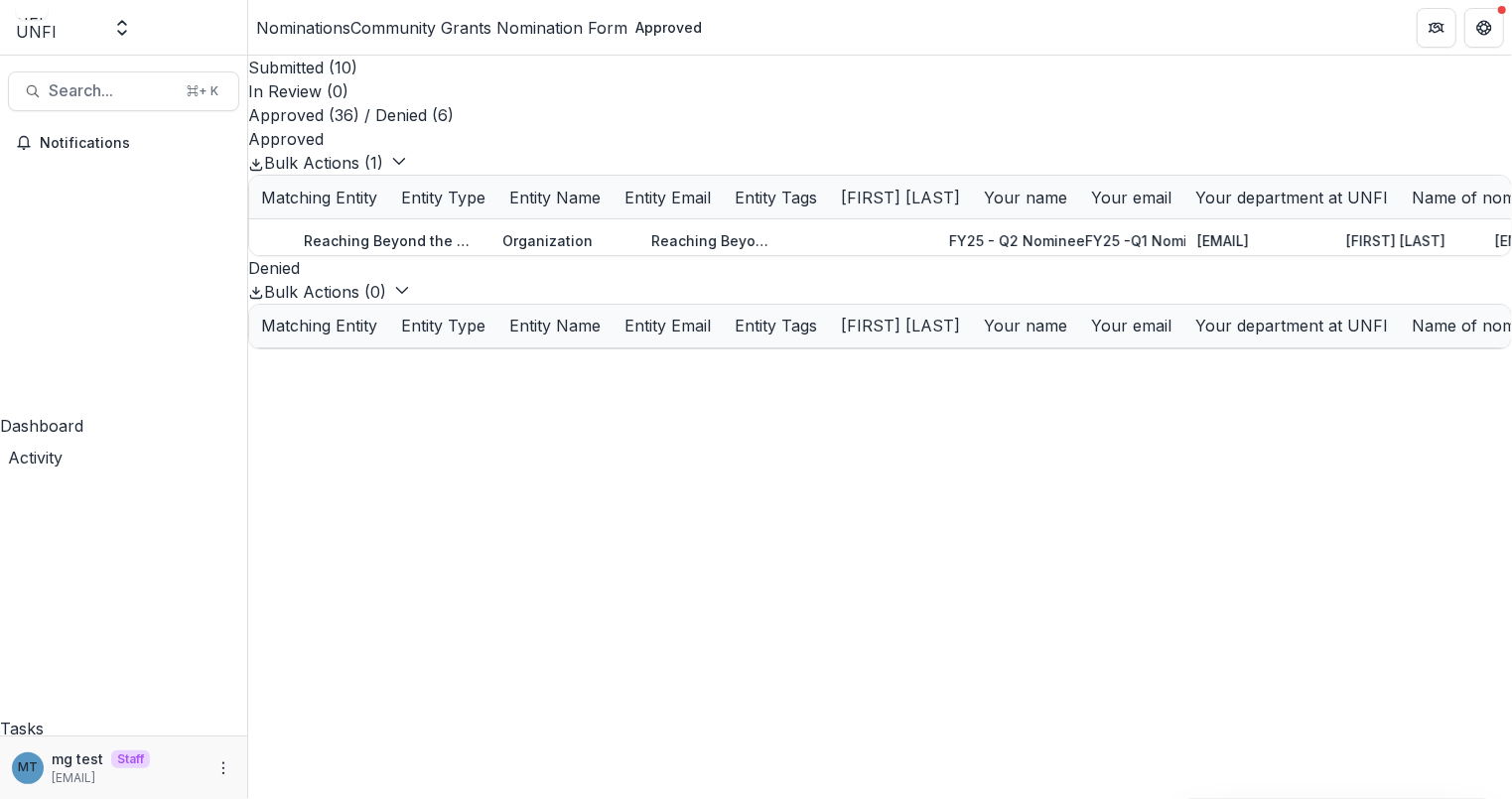 click on "User Settings" at bounding box center [756, 10222] 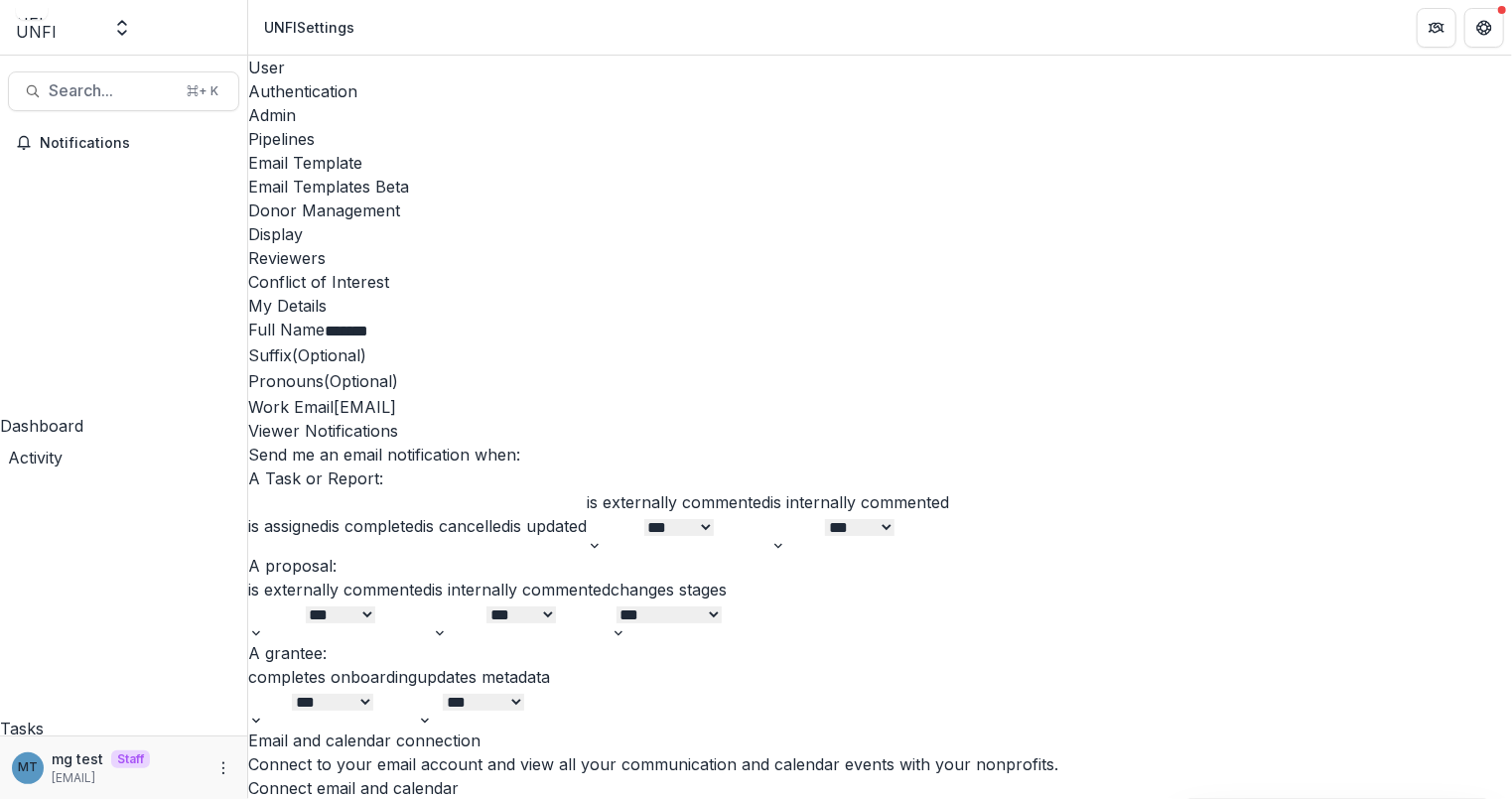 click on "Email Templates   Beta" at bounding box center (880, 187) 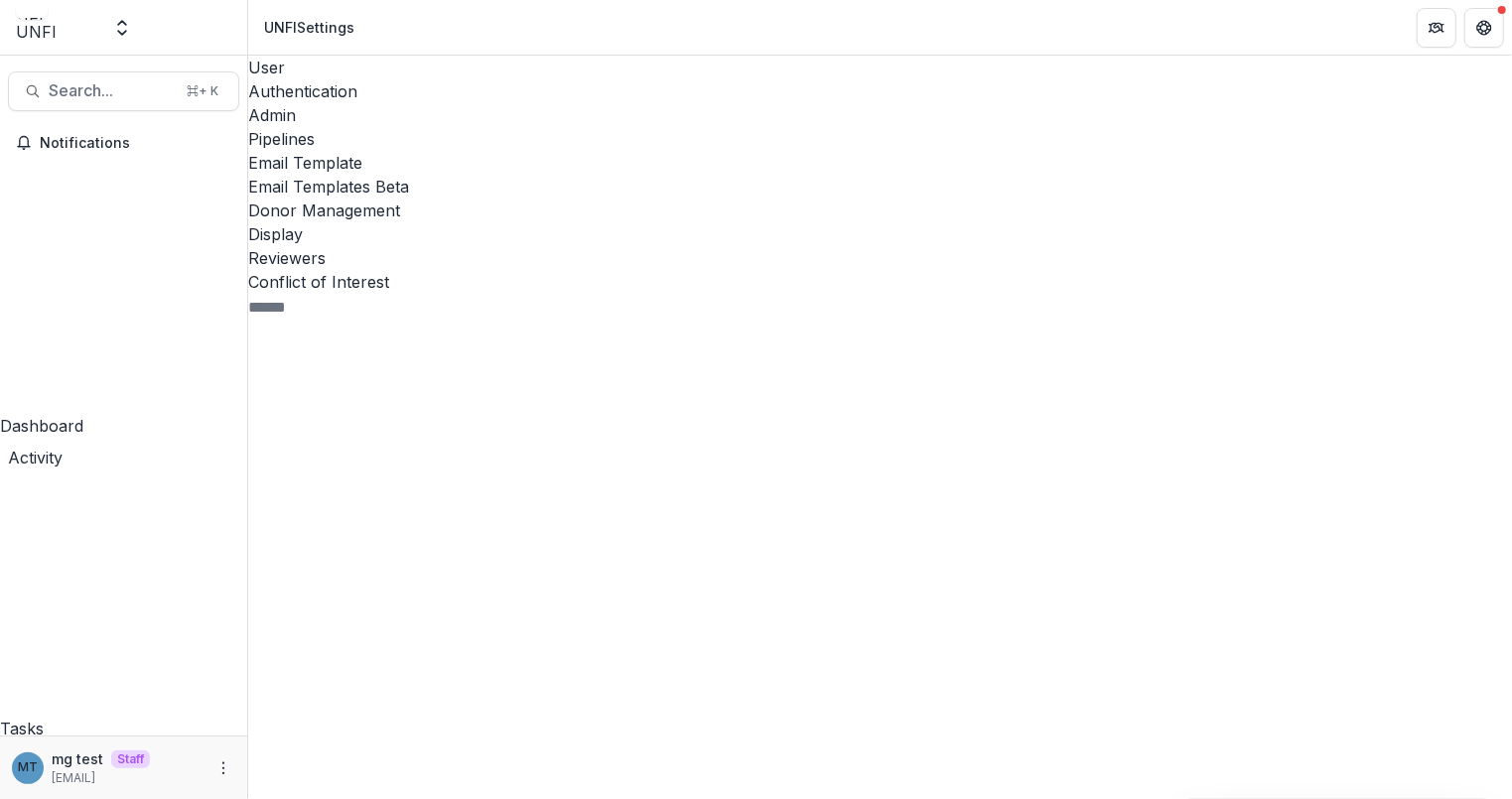 click on "System" at bounding box center (276, 1199) 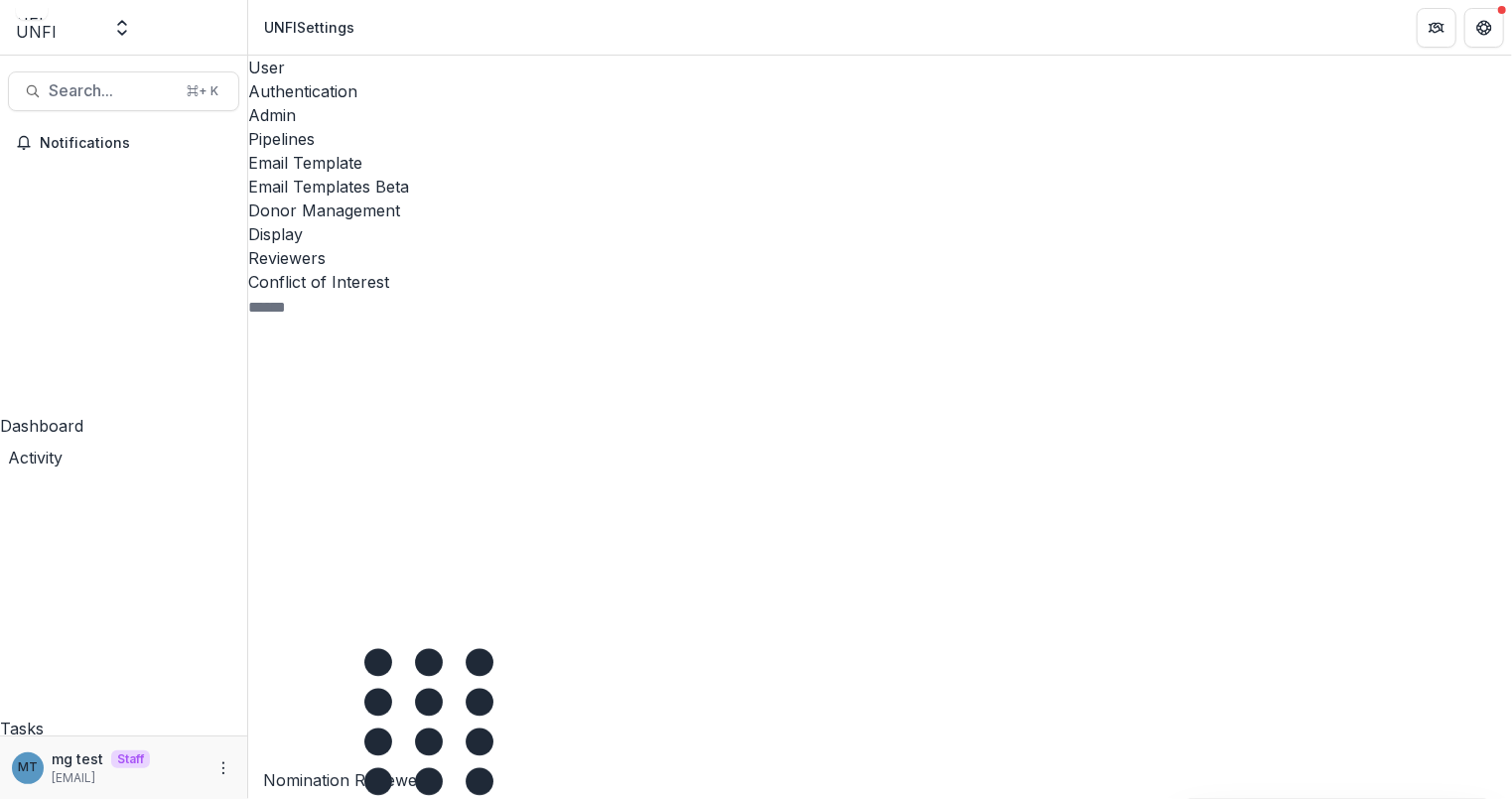 scroll, scrollTop: 106, scrollLeft: 0, axis: vertical 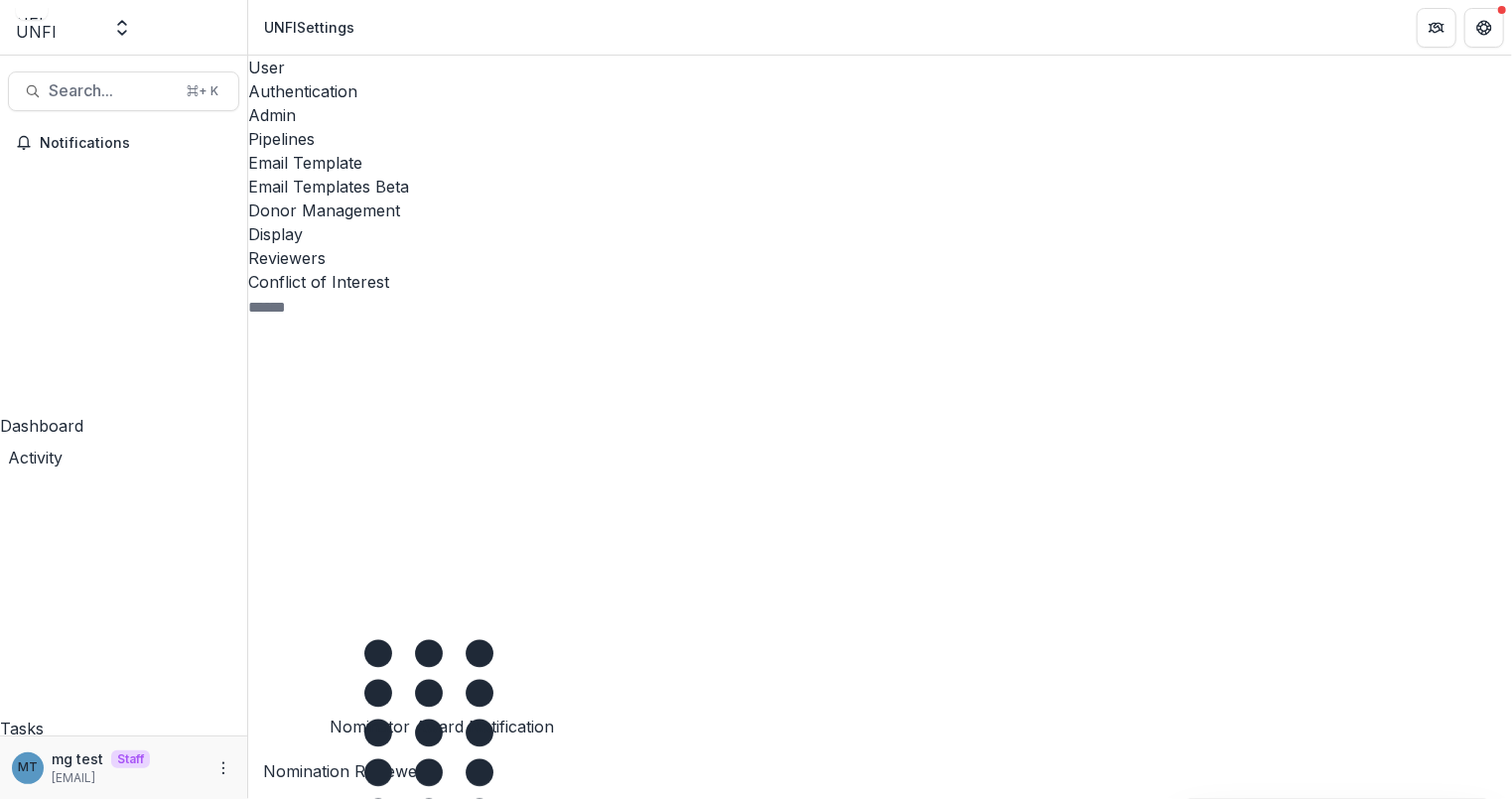 click on "Nominator Award Notification" at bounding box center (375, 1248) 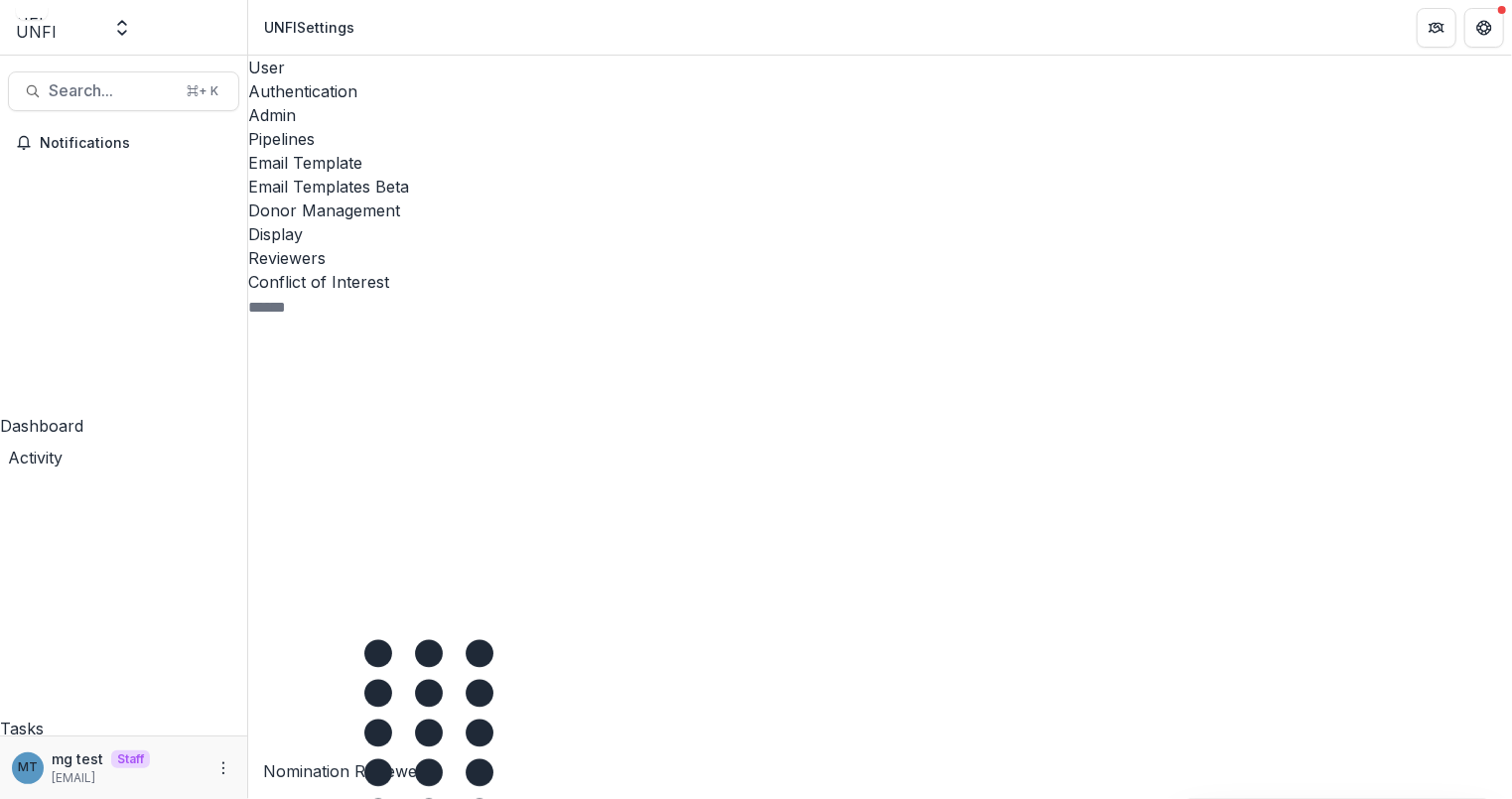 scroll, scrollTop: 0, scrollLeft: 0, axis: both 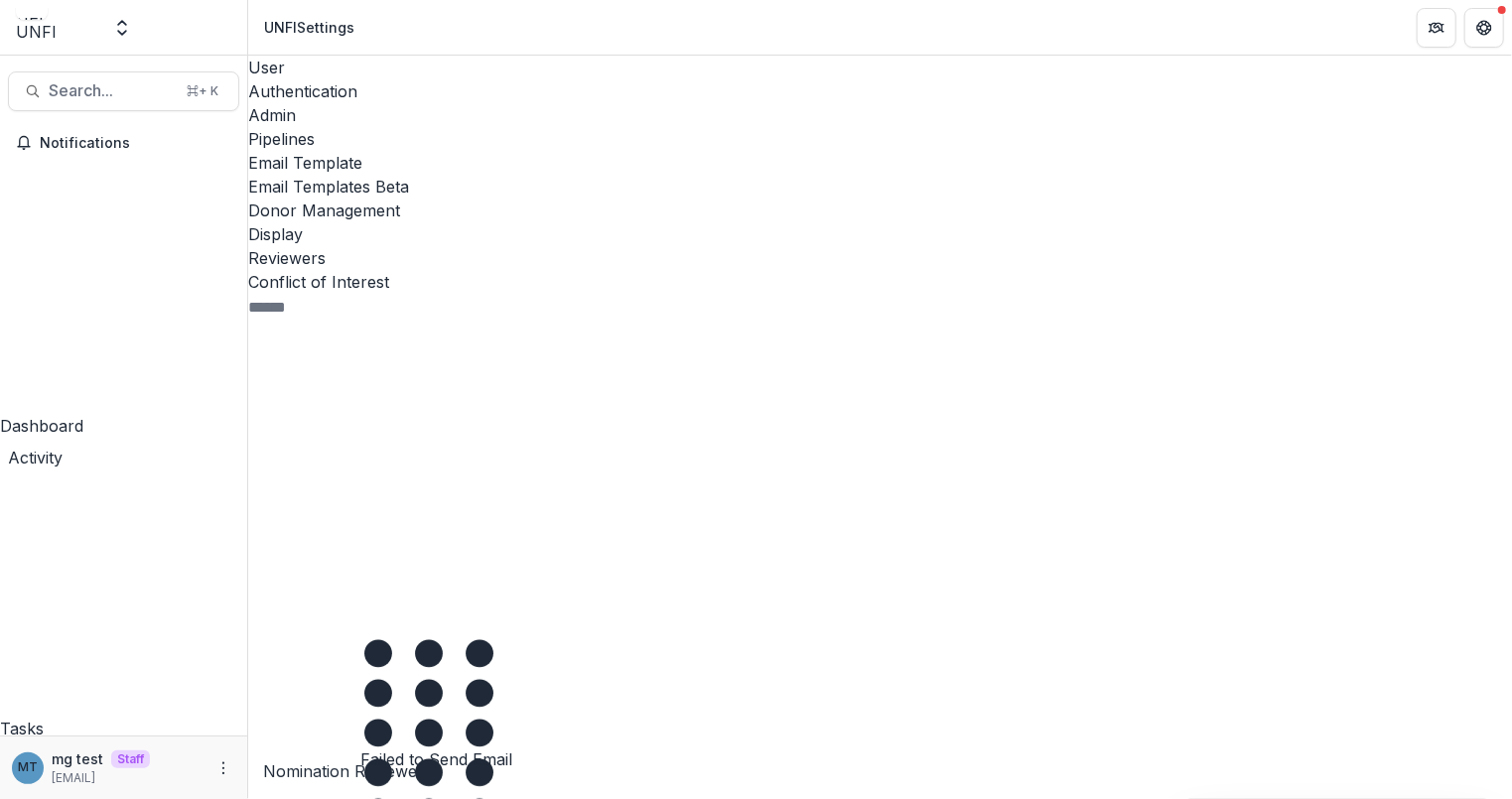 click on "Failed to Send Email" at bounding box center (339, 1208) 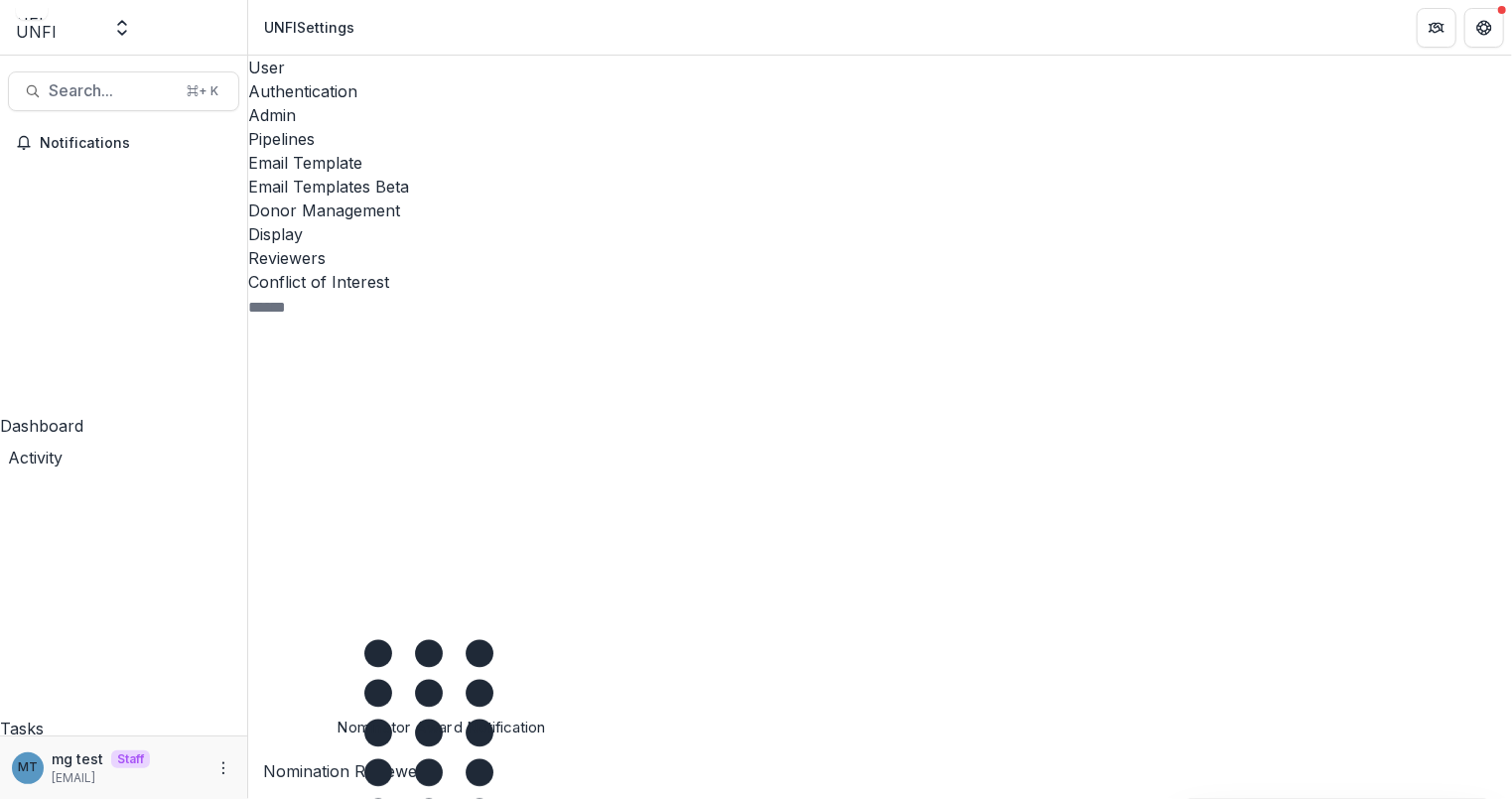click on "Nominator Award Notification" at bounding box center (375, 1248) 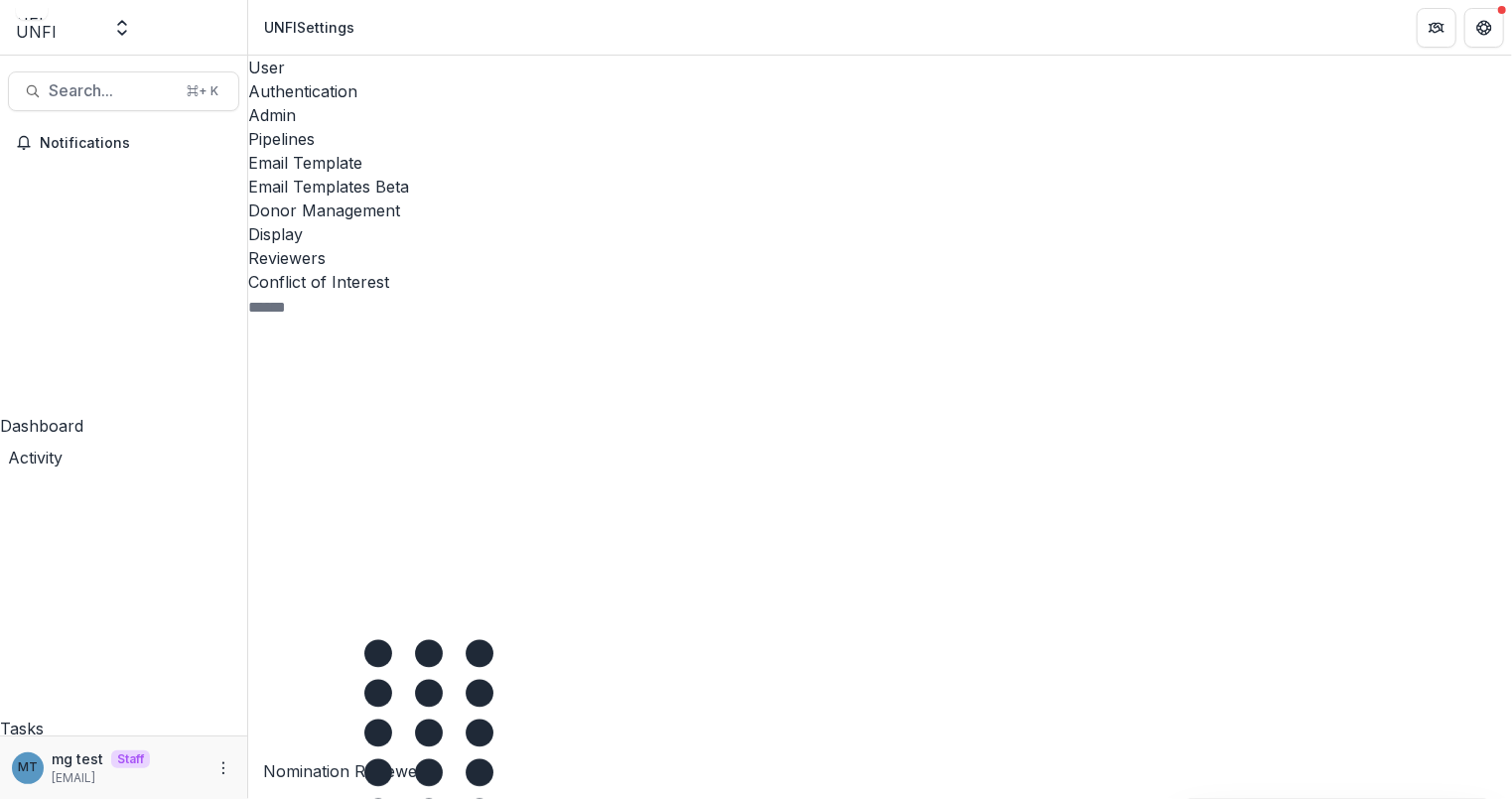 scroll, scrollTop: 89, scrollLeft: 0, axis: vertical 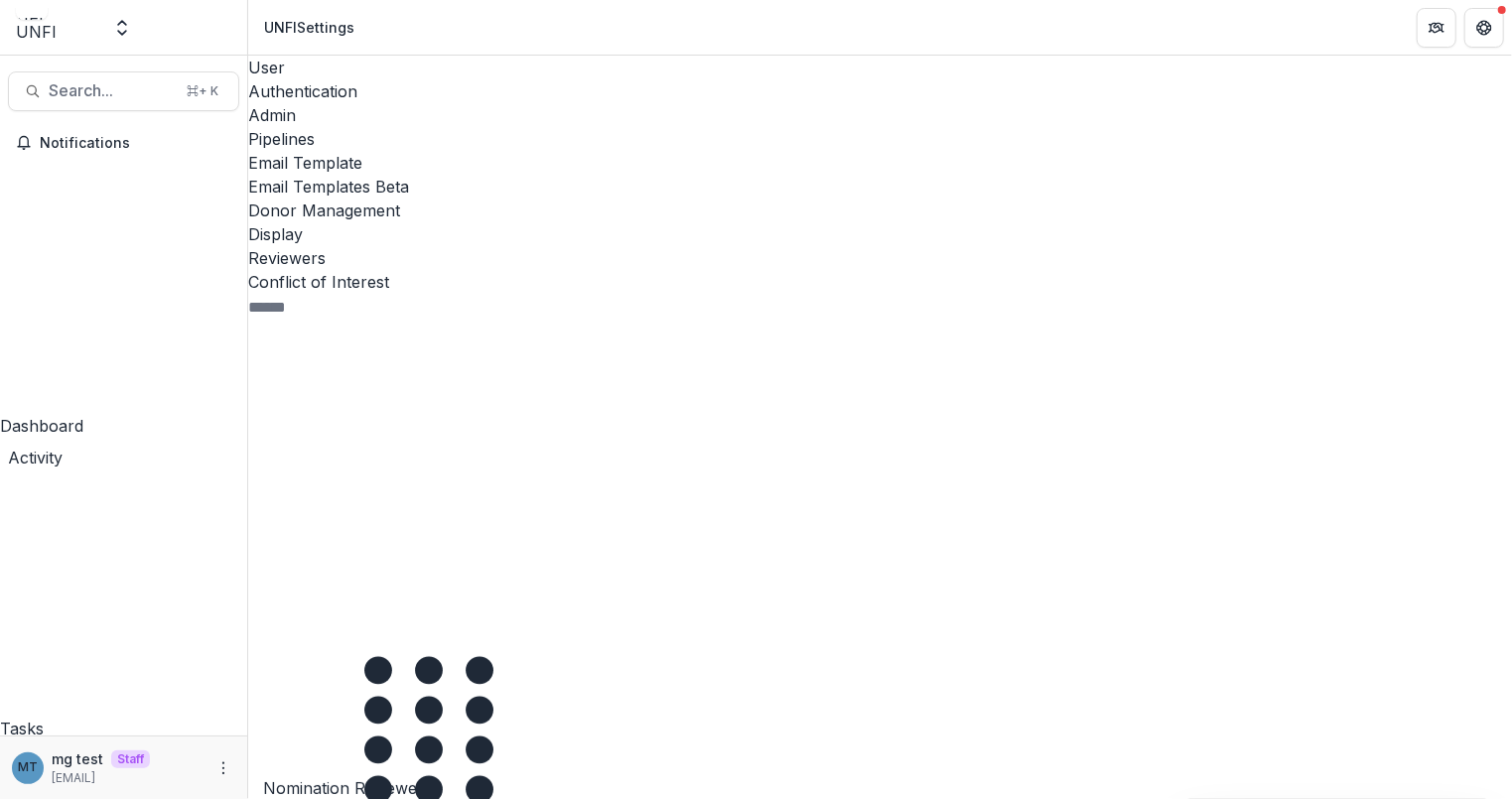 click on "Nominations" at bounding box center (123, 1031) 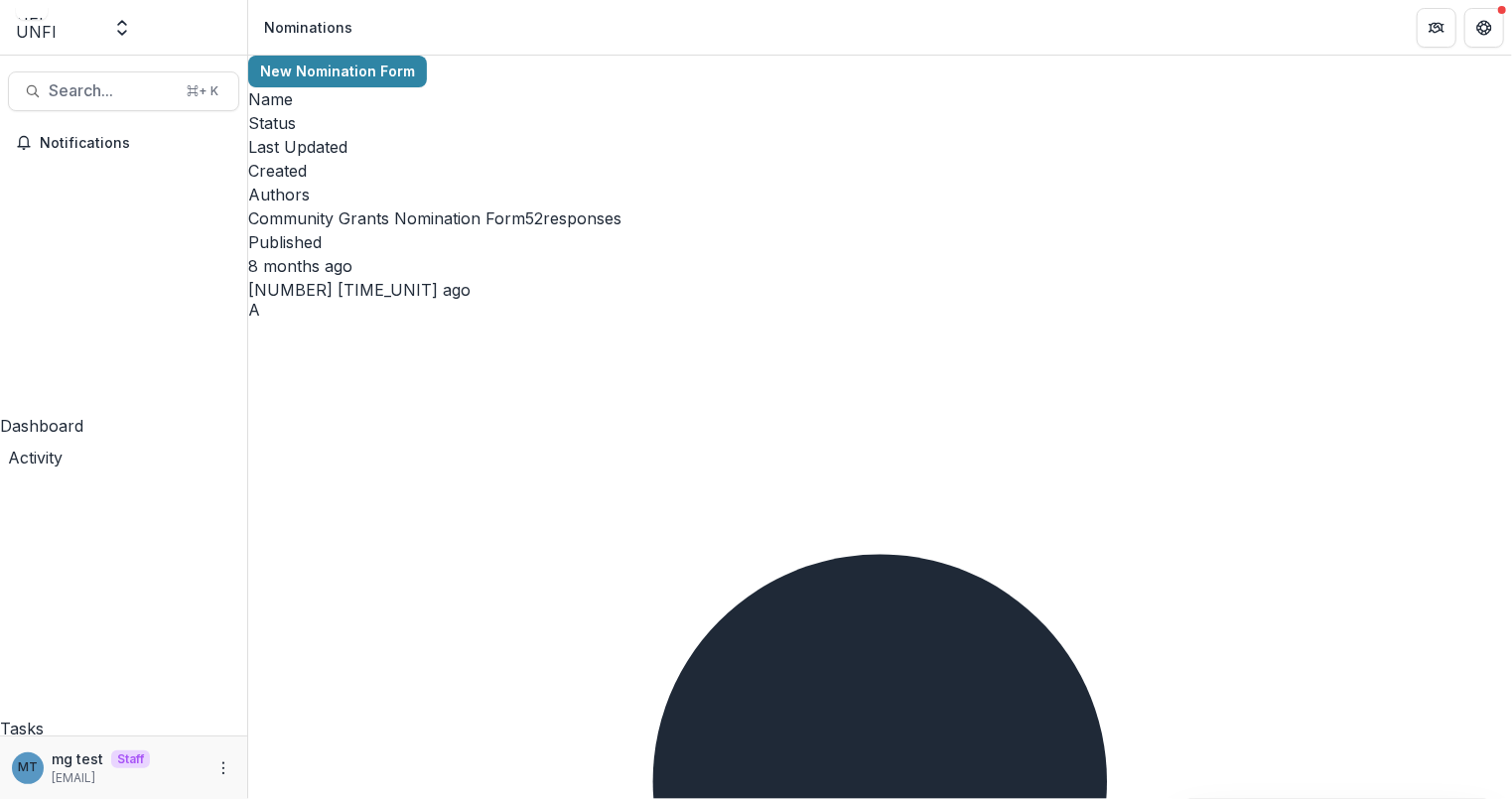 click 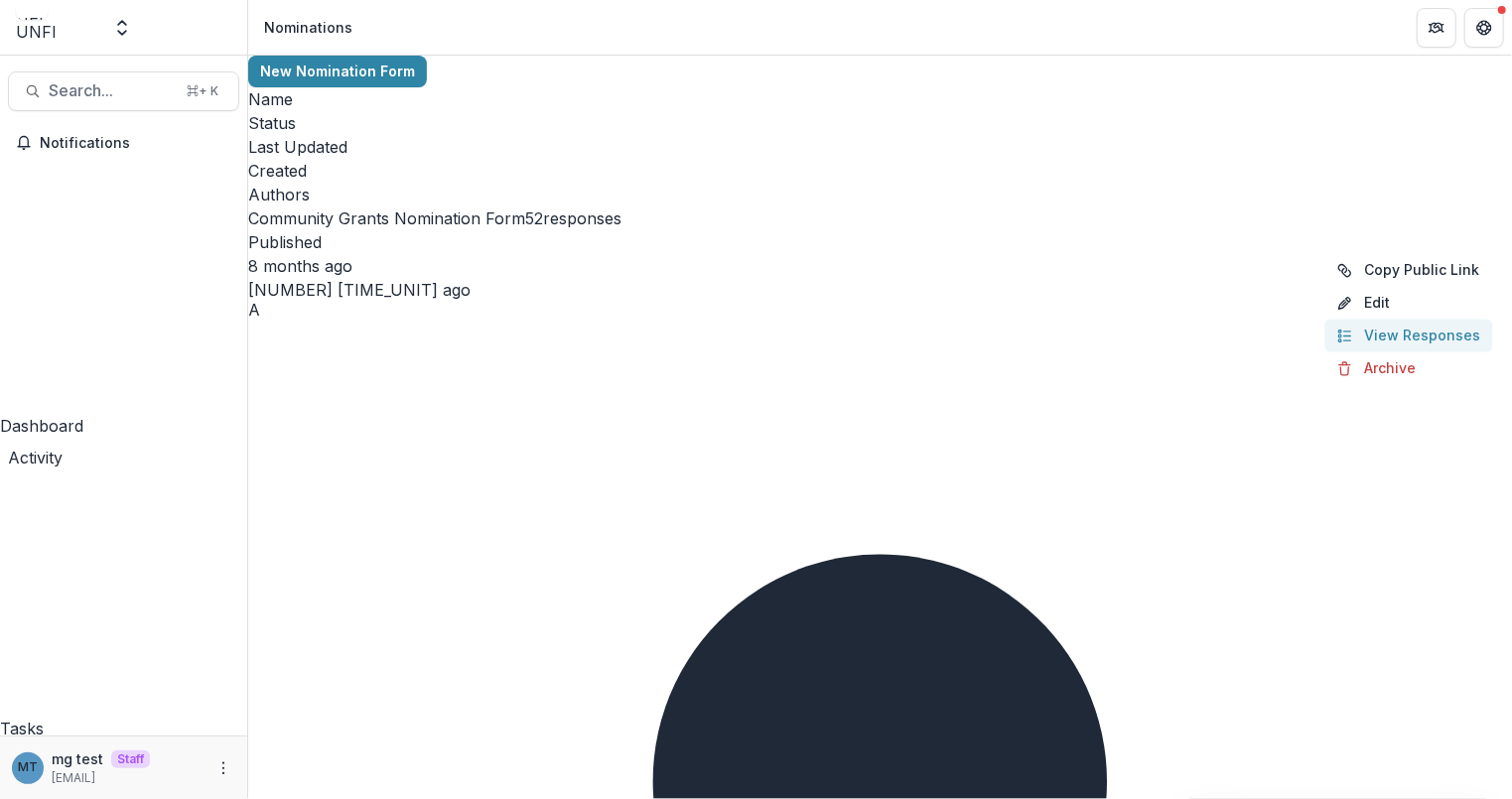 click on "View Responses" at bounding box center (1409, 335) 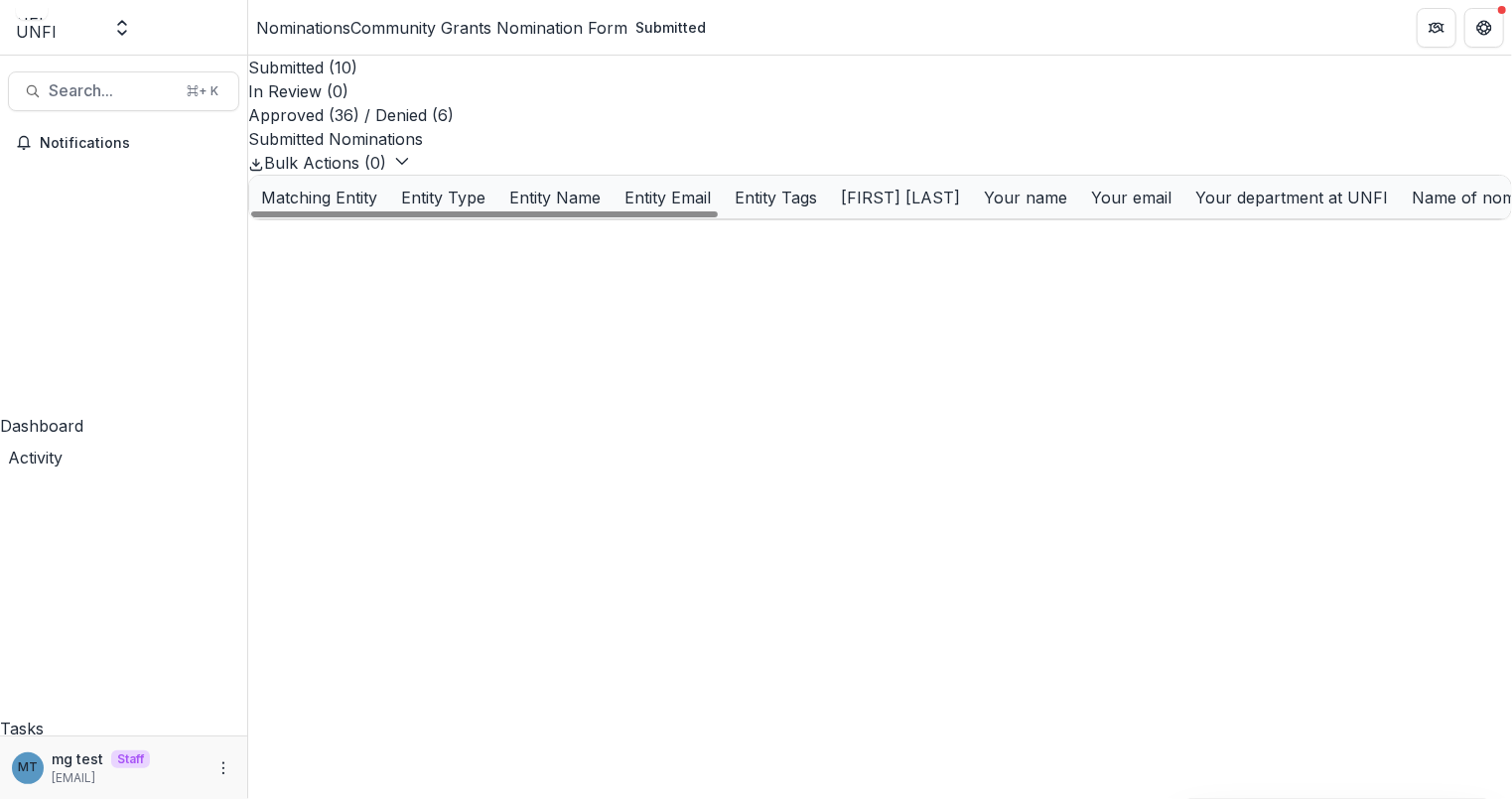 drag, startPoint x: 597, startPoint y: 76, endPoint x: 262, endPoint y: 232, distance: 369.54161 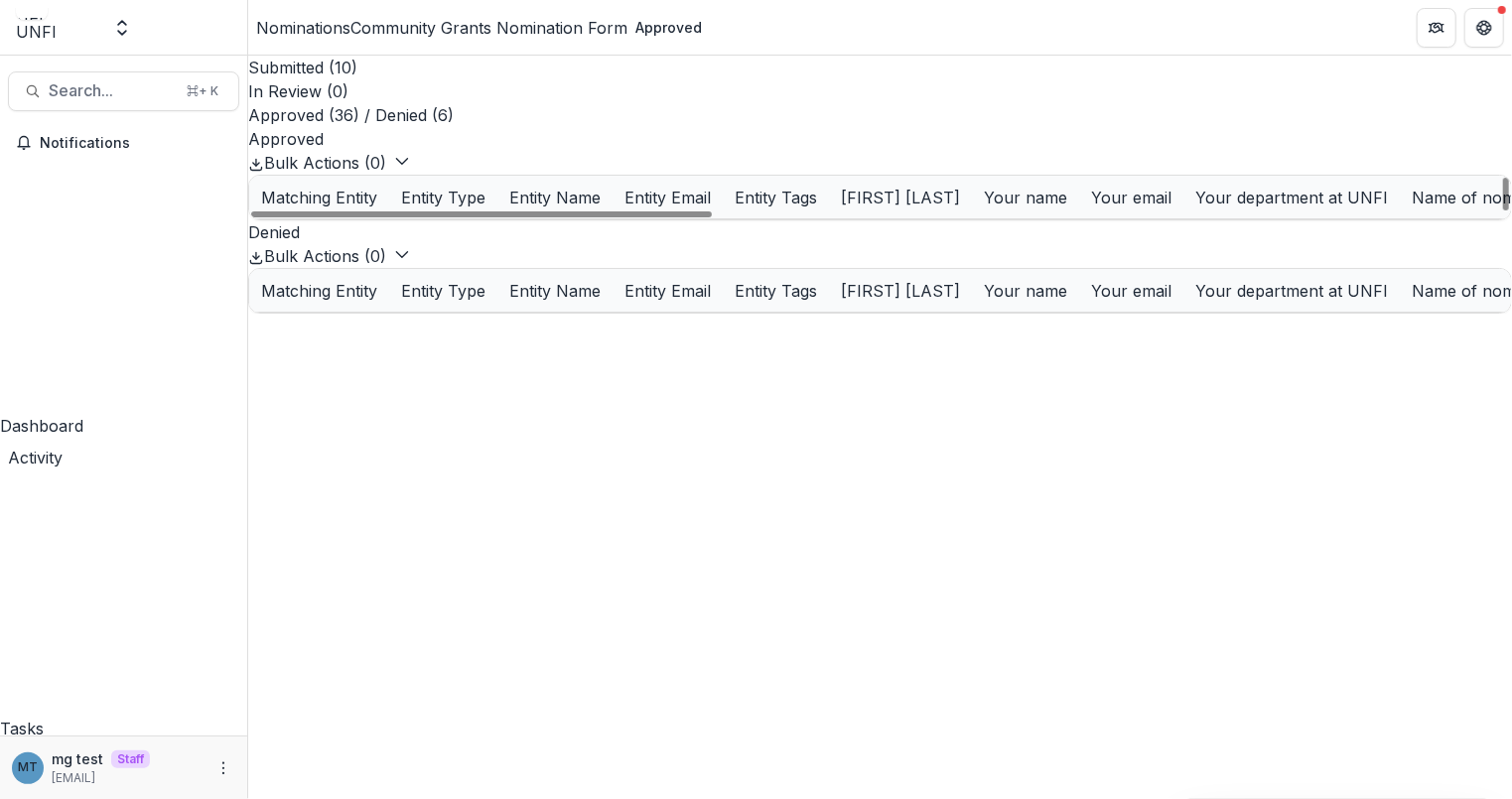 click at bounding box center (249, 198) 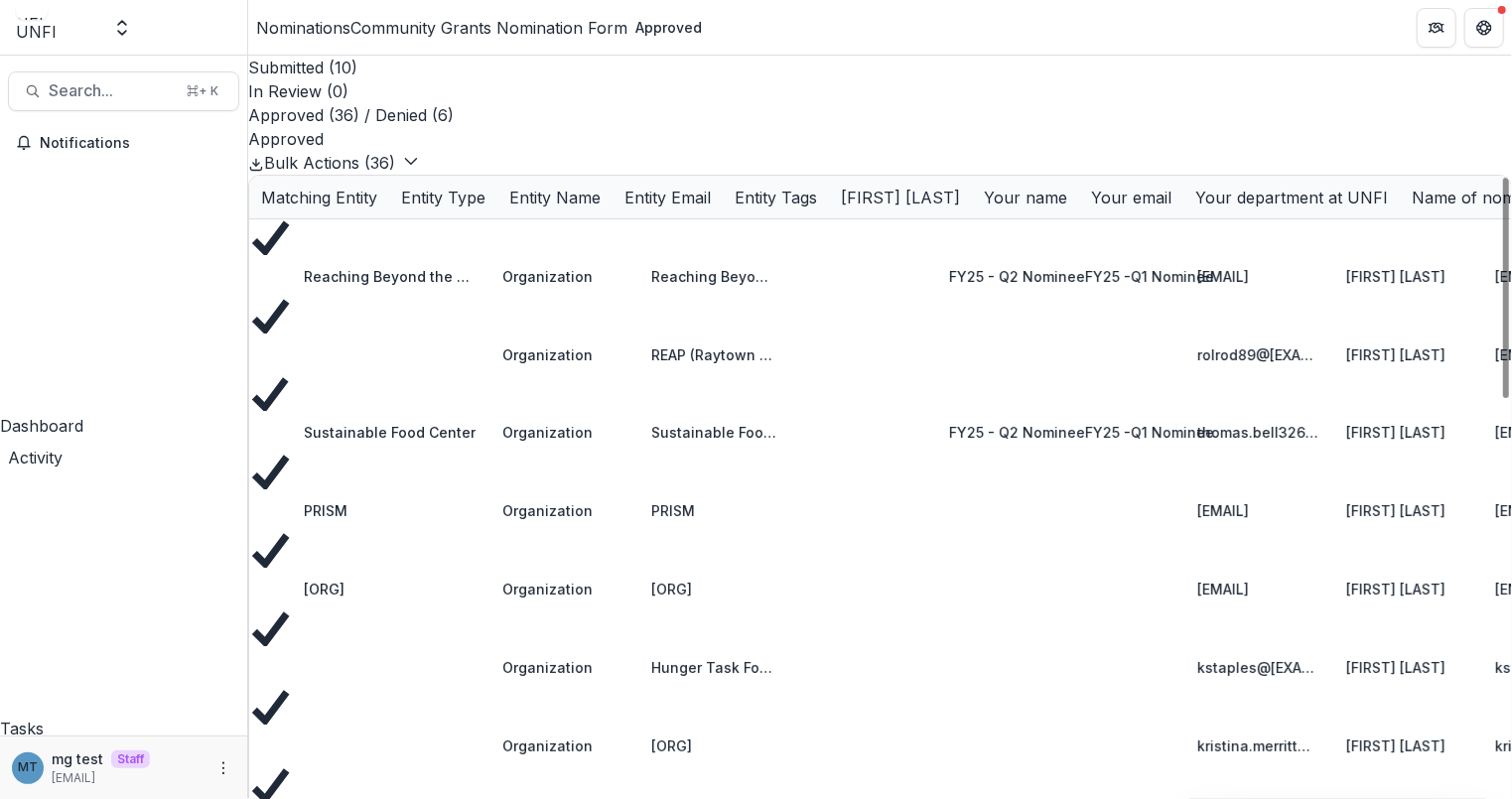 click on "Bulk Actions ( 36 )" at bounding box center (342, 163) 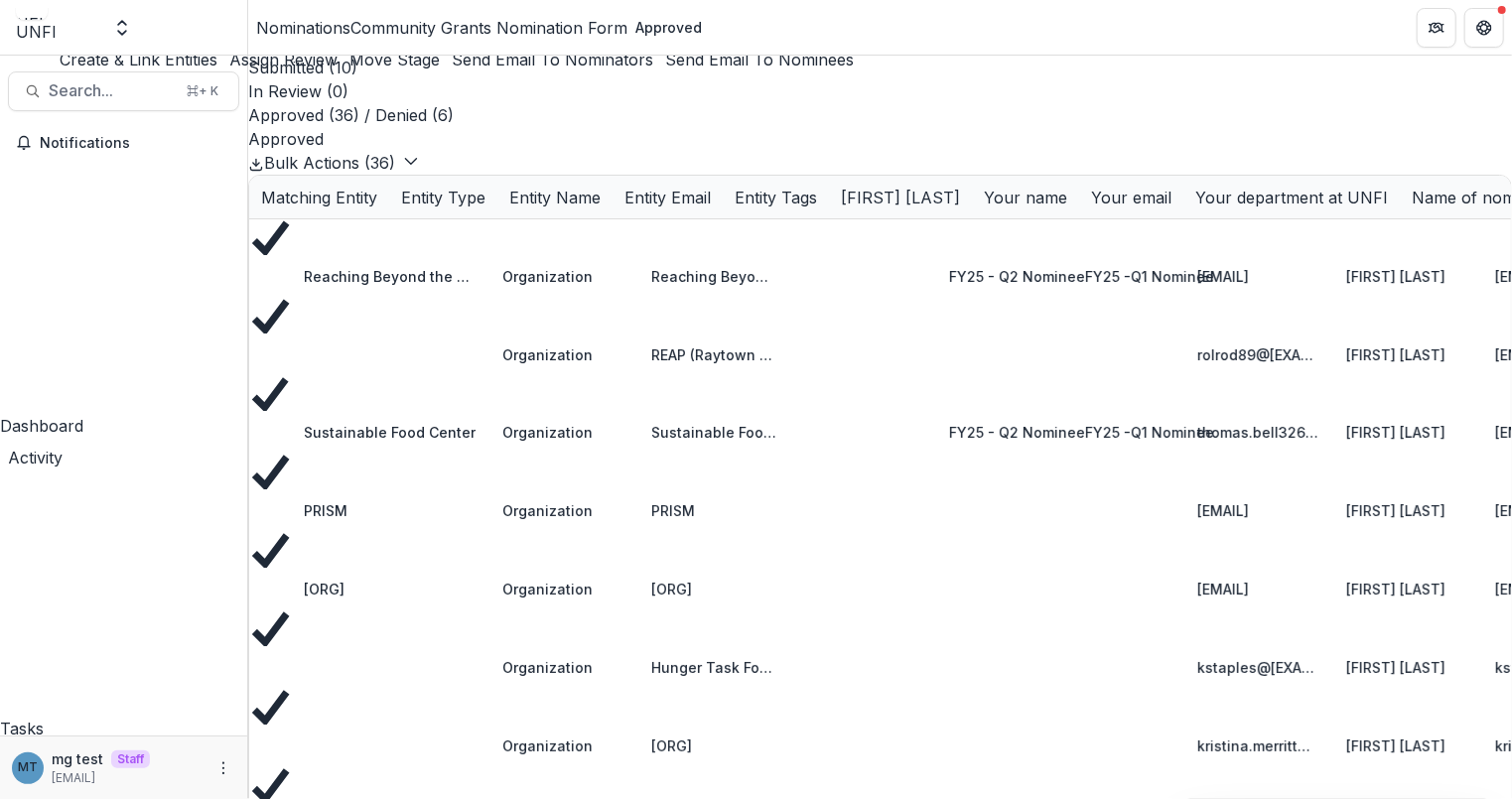 click on "Send Email To Nominators" at bounding box center [546, 60] 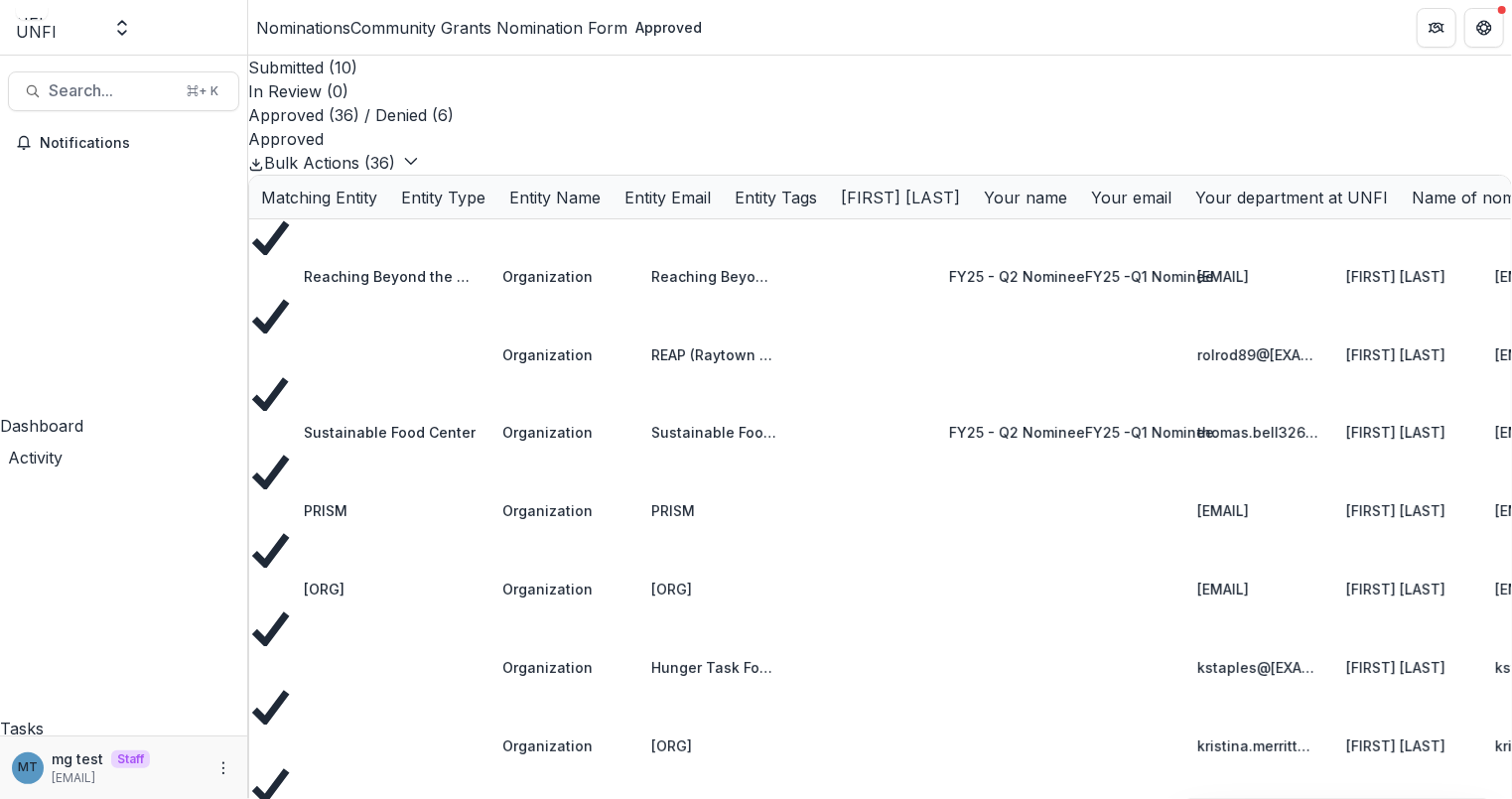 scroll, scrollTop: 32, scrollLeft: 0, axis: vertical 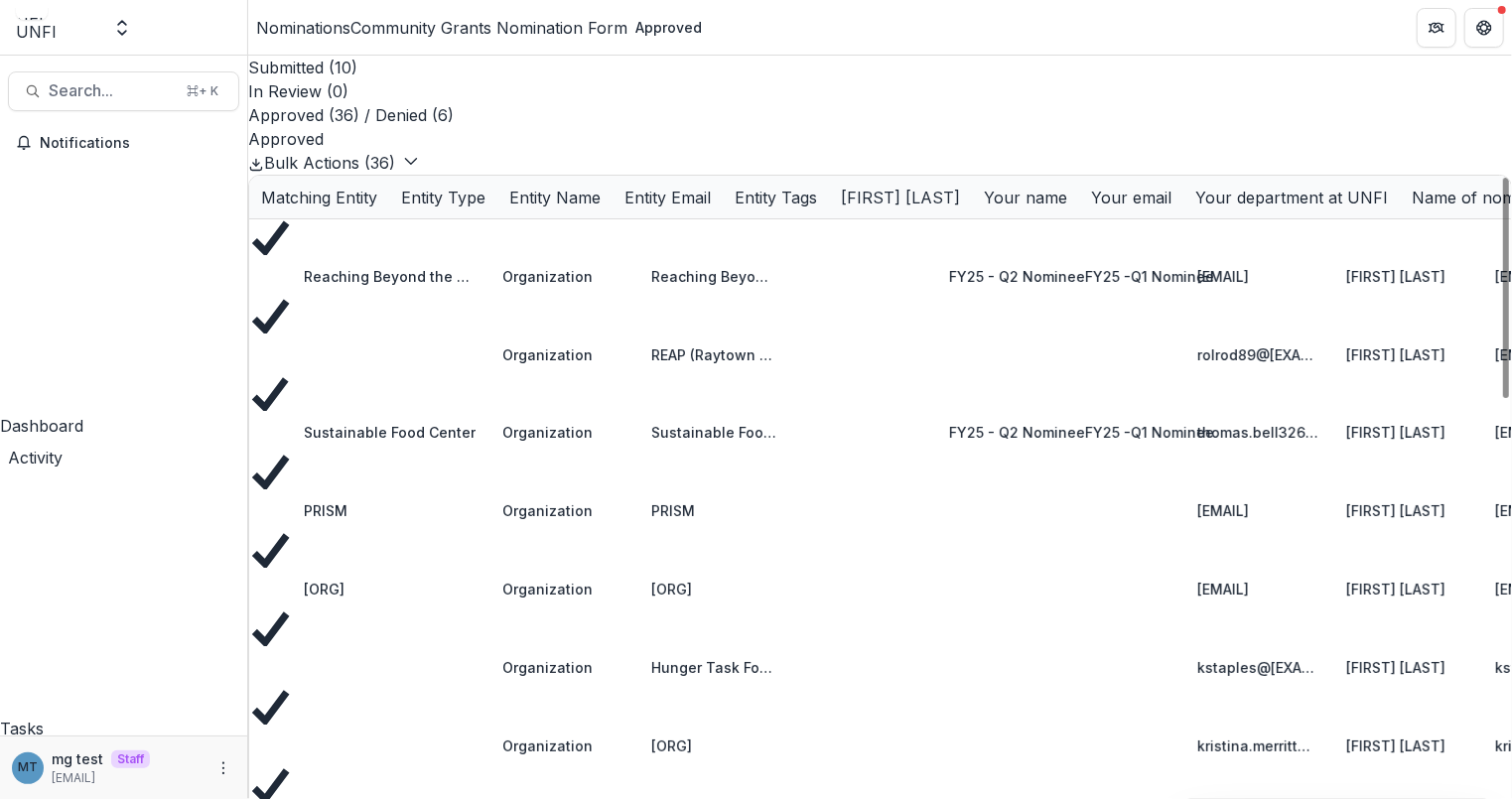 click 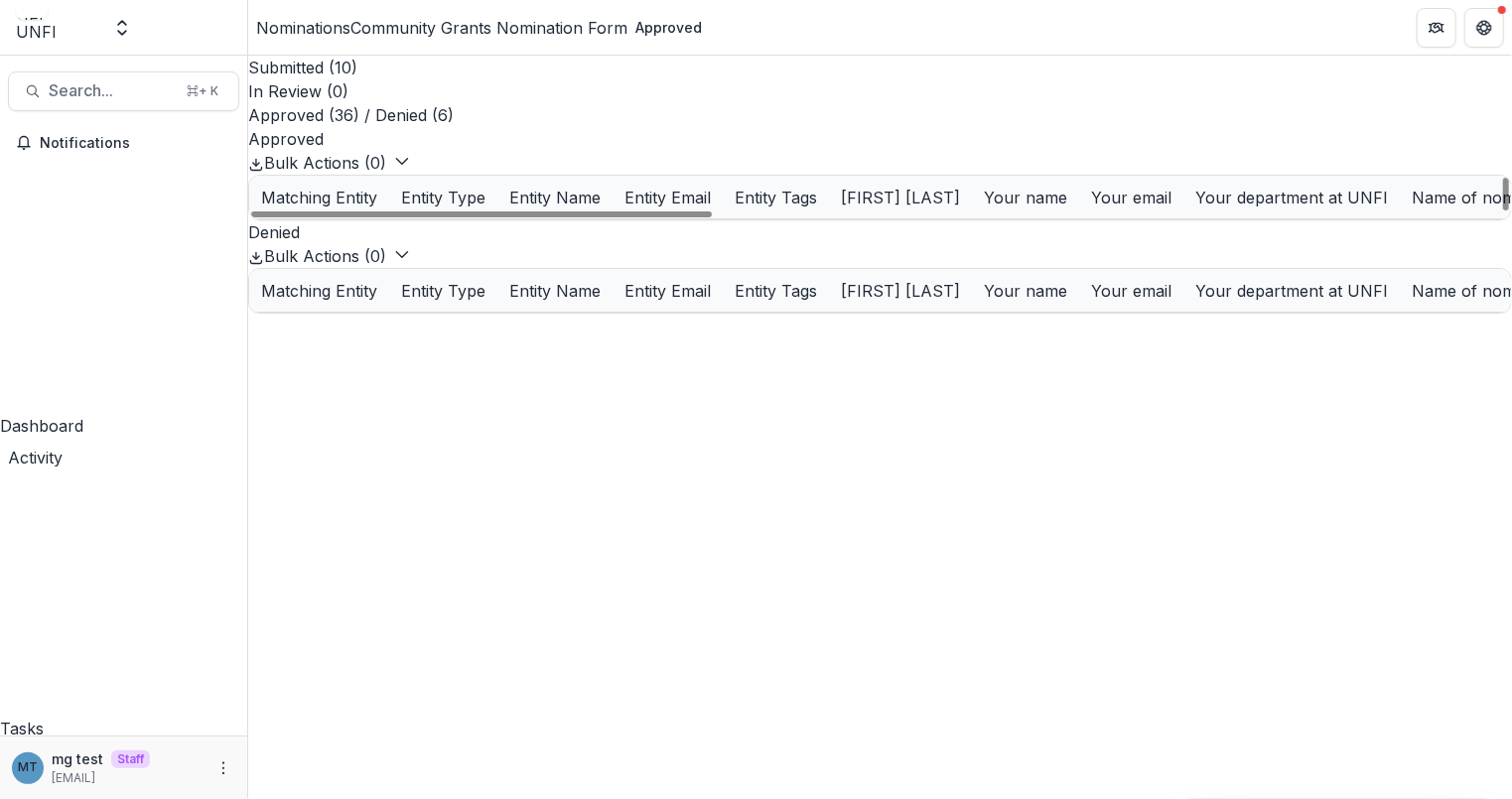 scroll, scrollTop: 1132, scrollLeft: 0, axis: vertical 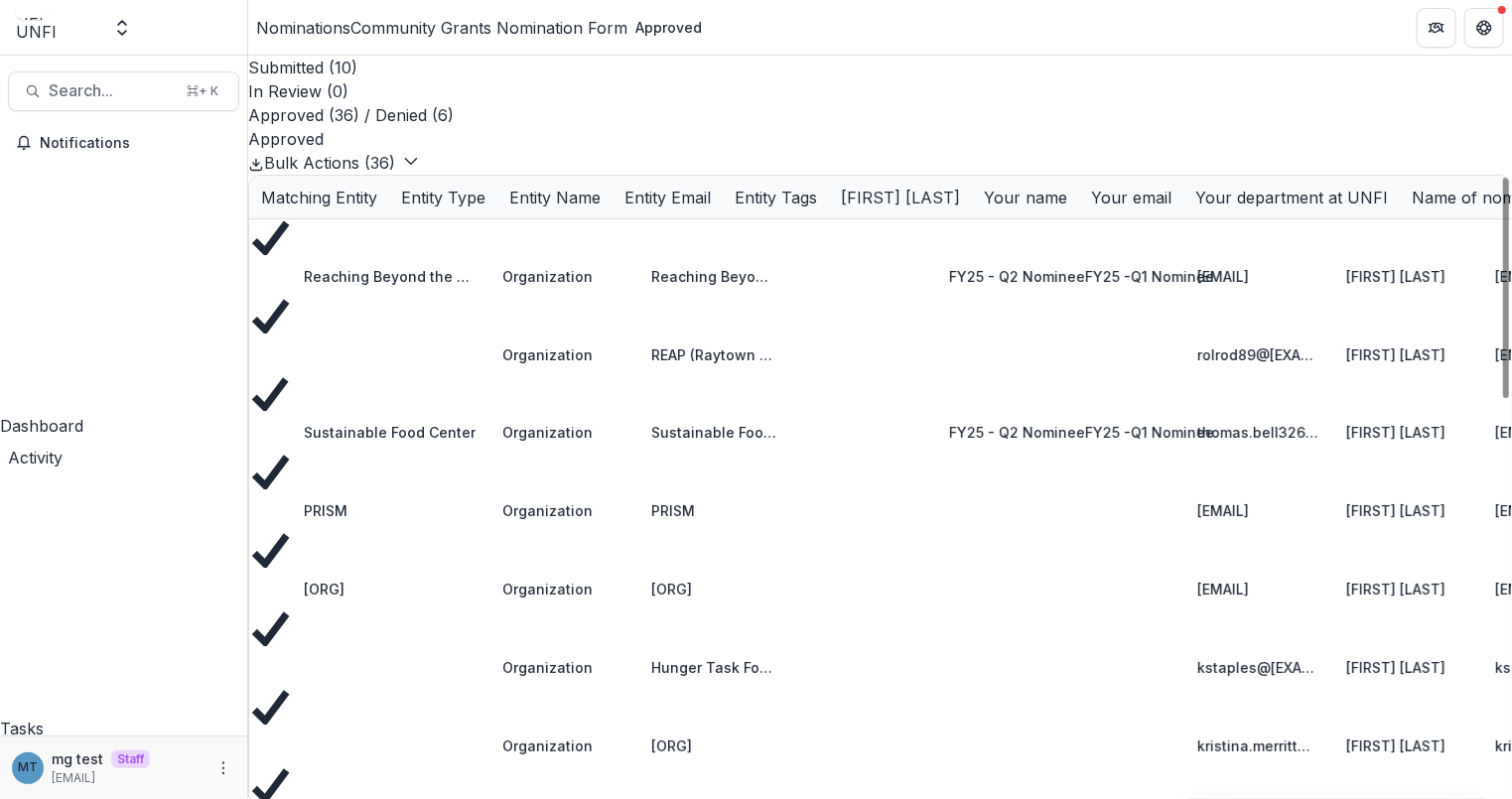 click on "Bulk Actions ( 36 )" at bounding box center (342, 163) 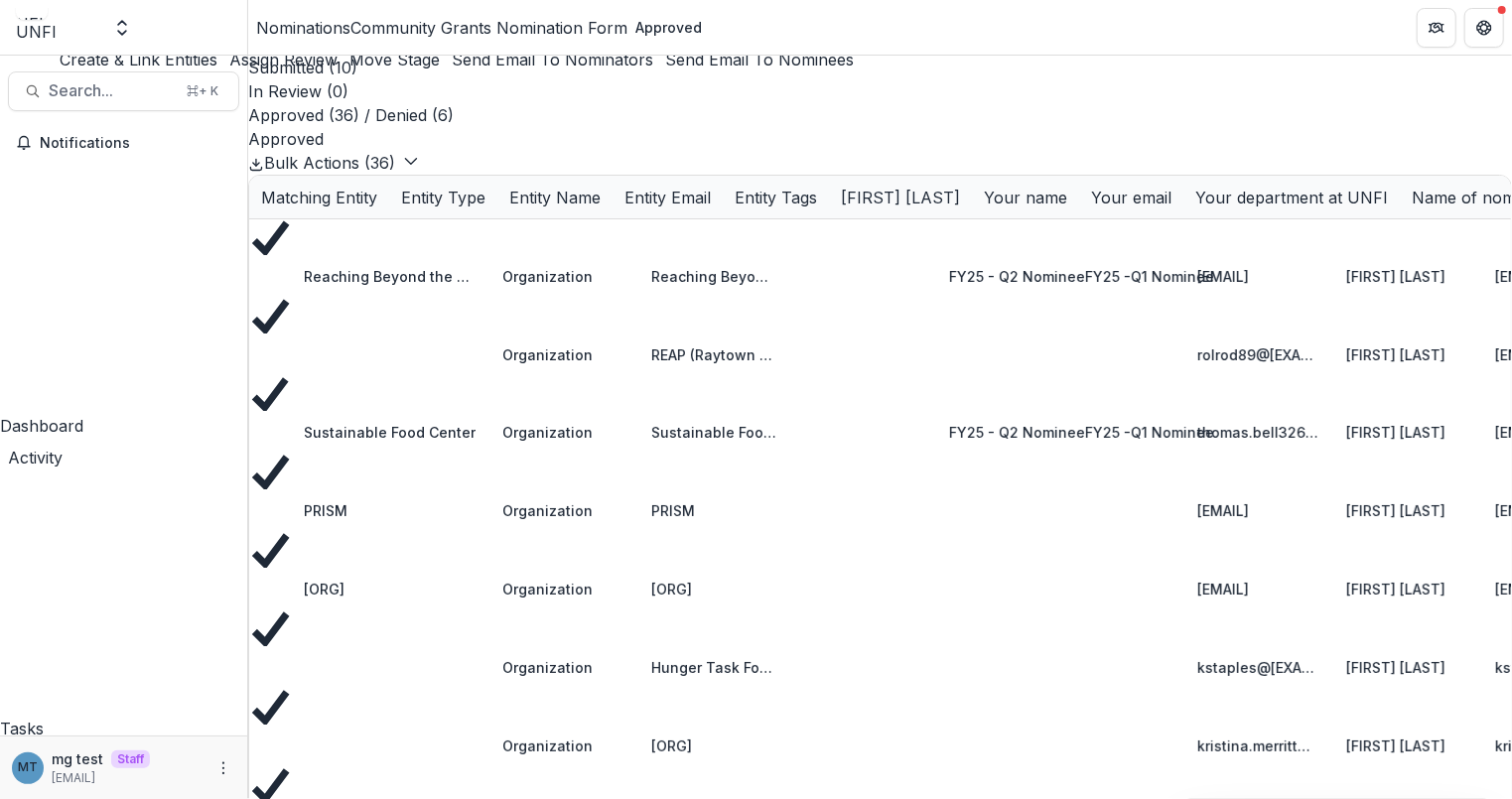 type 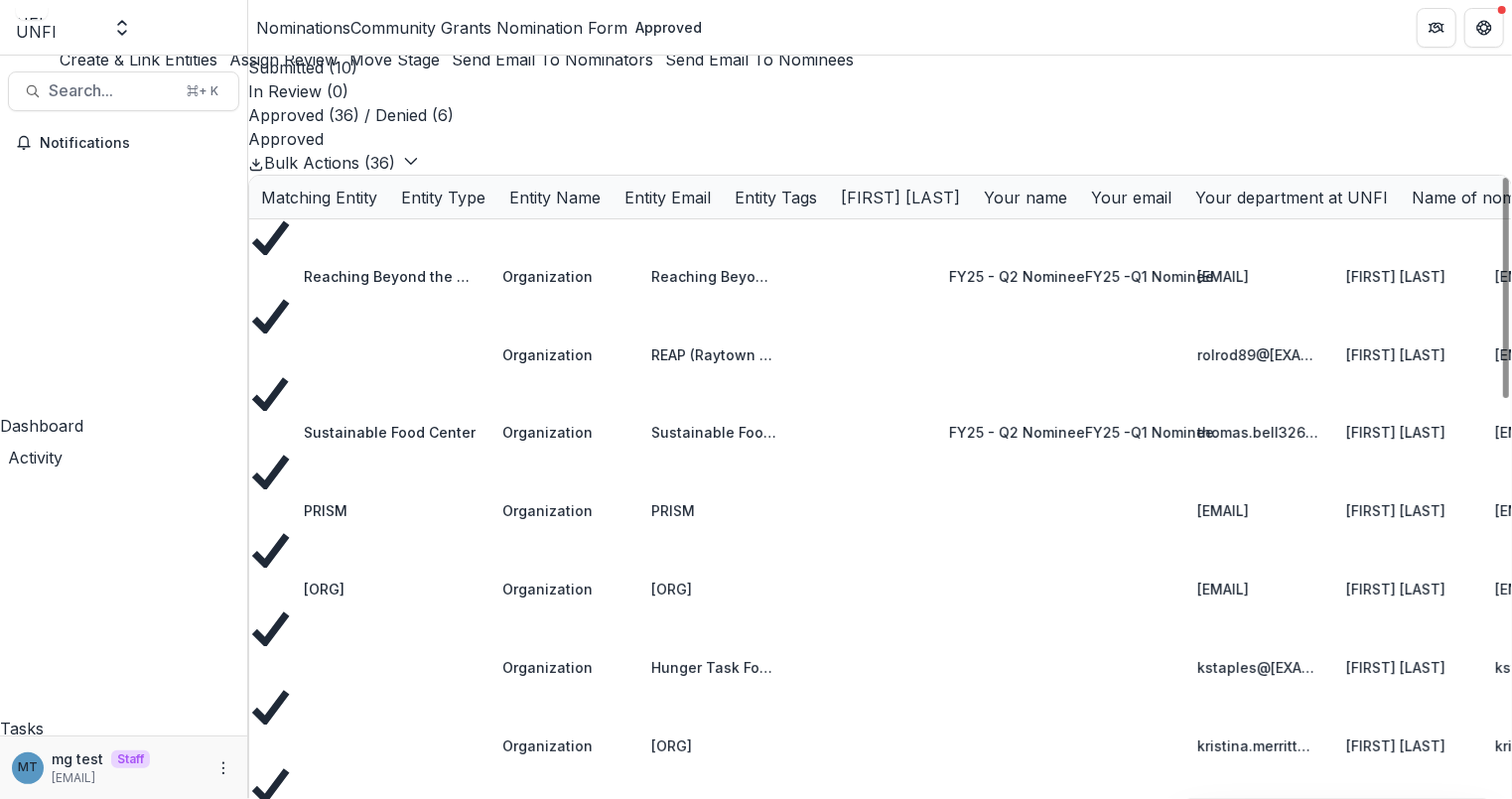 click on "Send Email To Nominators" at bounding box center (546, 60) 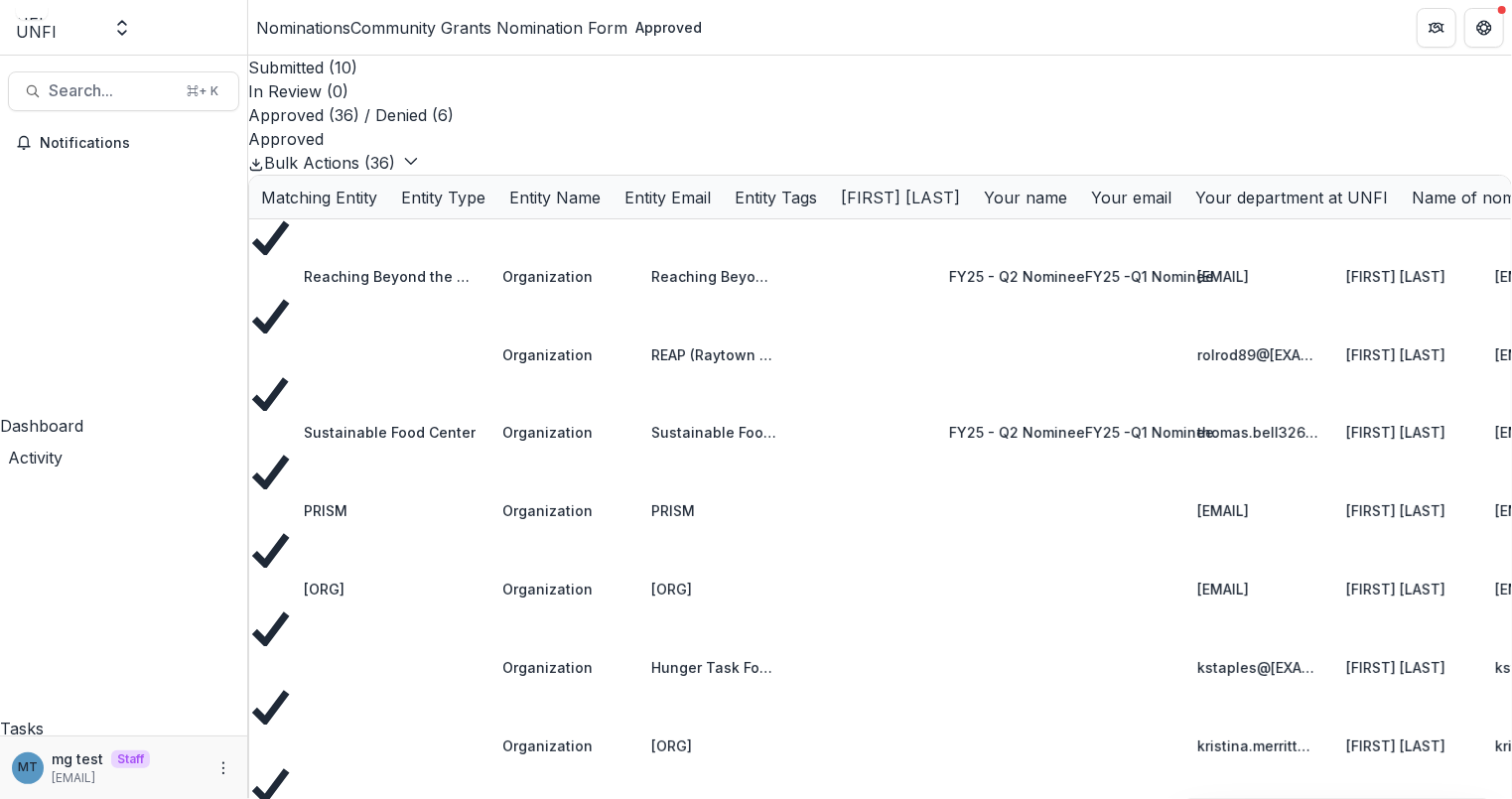 click at bounding box center (756, 907) 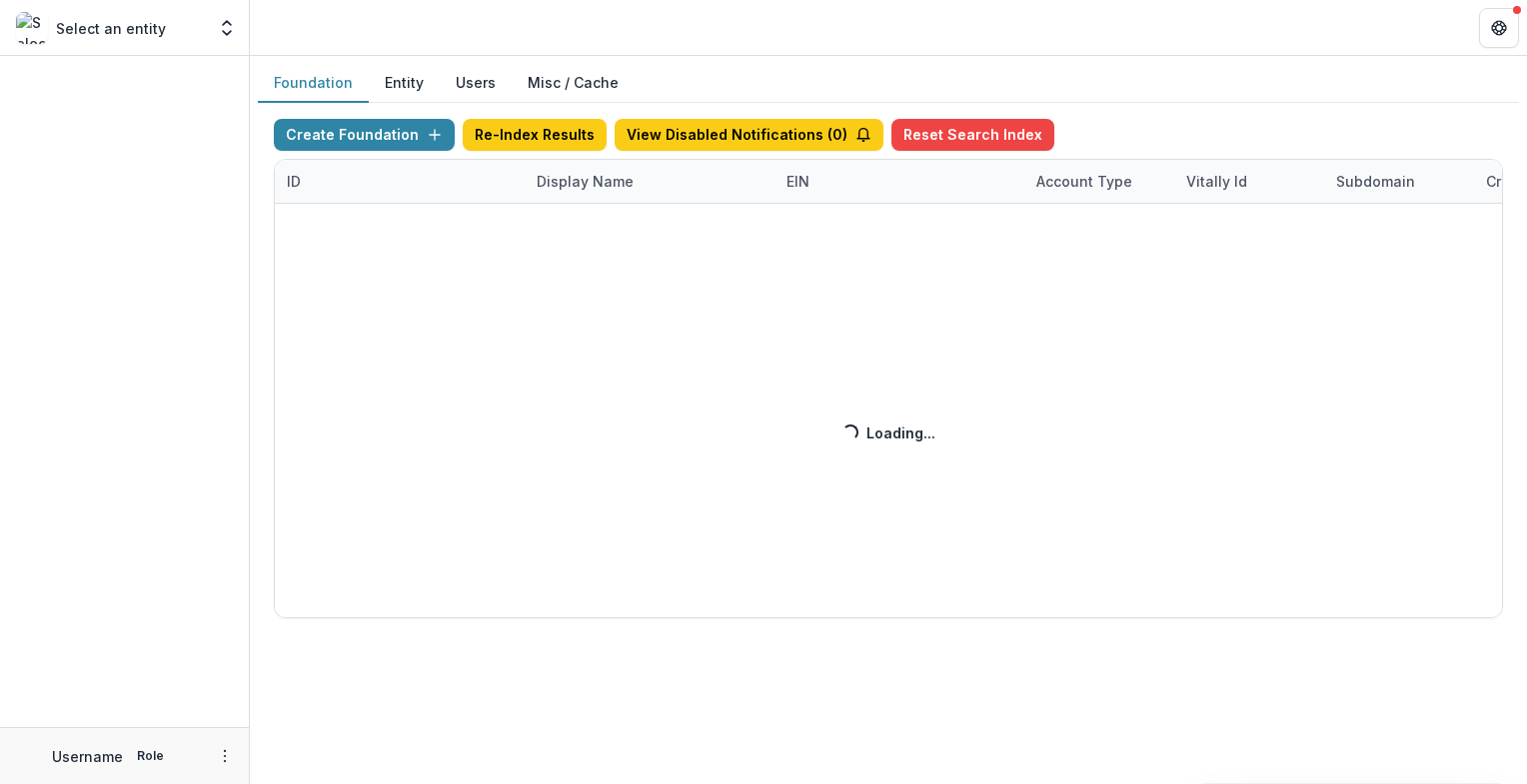 scroll, scrollTop: 0, scrollLeft: 0, axis: both 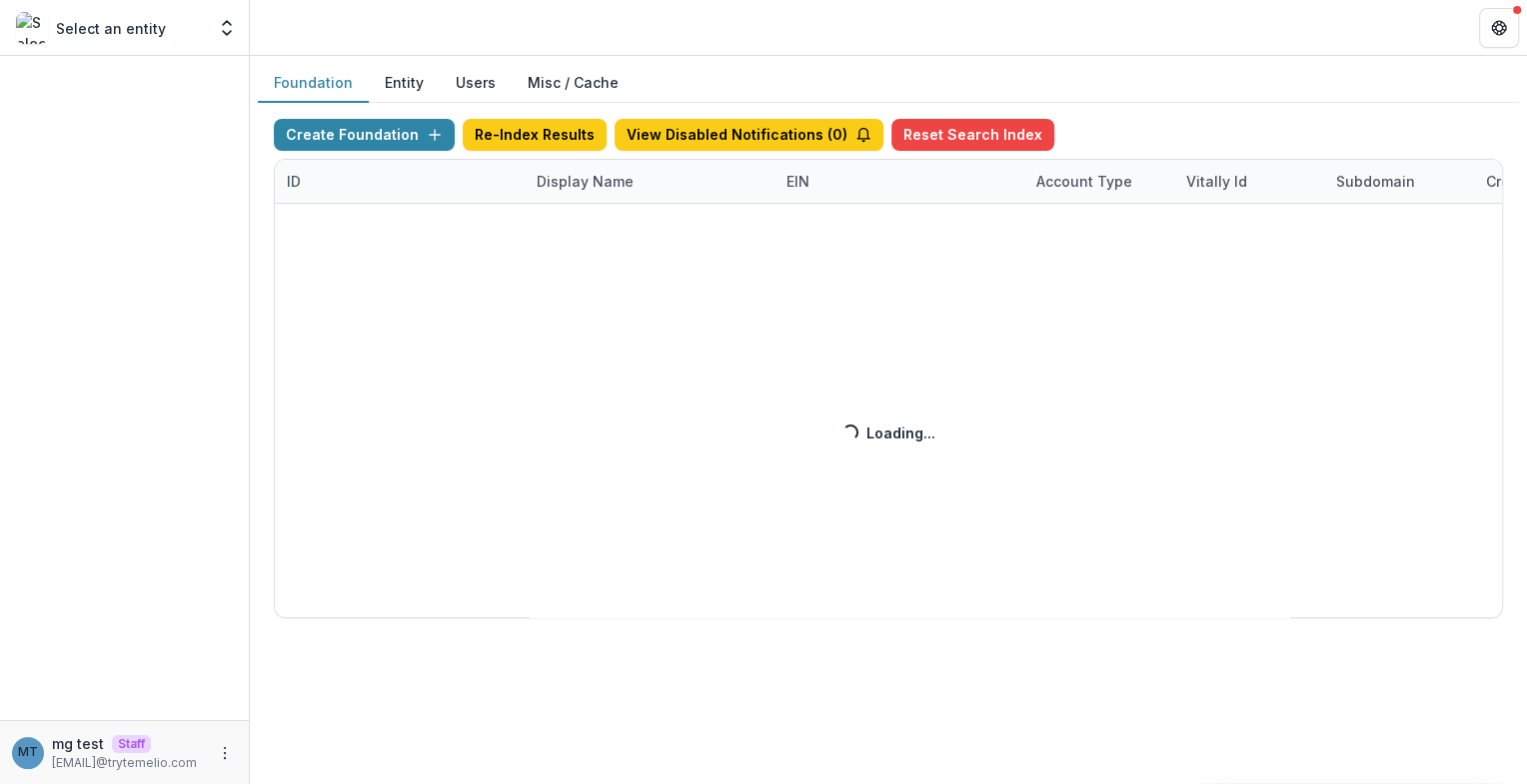 click on "Create Foundation Re-Index Results View Disabled Notifications ( 0 ) Reset Search Index ID Display Name EIN Account Type Vitally Id Subdomain Created on Actions Feature Flags Loading... Loading..." at bounding box center [888, 369] 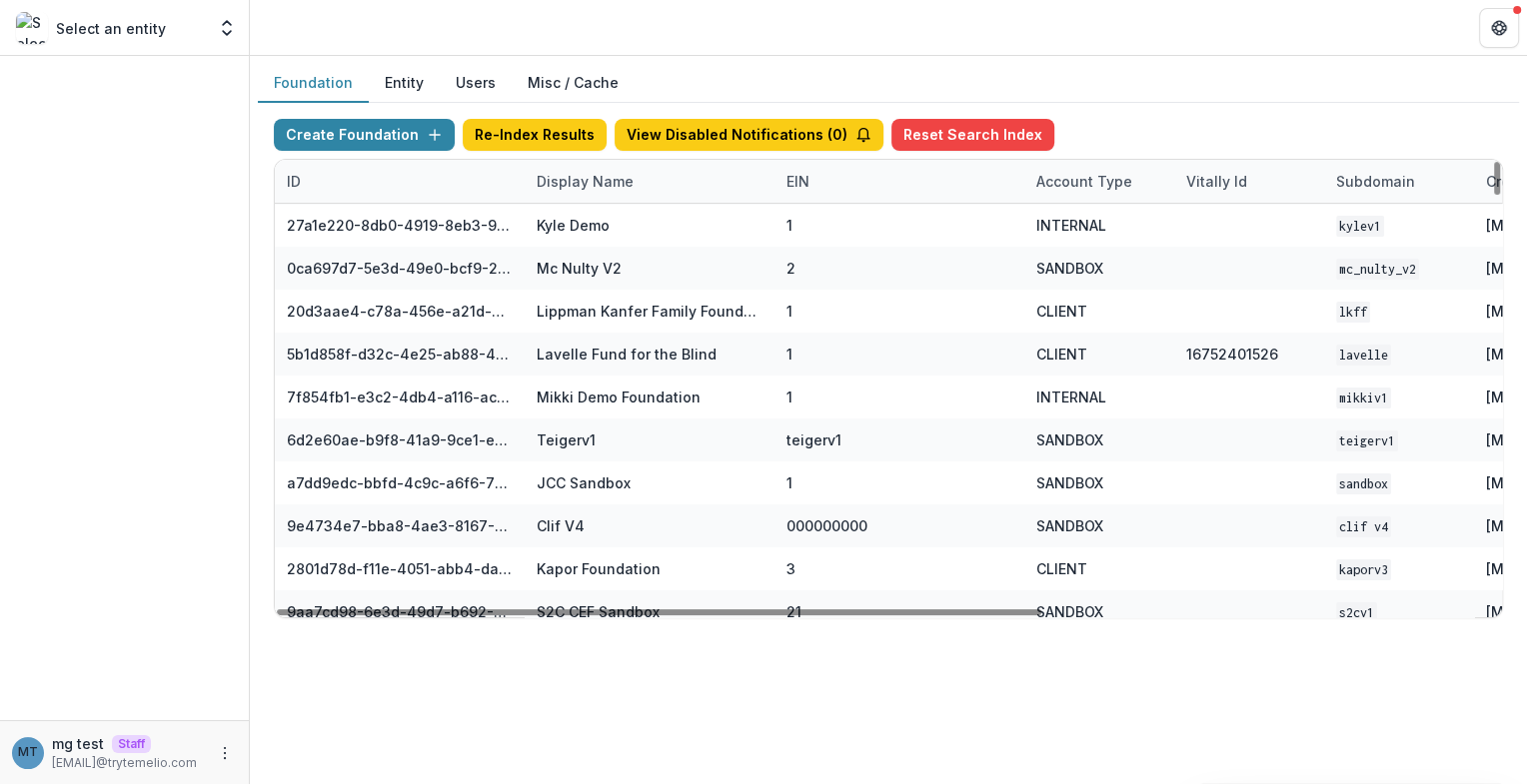 click on "Display Name" at bounding box center (585, 181) 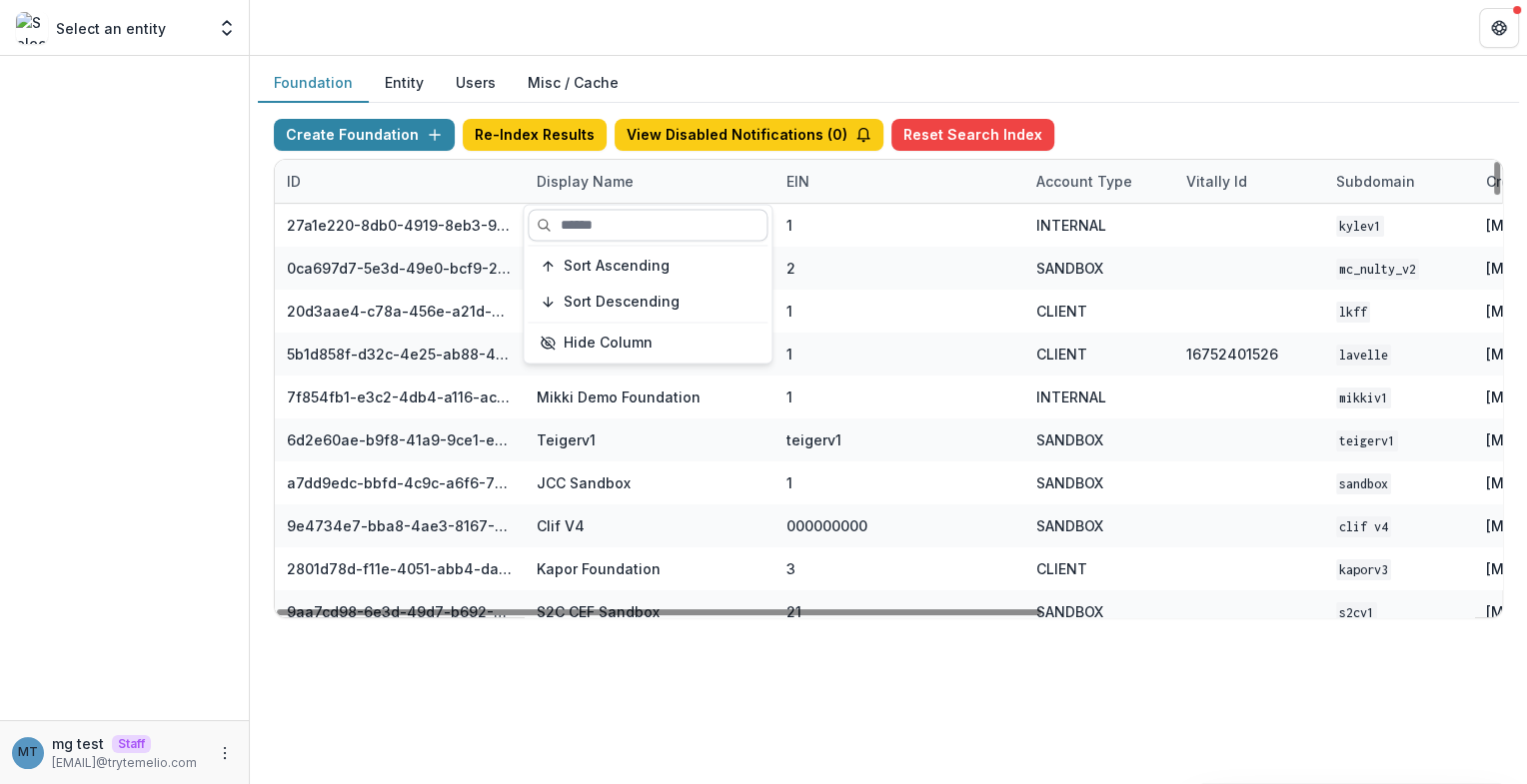 click at bounding box center (648, 225) 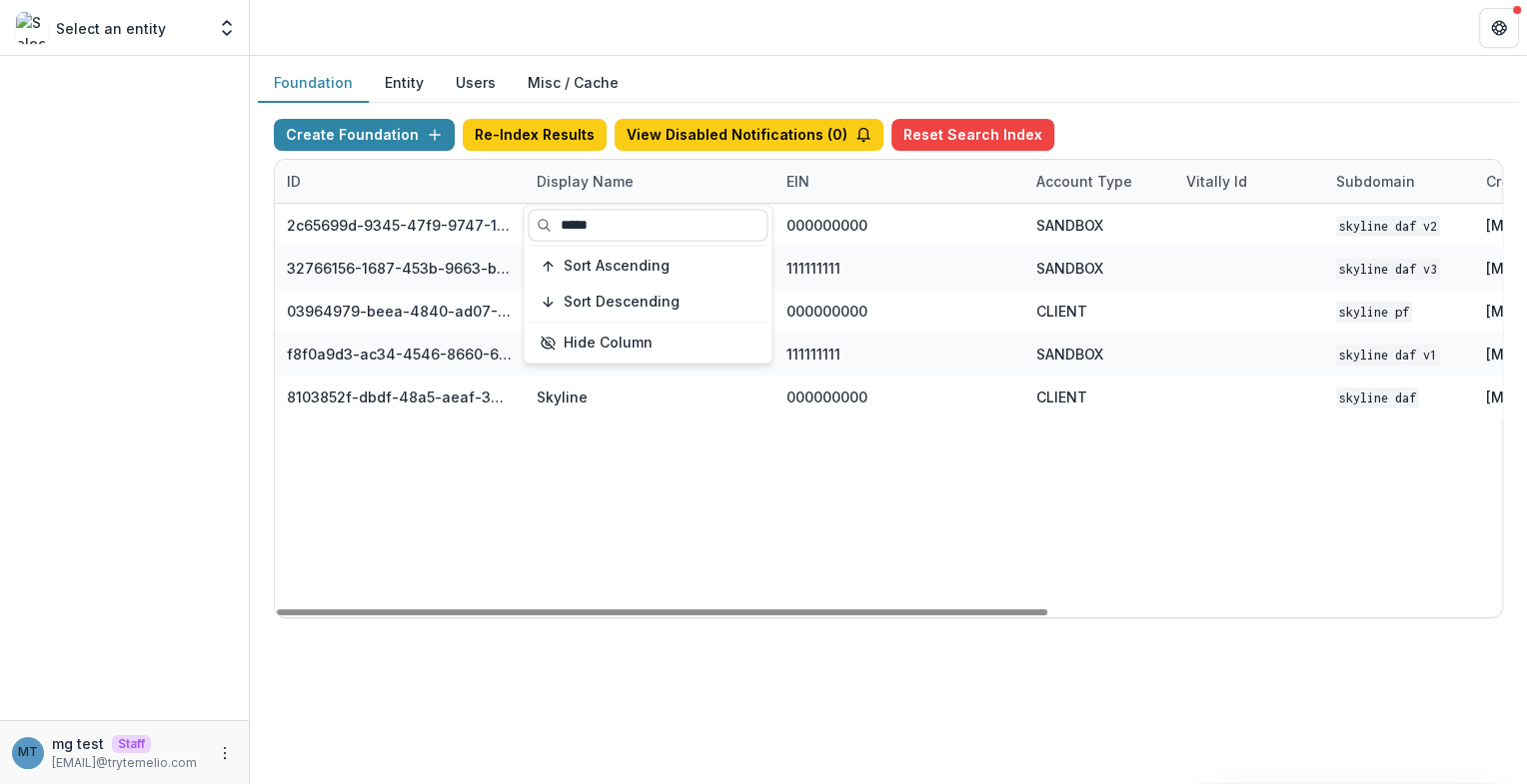 type on "*****" 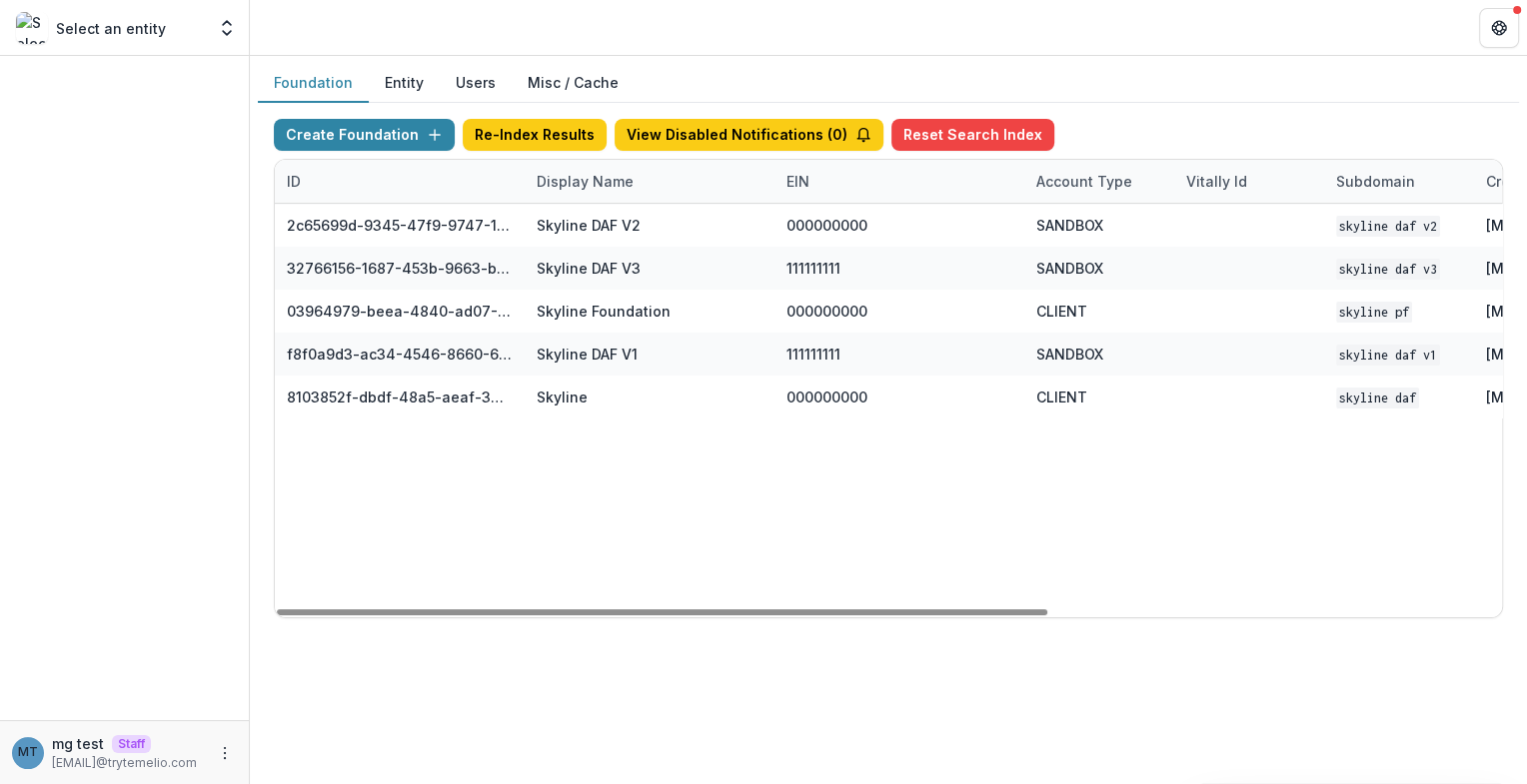 click at bounding box center (888, 27) 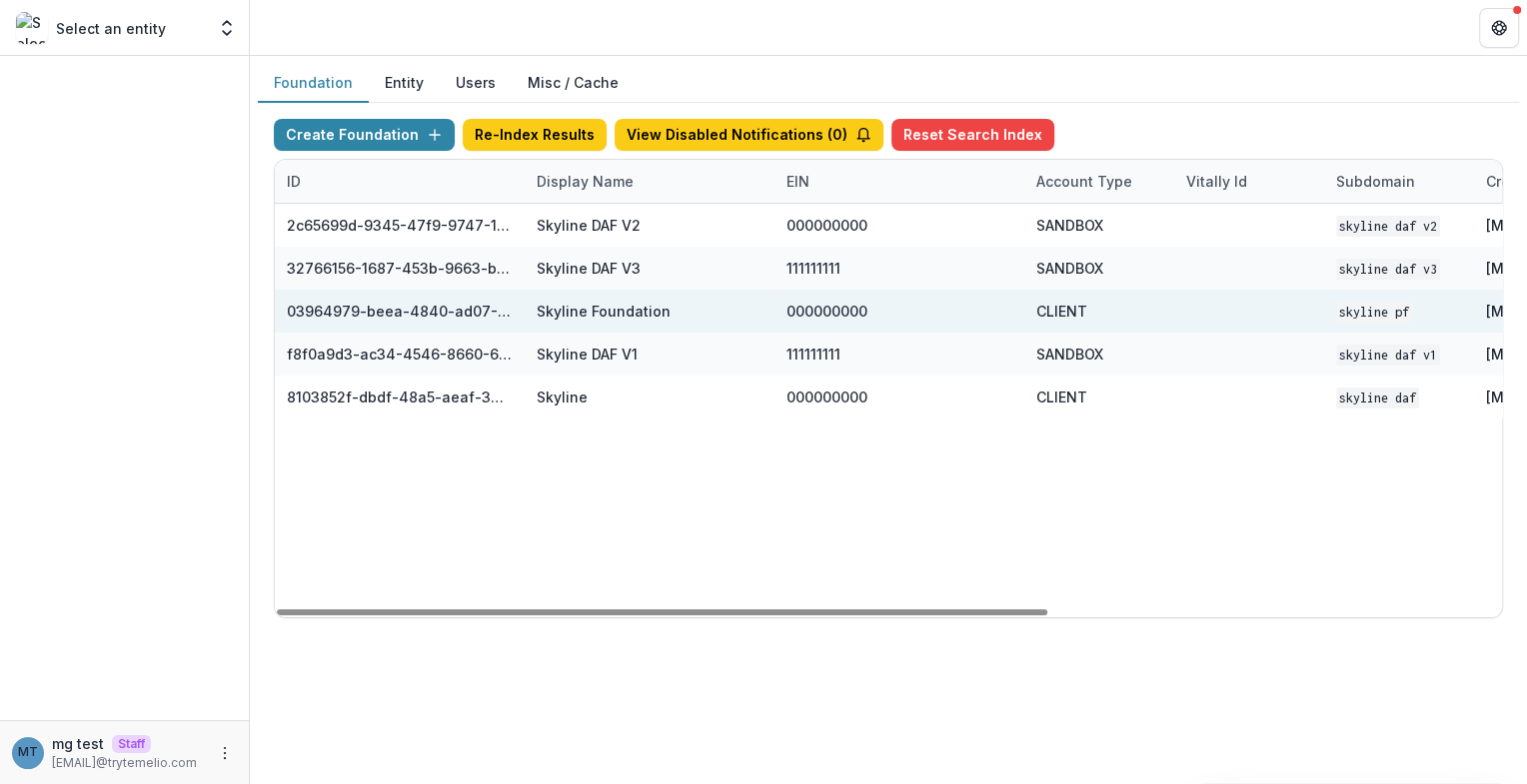 scroll, scrollTop: 0, scrollLeft: 511, axis: horizontal 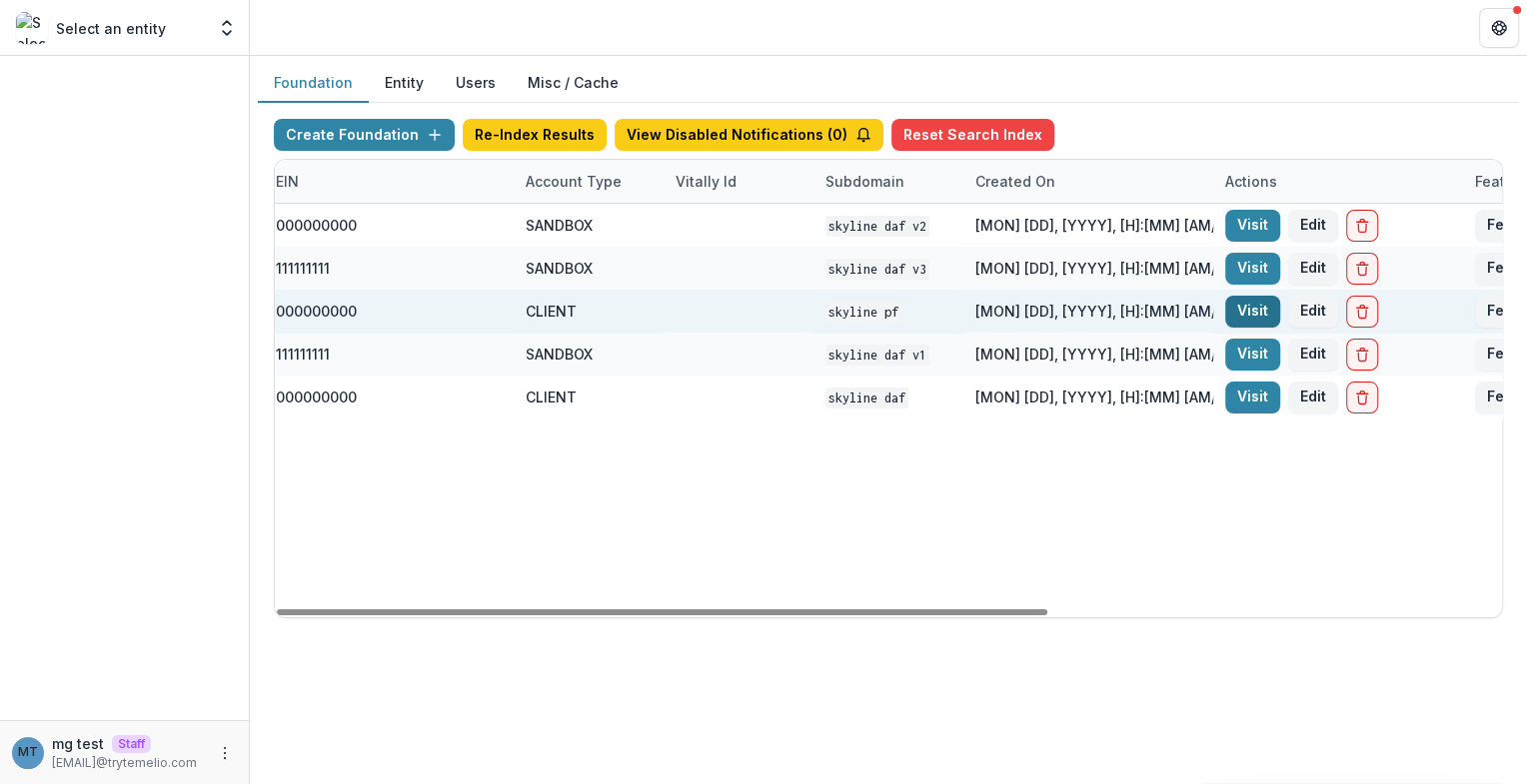 click on "Visit" at bounding box center (1252, 312) 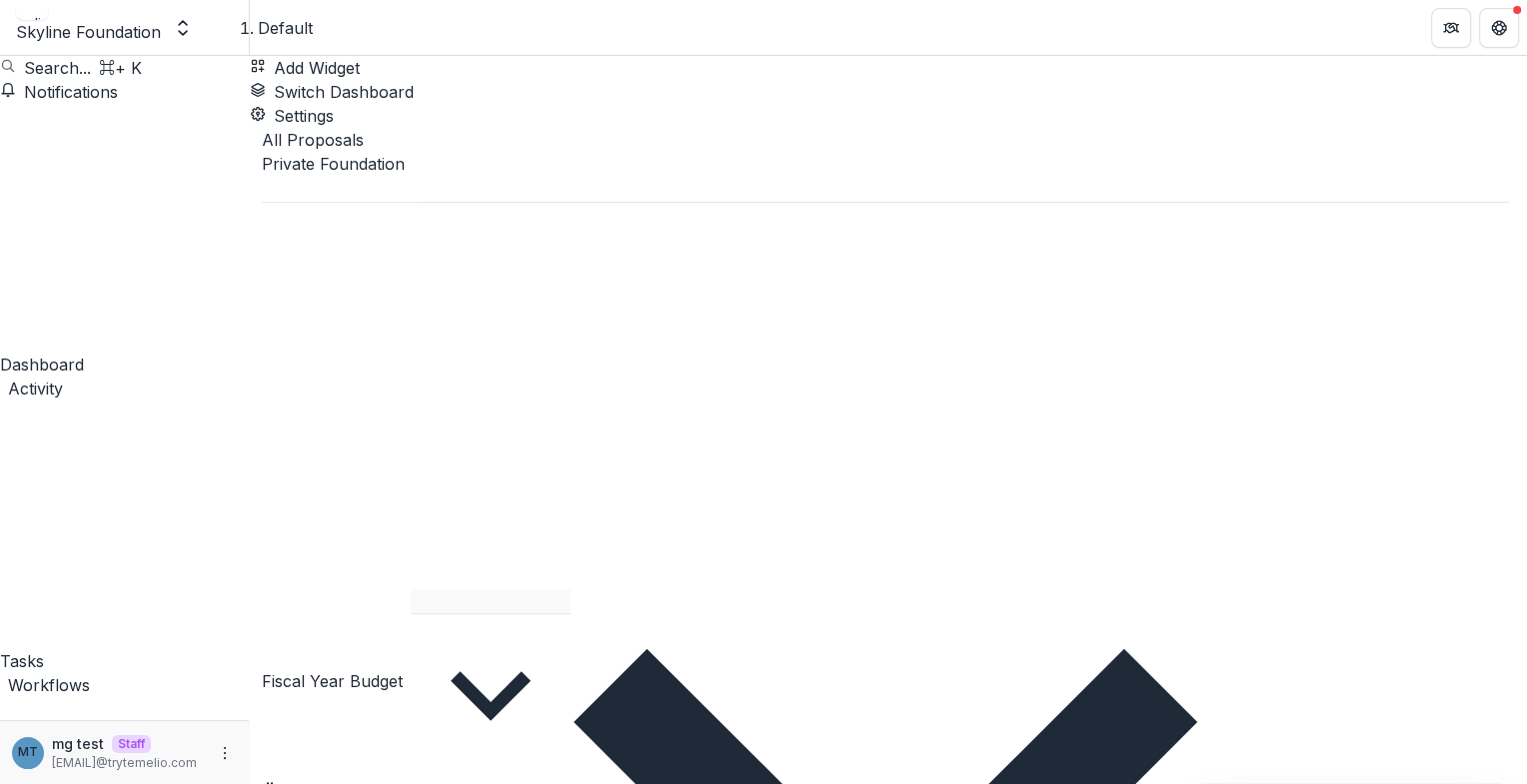 click on "Search..." at bounding box center (57, 68) 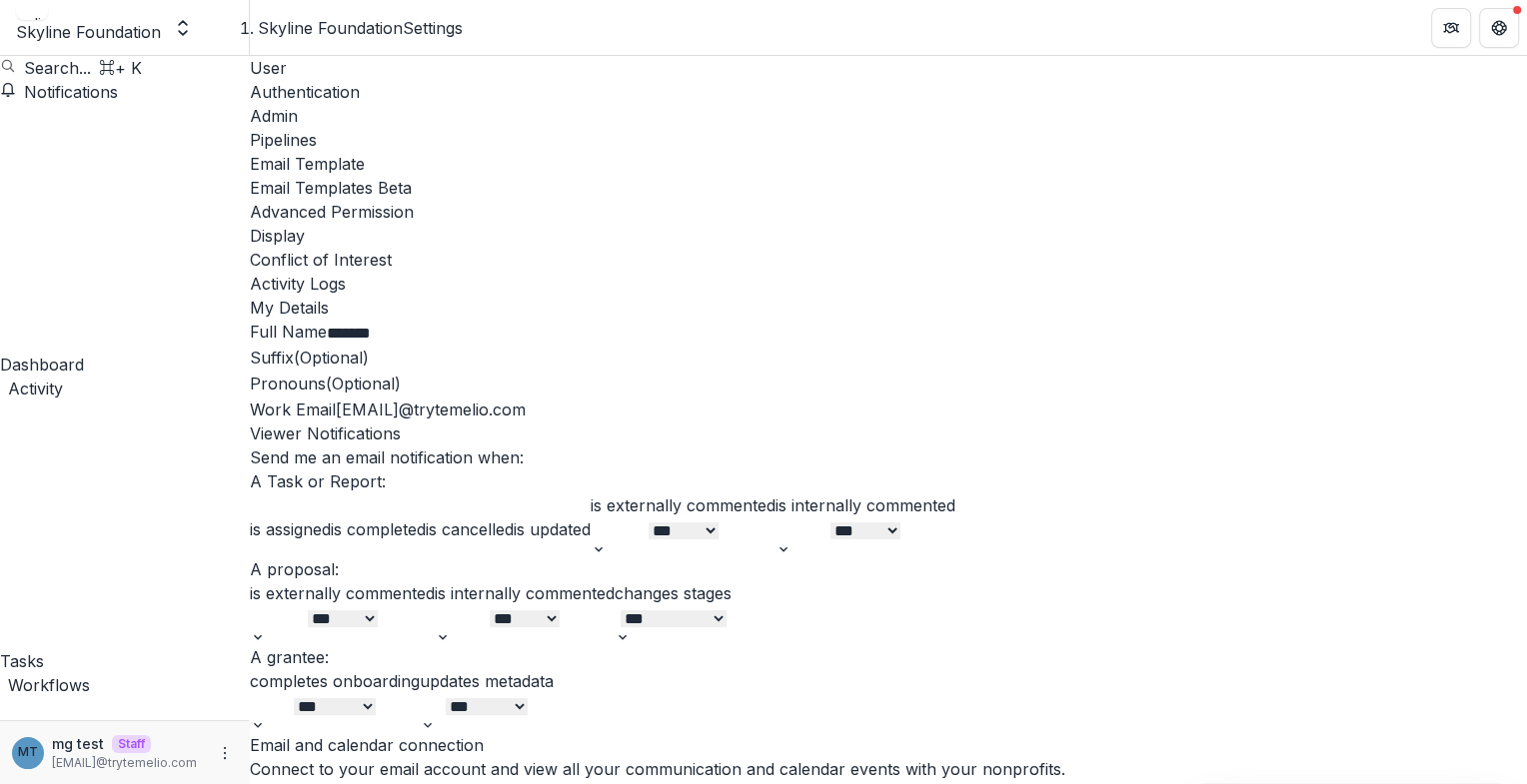 click on "Admin" at bounding box center [888, 116] 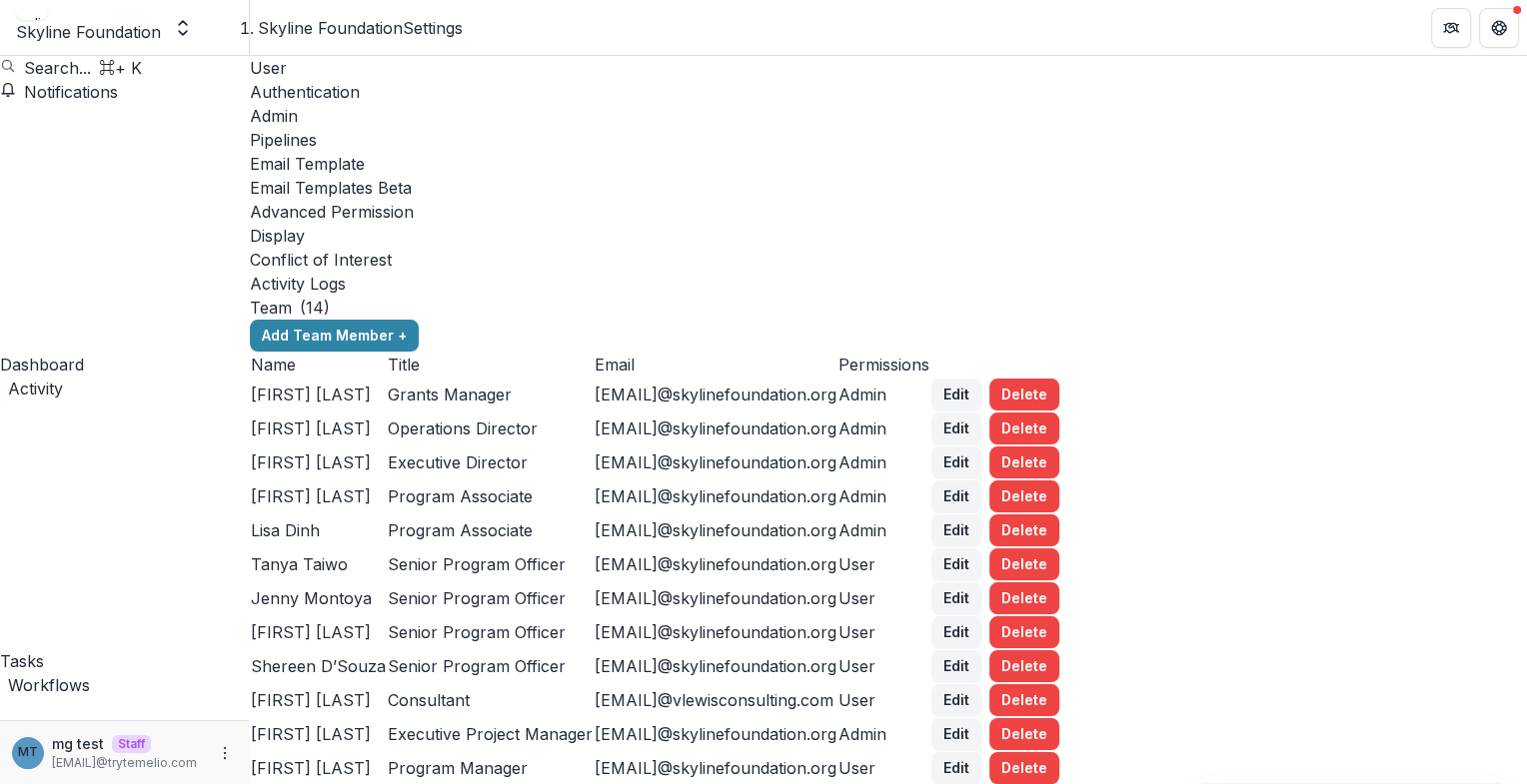 click on "Advanced Permission" at bounding box center (888, 212) 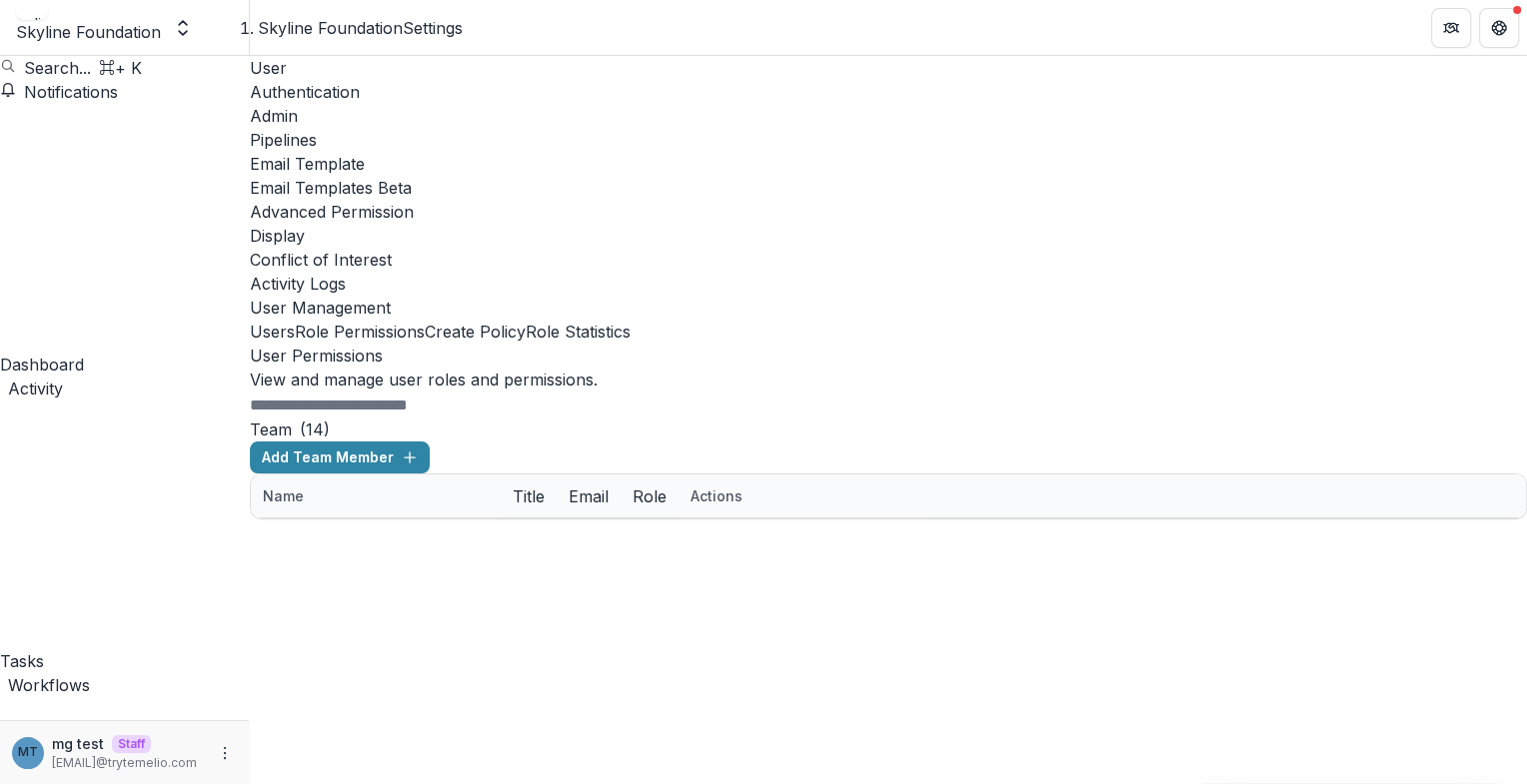 scroll, scrollTop: 36, scrollLeft: 0, axis: vertical 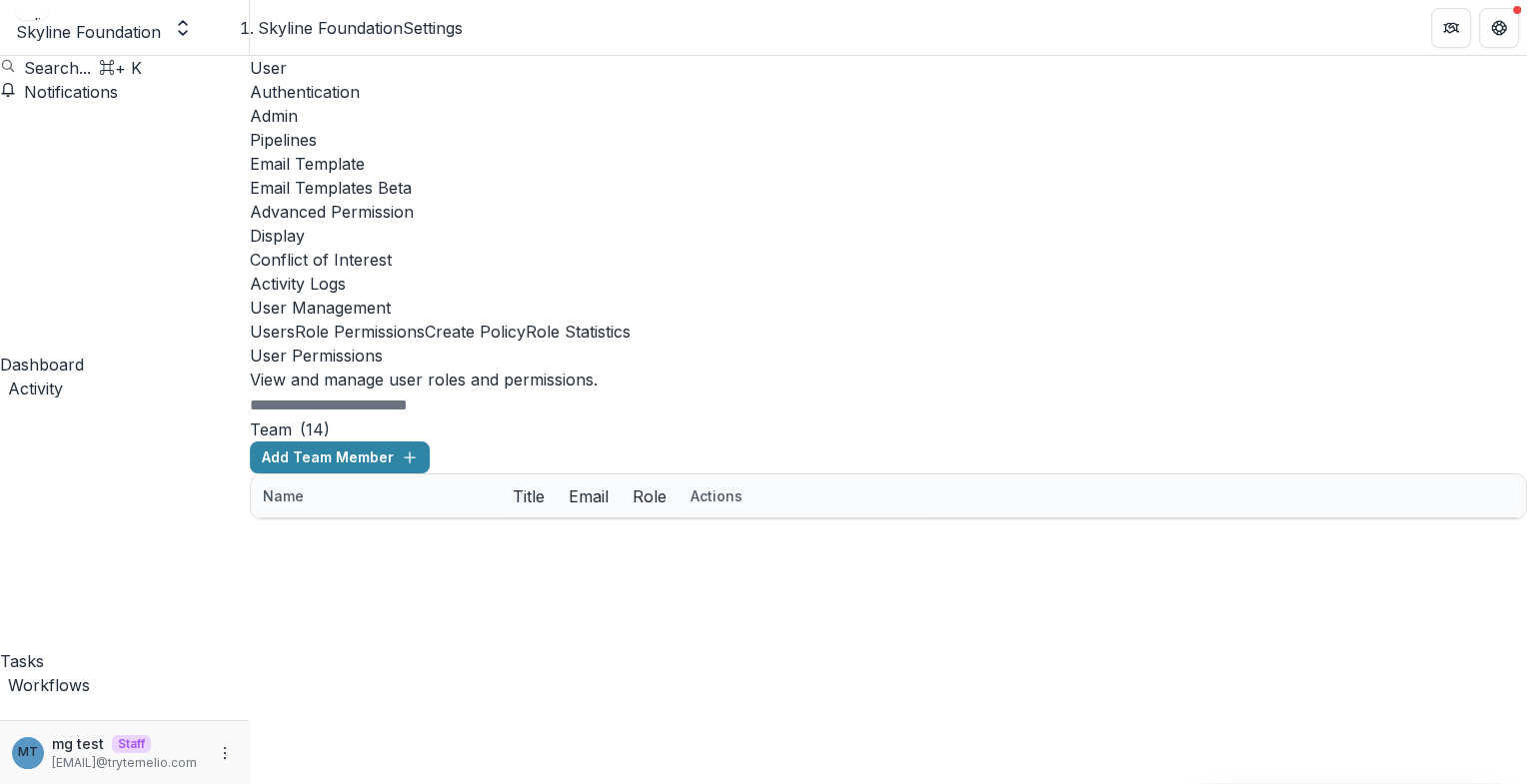 click on "User Management Users Role Permissions Create Policy Role Statistics User Permissions View and manage user roles and permissions. Team ( 14 ) Add Team Member Name Title Email Role Actions Rose Brookhouse Grants Manager rose@skylinefoundation.org Admin+Payments Edit Delete Roxanne Hanson Operations Director roxanne@skylinefoundation.org Admin+Payments Edit Delete Angie Chen Executive Director angie@skylinefoundation.org Admin+Payments Edit Delete Eddie Whitfield Program Associate eddie@skylinefoundation.org Admin Edit Delete Lisa Dinh Program Associate lisa@skylinefoundation.org Admin Edit Delete Tanya Taiwo Senior Program Officer tanya@skylinefoundation.org User Edit Delete Jenny Montoya Senior Program Officer jenny@skylinefoundation.org User Edit Delete Raquel Donoso Senior Program Officer raquel@skylinefoundation.org User Edit Delete Shereen D’Souza Senior Program Officer shereen@skylinefoundation.org User Edit Delete Valerie  Lewis Consultant valerie@vlewisconsulting.com User Edit Delete Kelly Costa Edit" at bounding box center [888, 407] 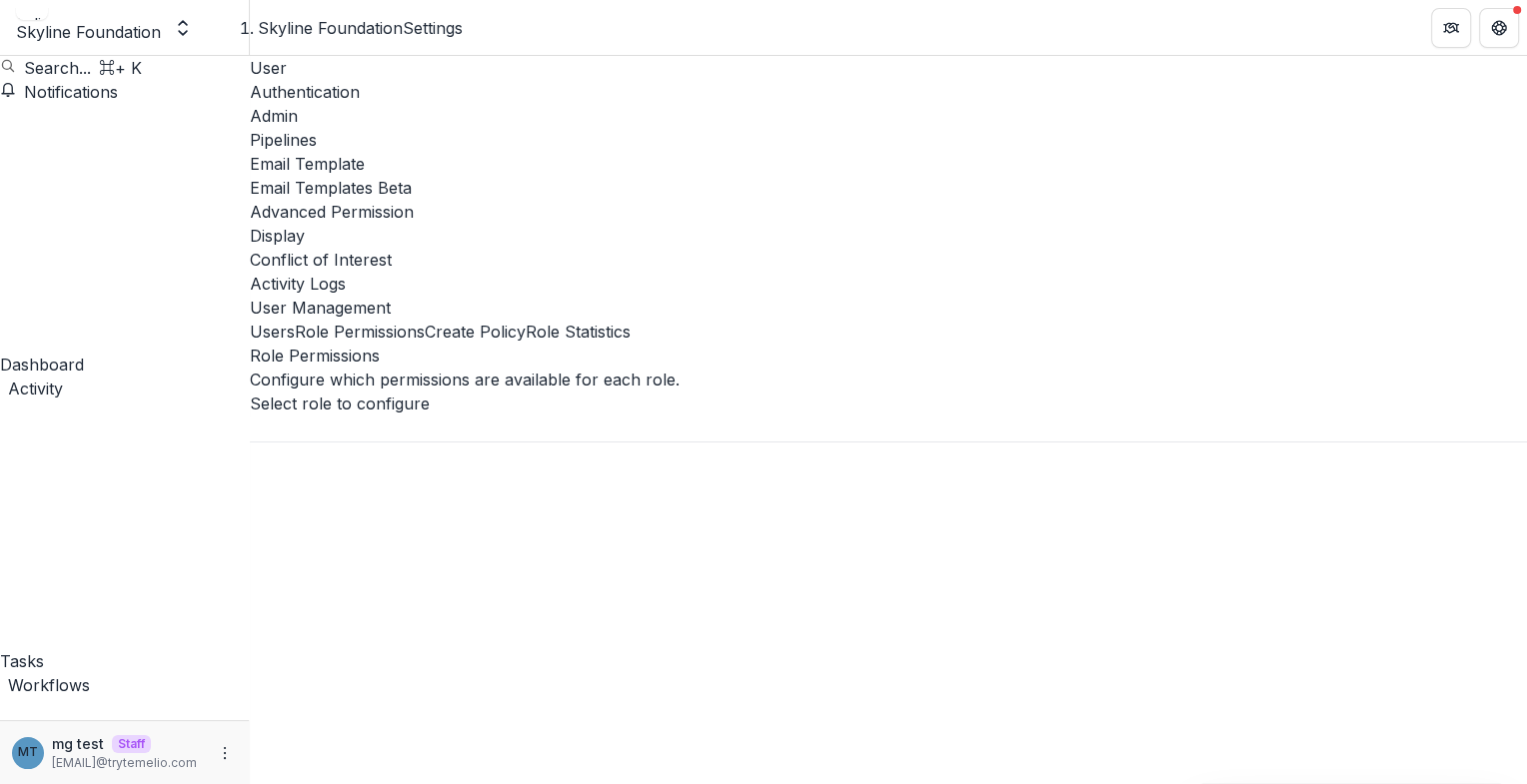 scroll, scrollTop: 0, scrollLeft: 0, axis: both 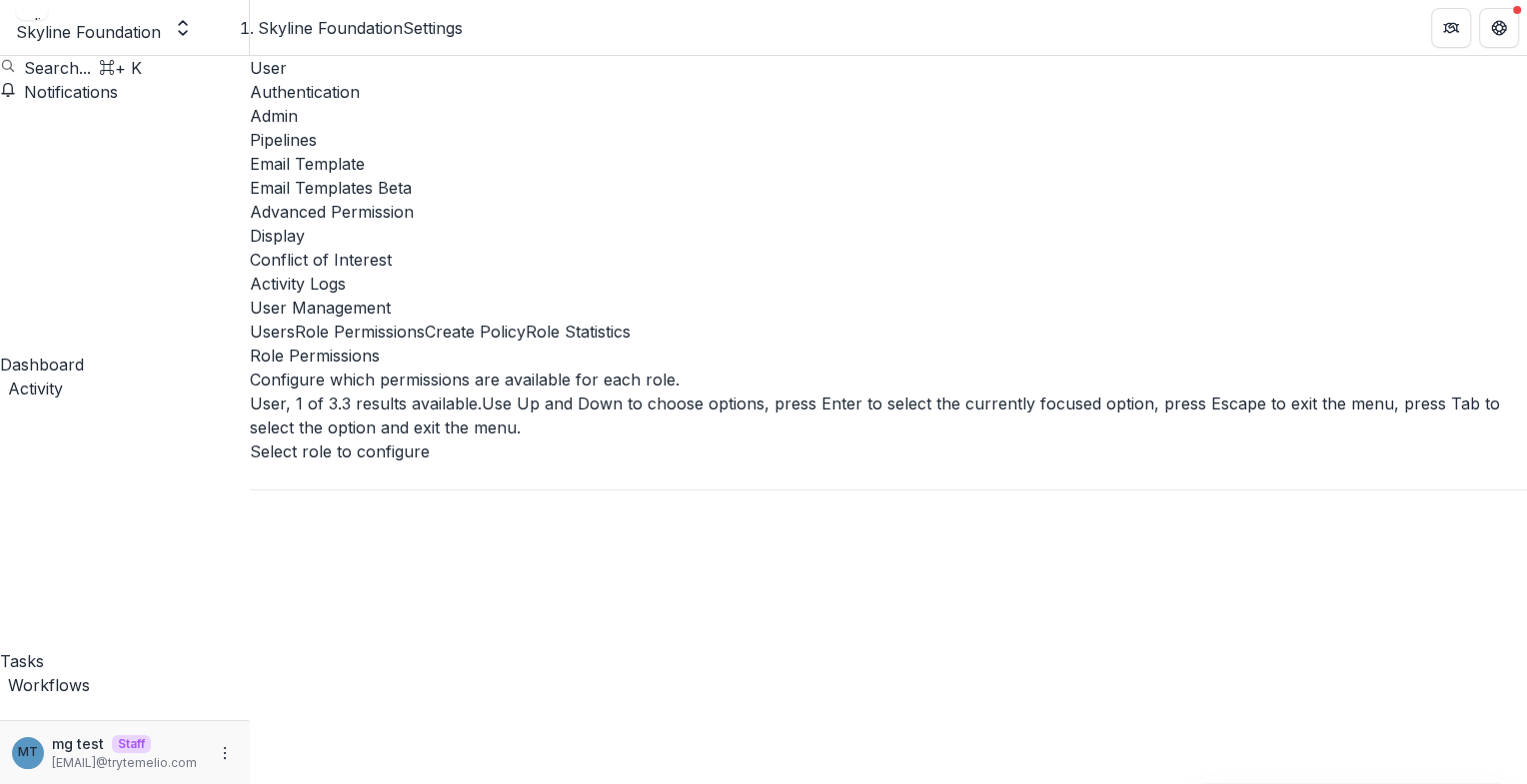click on "User" at bounding box center [764, 796] 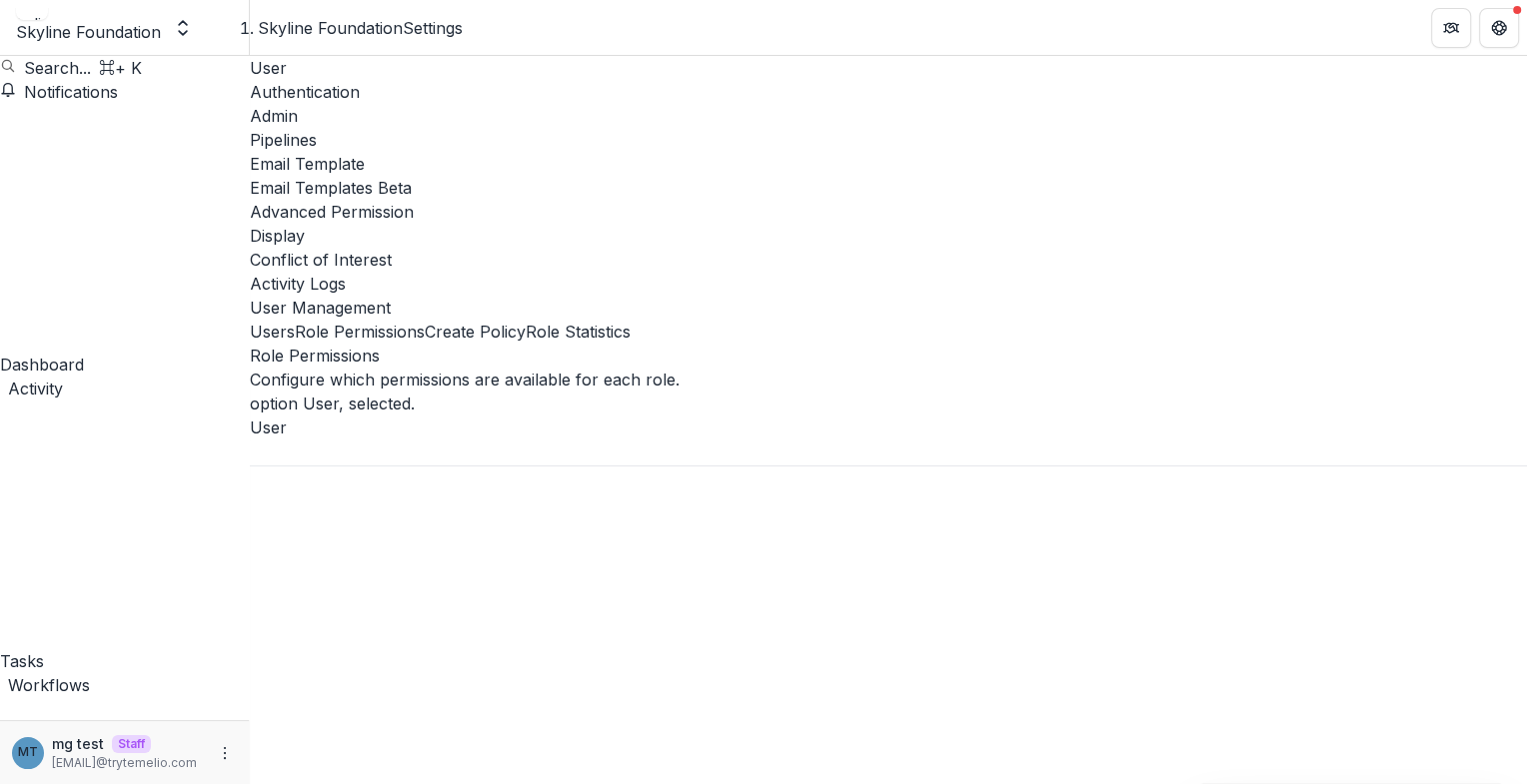 click at bounding box center [330, 3106] 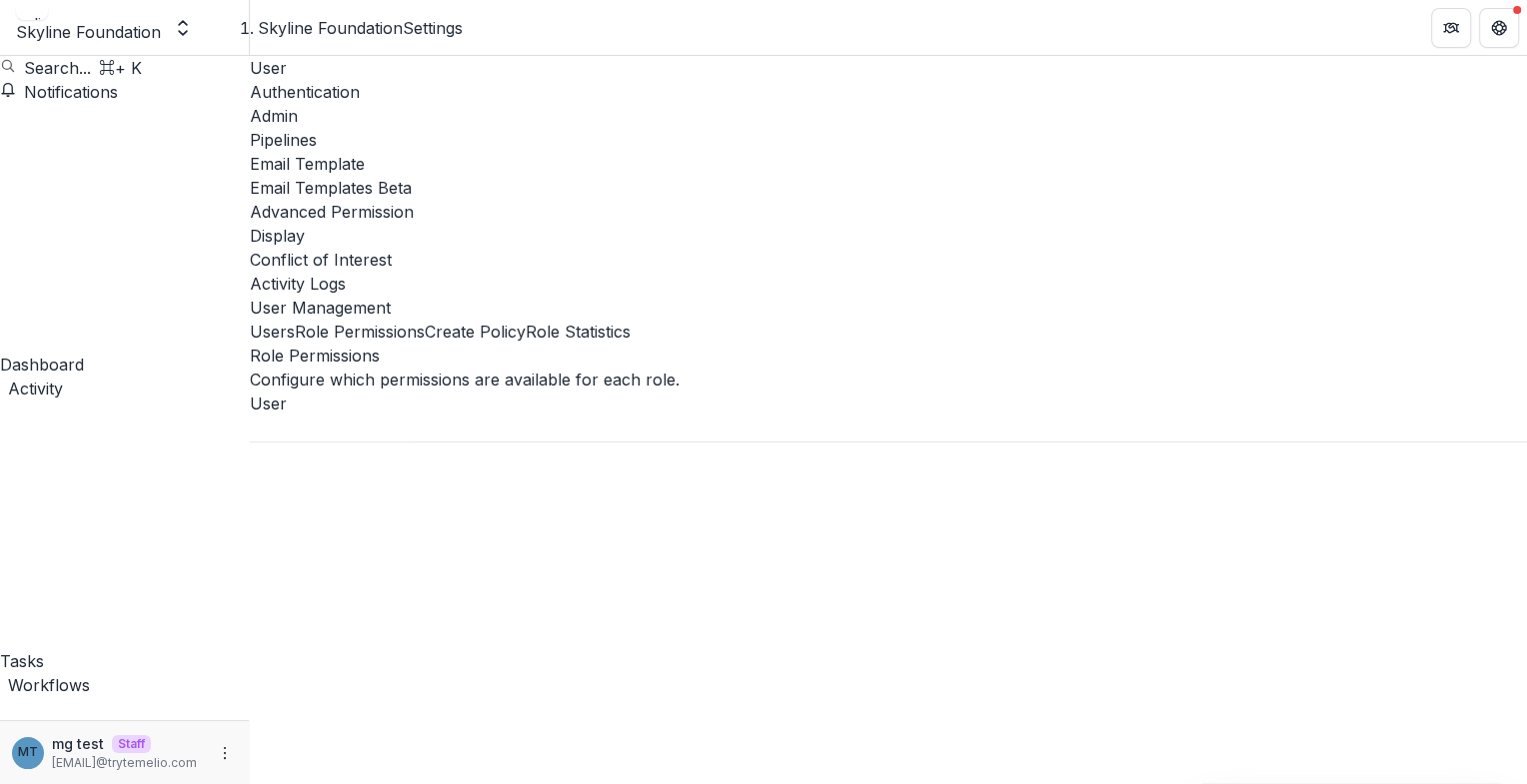 scroll, scrollTop: 256, scrollLeft: 0, axis: vertical 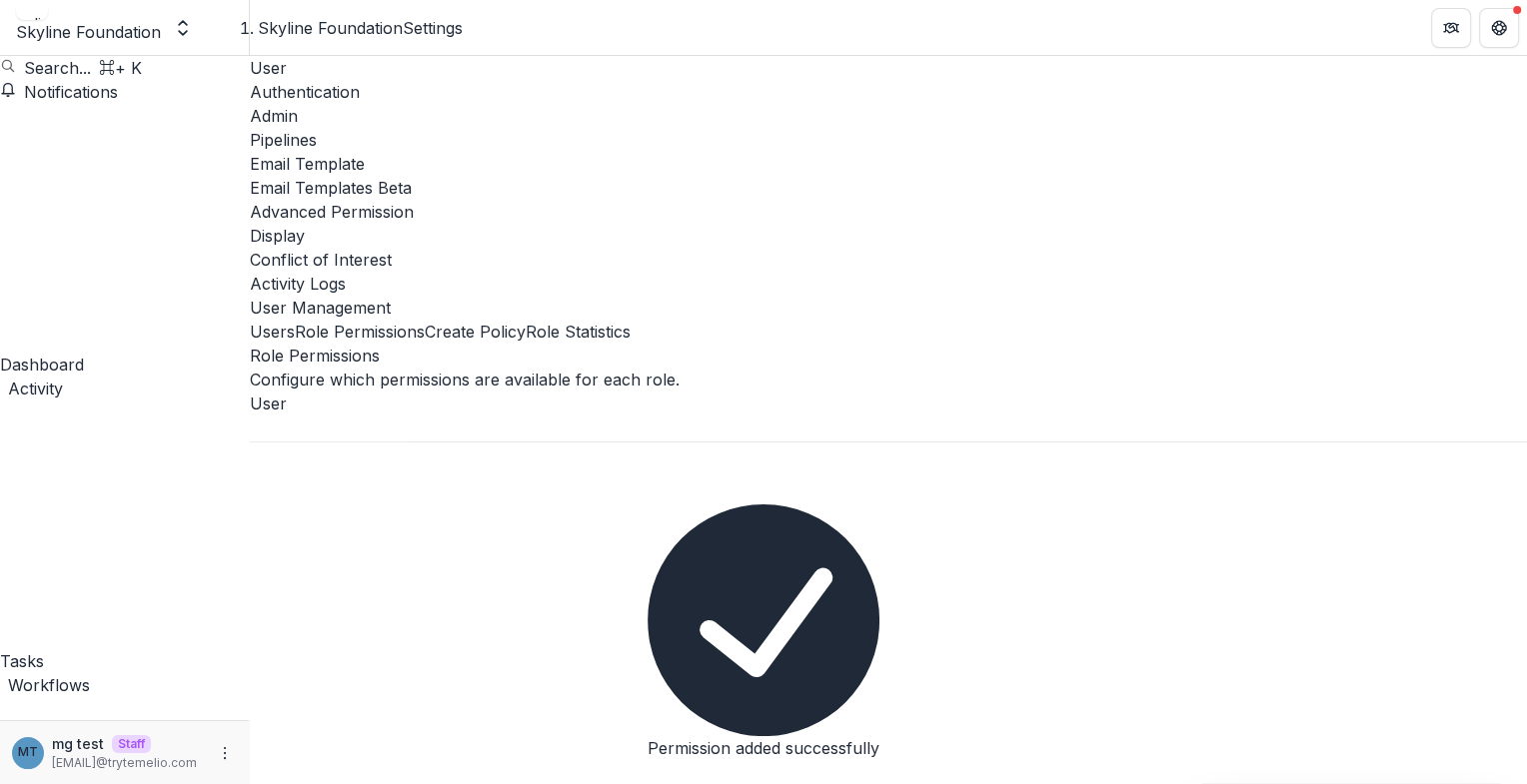 click at bounding box center (274, 3238) 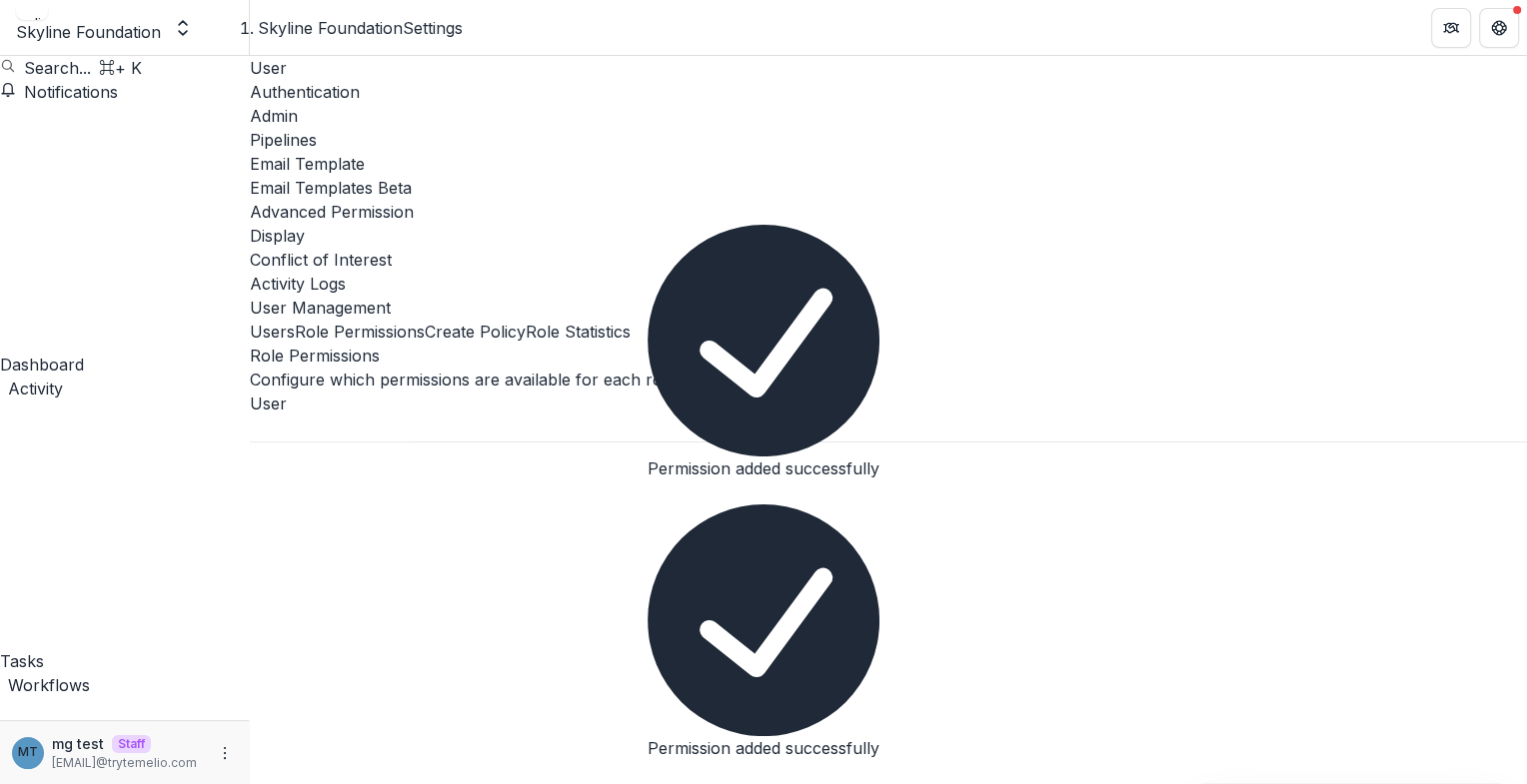 click at bounding box center (274, 3382) 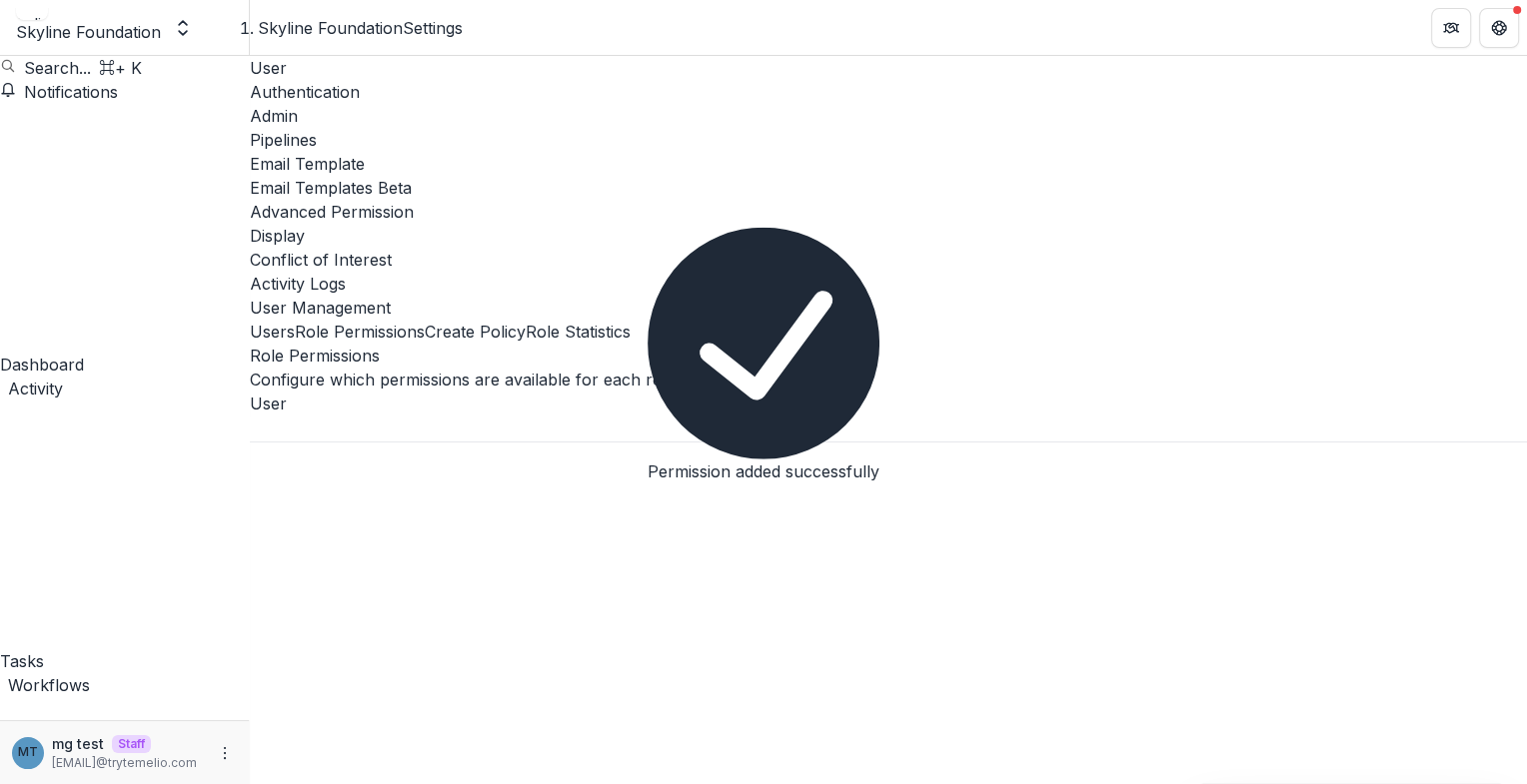 click at bounding box center [274, 3430] 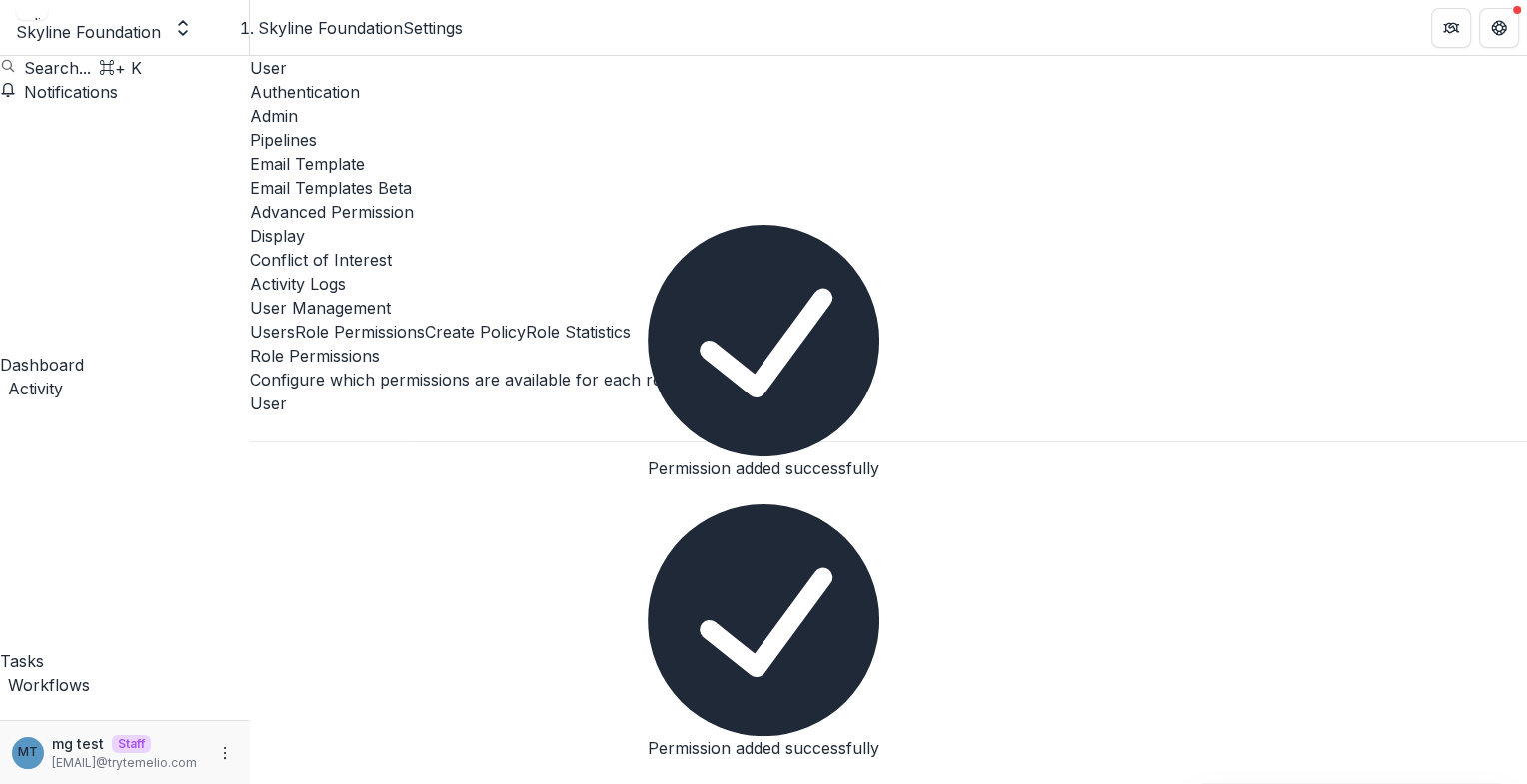 scroll, scrollTop: 112, scrollLeft: 0, axis: vertical 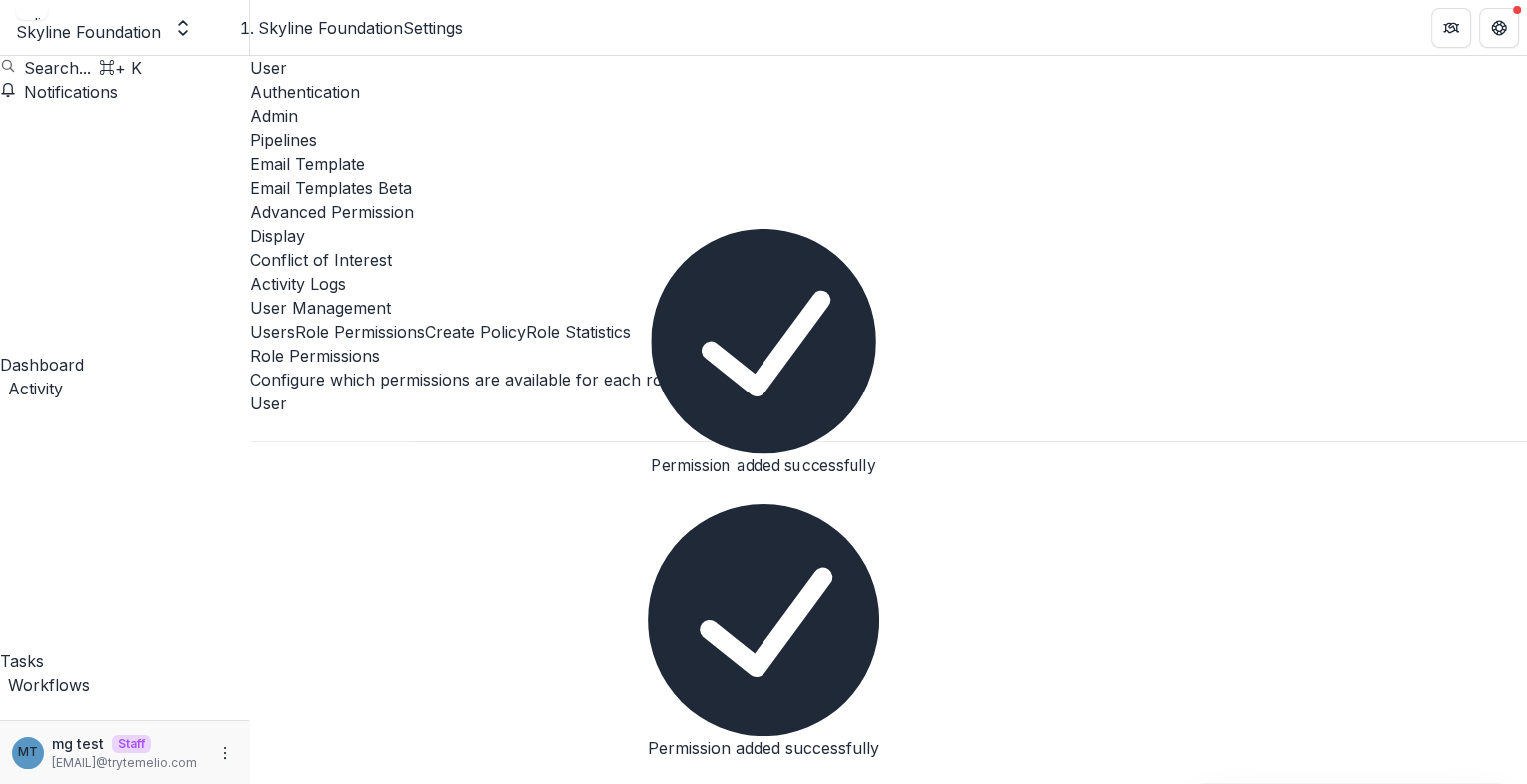 click at bounding box center (888, 428) 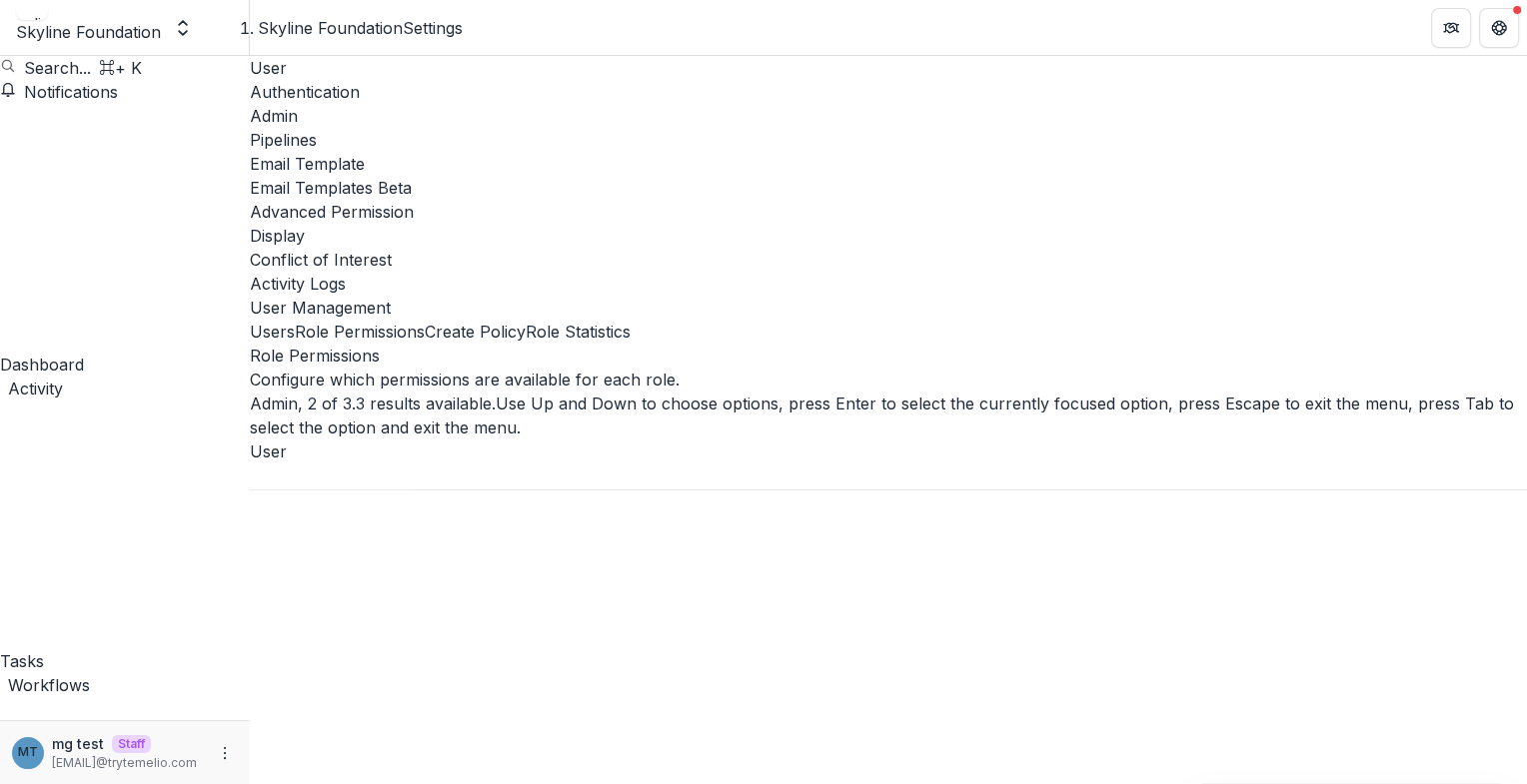 click on "Admin" at bounding box center [764, 820] 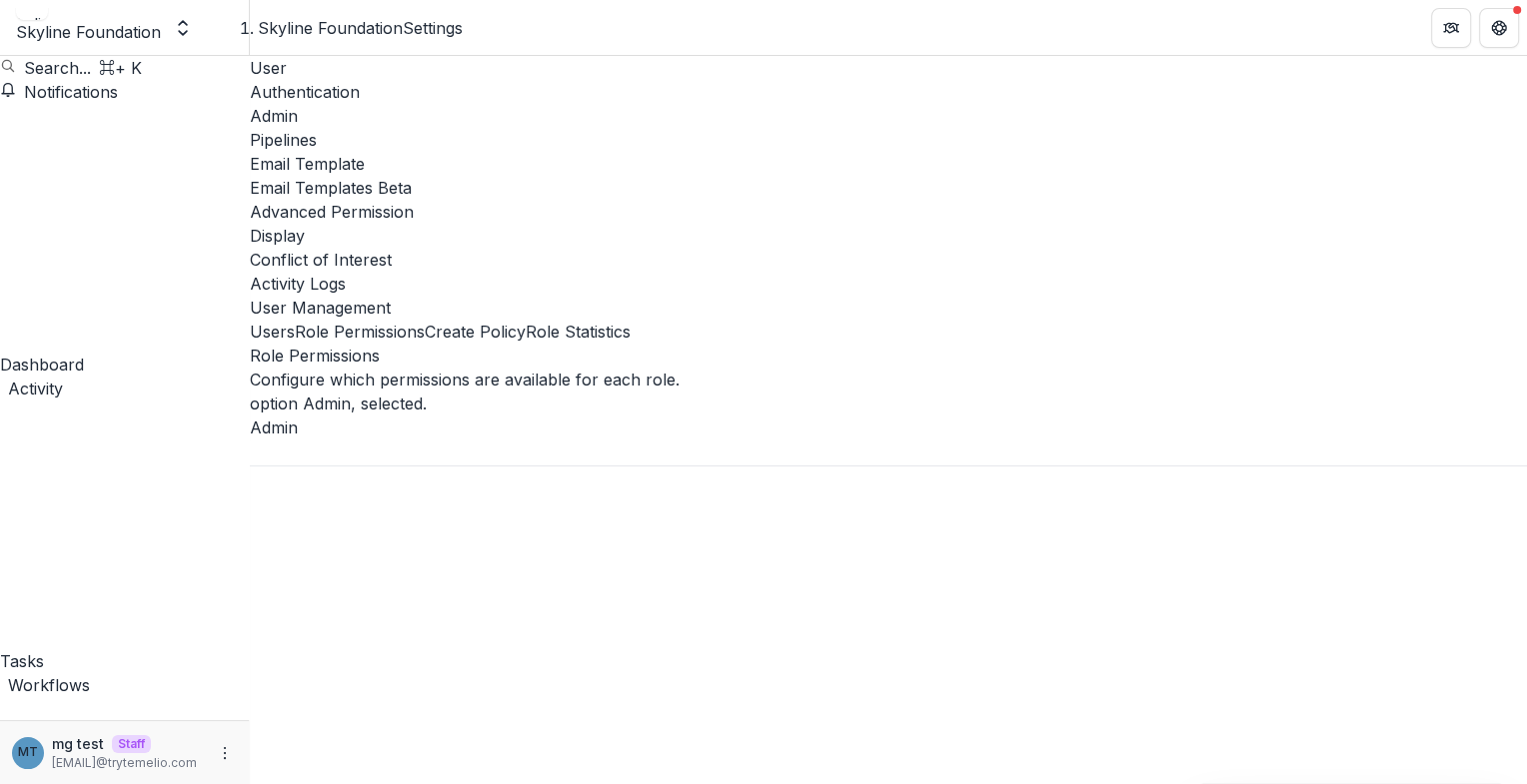 scroll, scrollTop: 112, scrollLeft: 0, axis: vertical 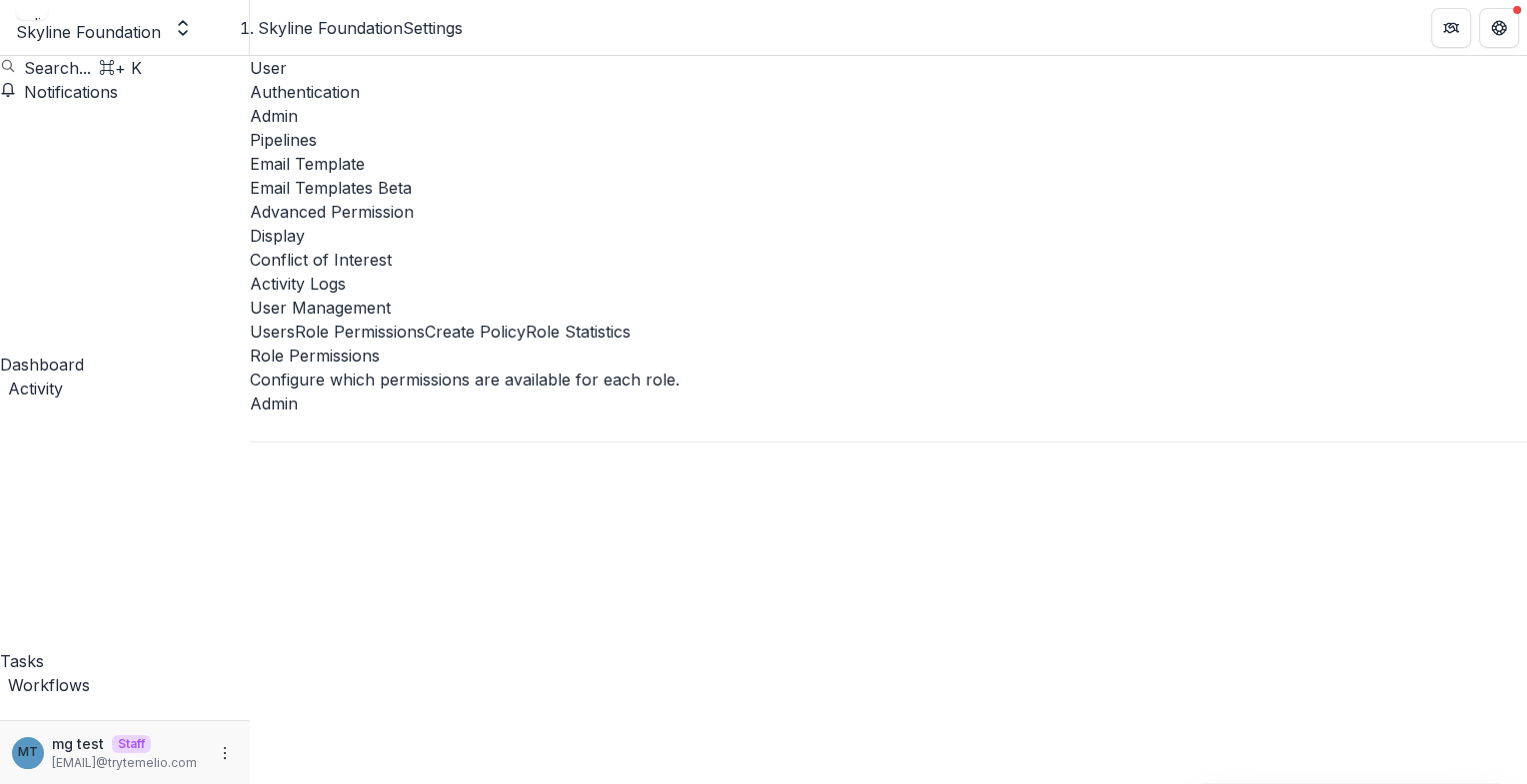 click at bounding box center [274, 3142] 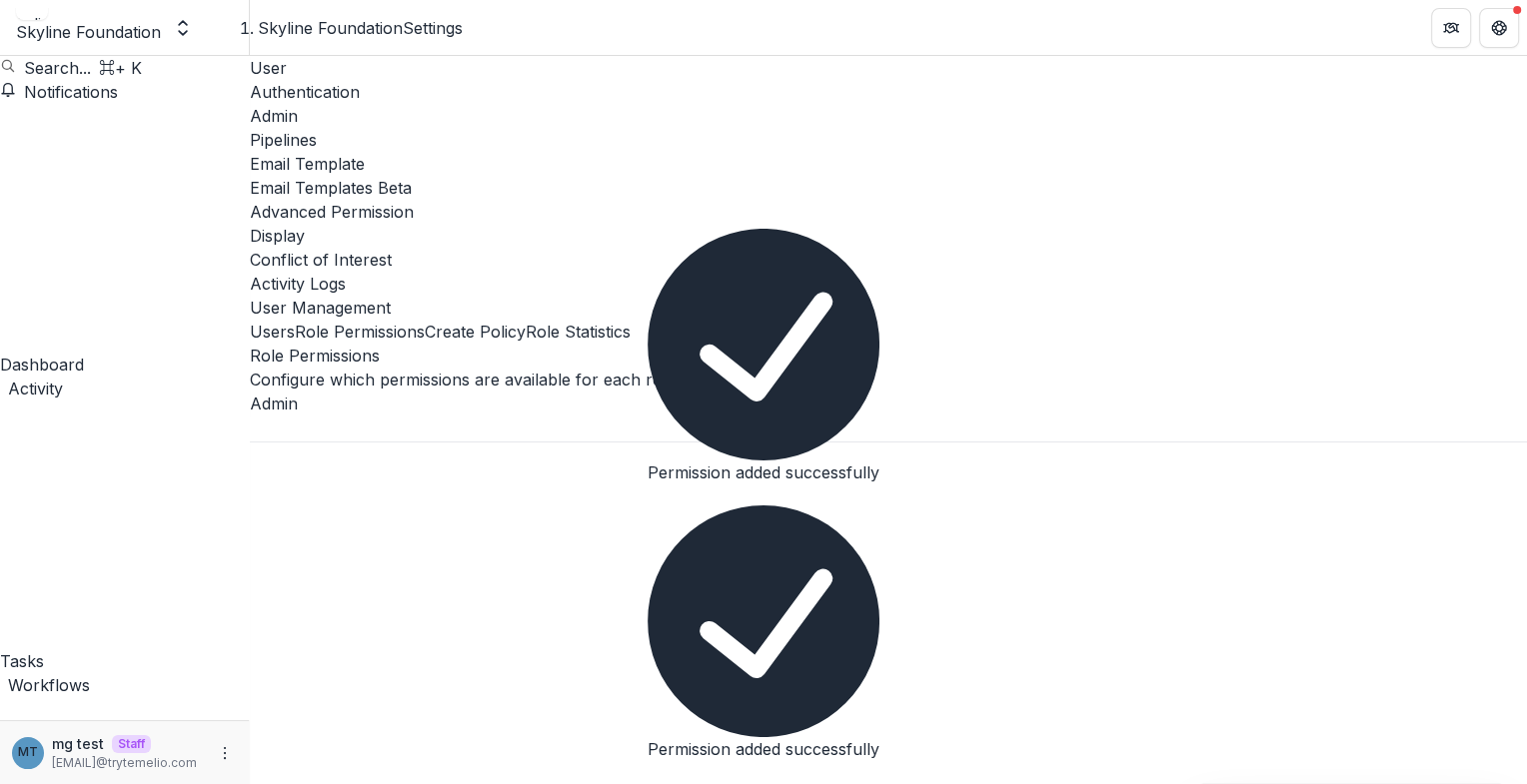 click at bounding box center [274, 3334] 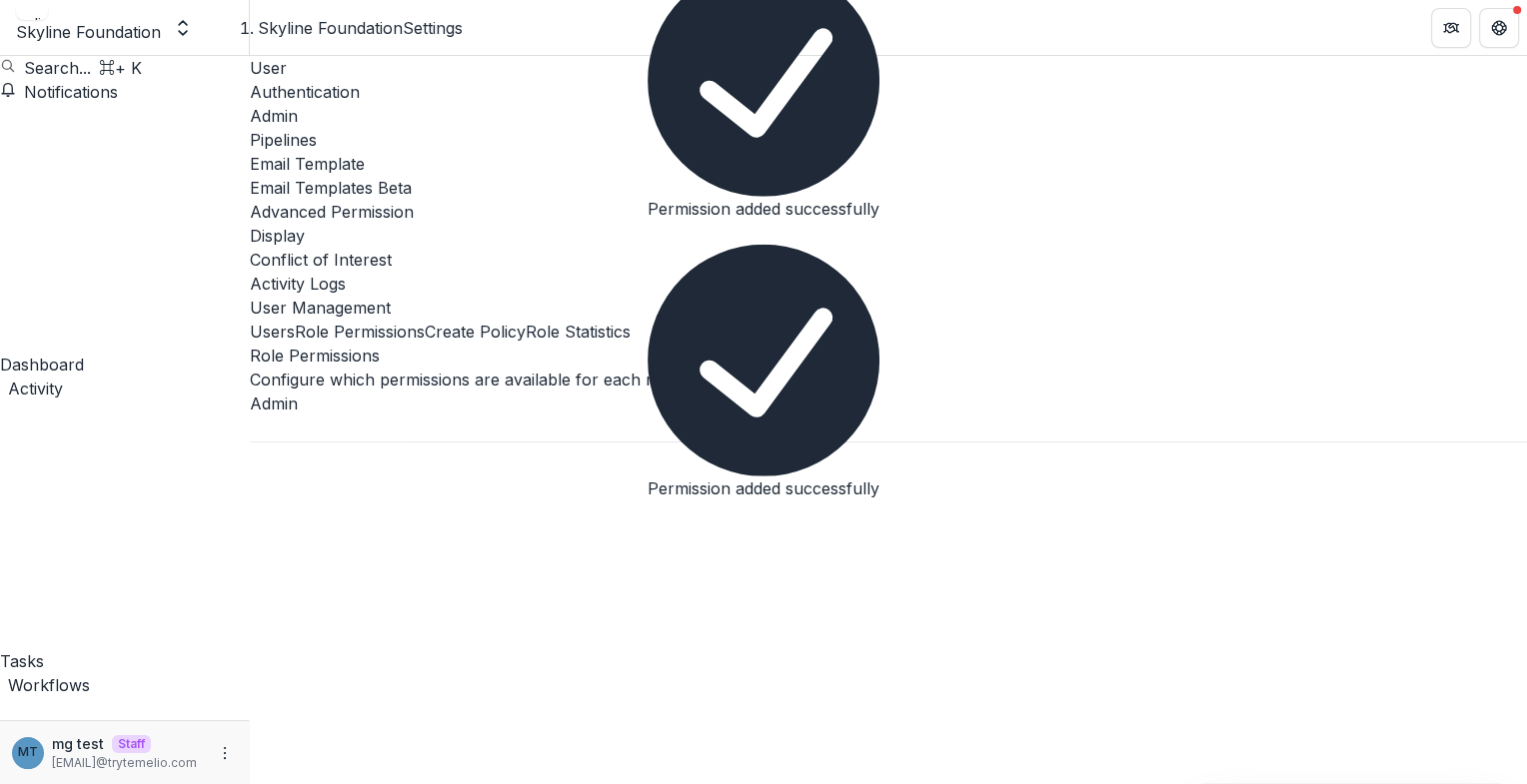 click at bounding box center (274, 3382) 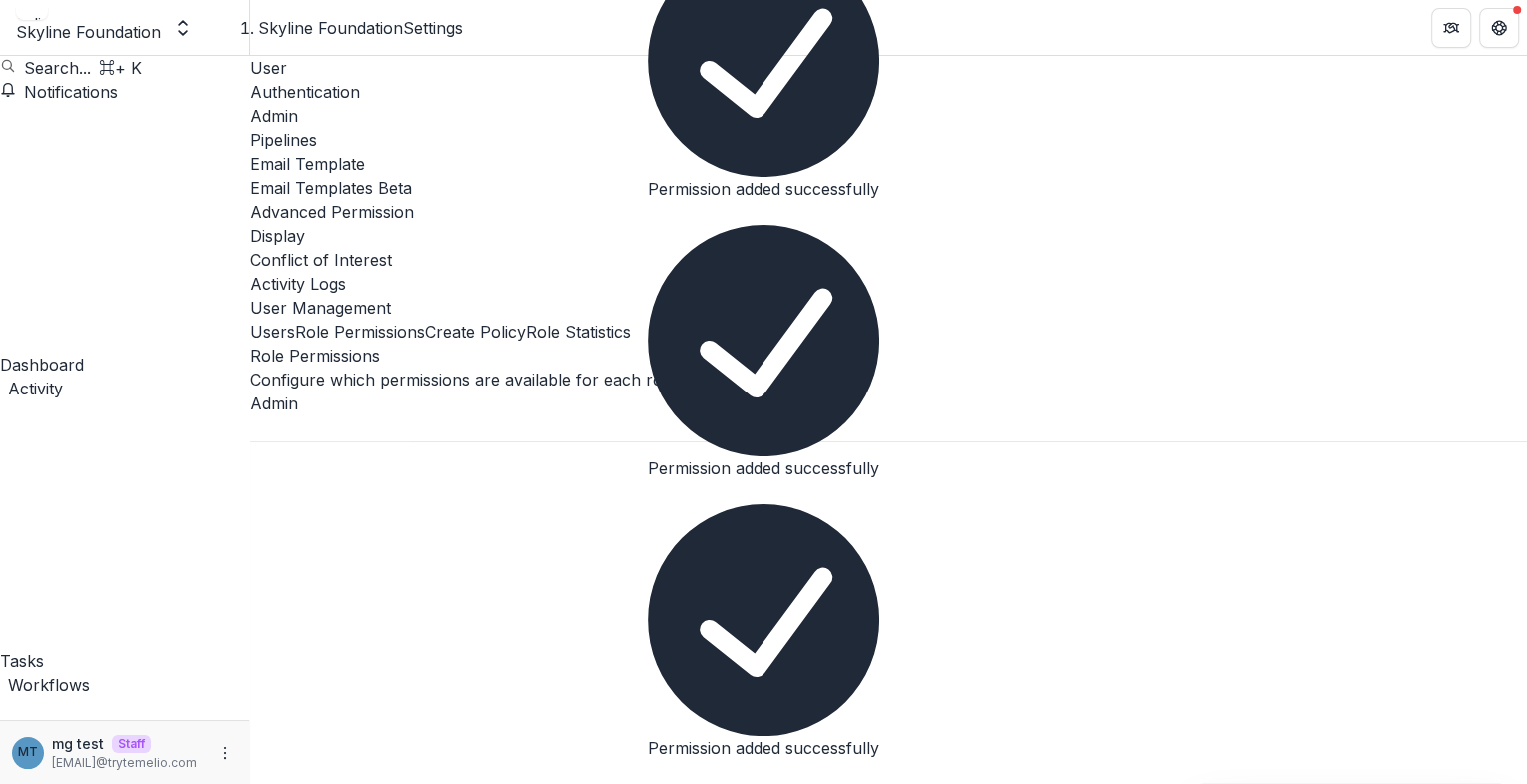 click on "***" at bounding box center (330, 3082) 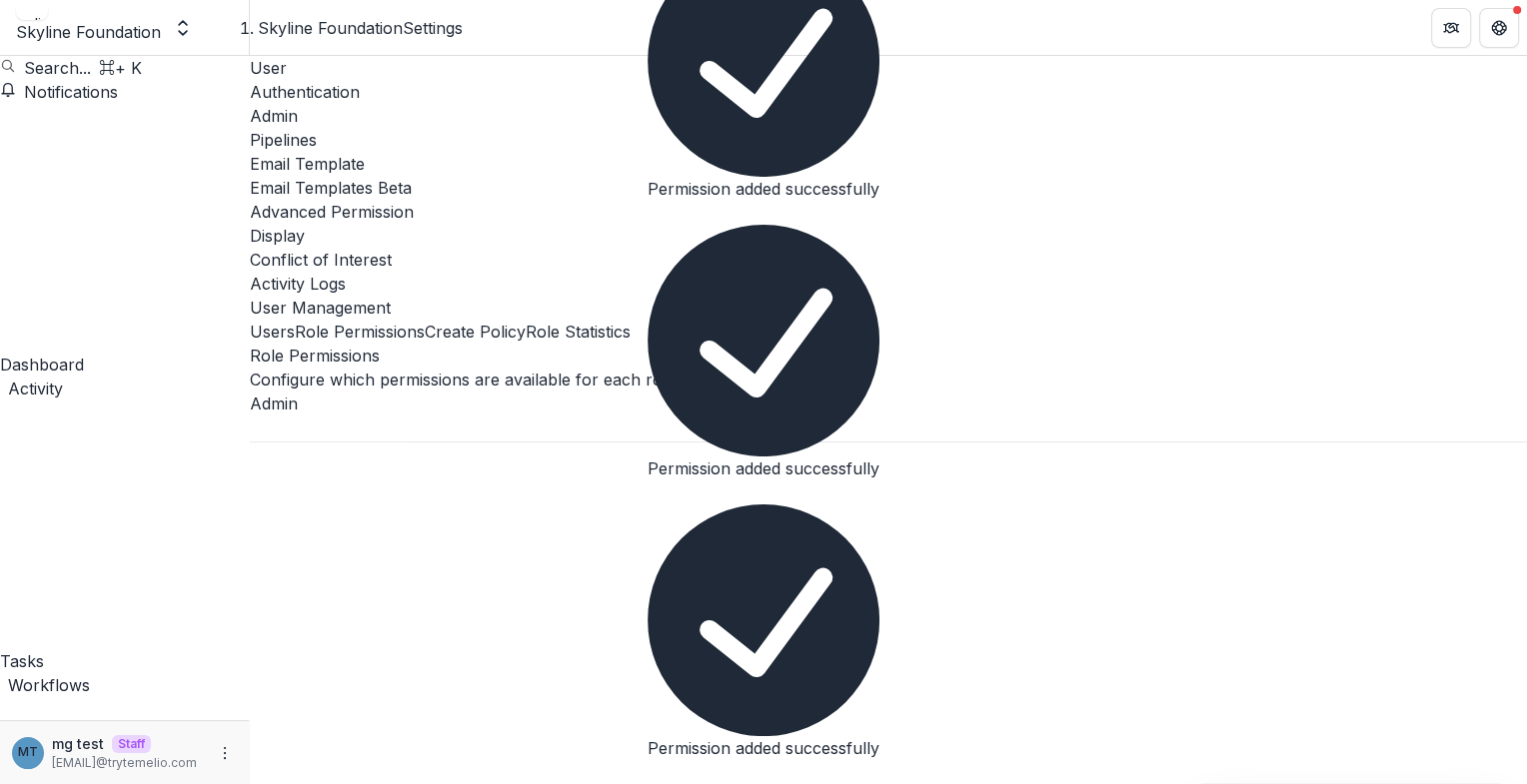 scroll, scrollTop: 183, scrollLeft: 0, axis: vertical 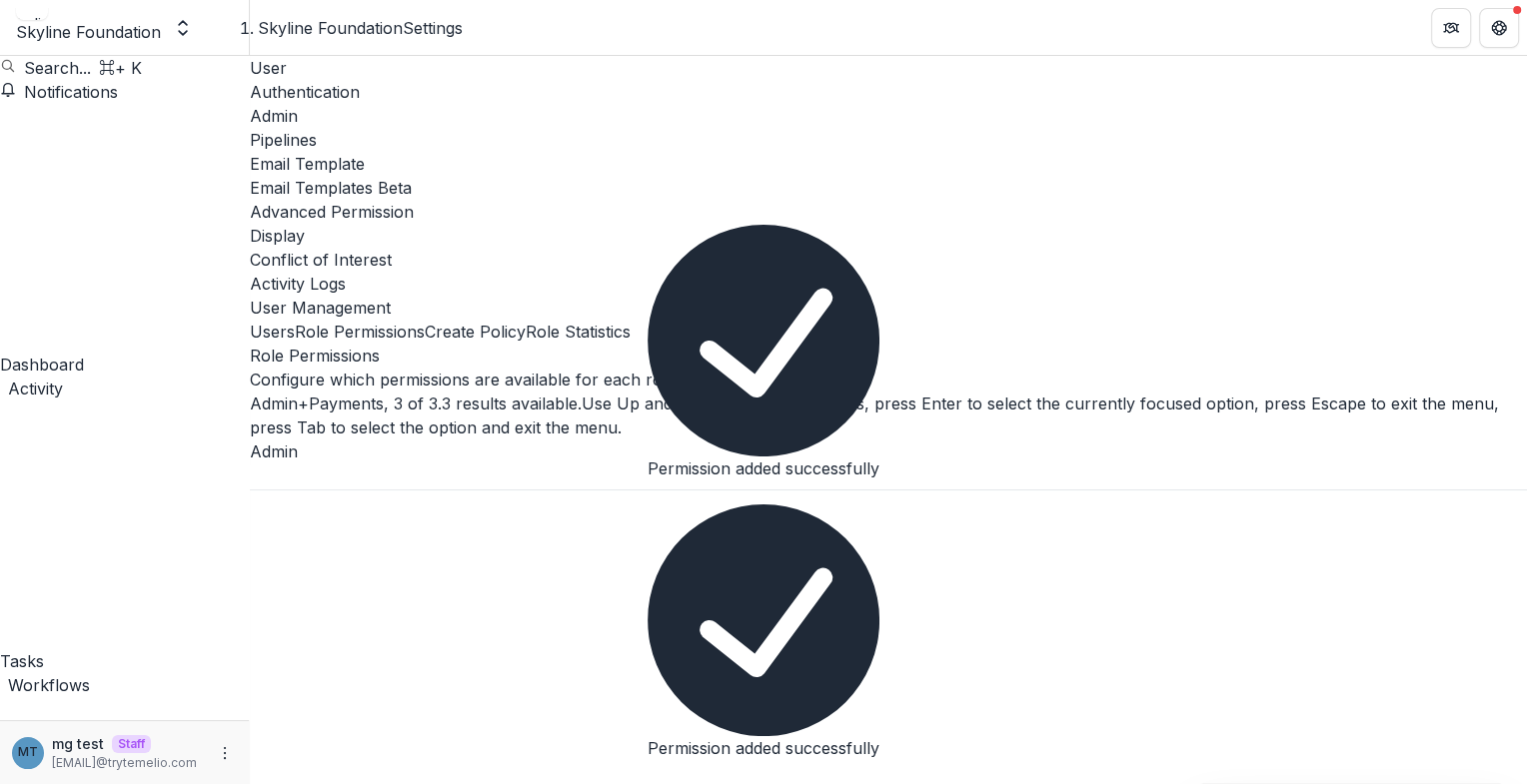 click on "Admin+Payments" at bounding box center (764, 844) 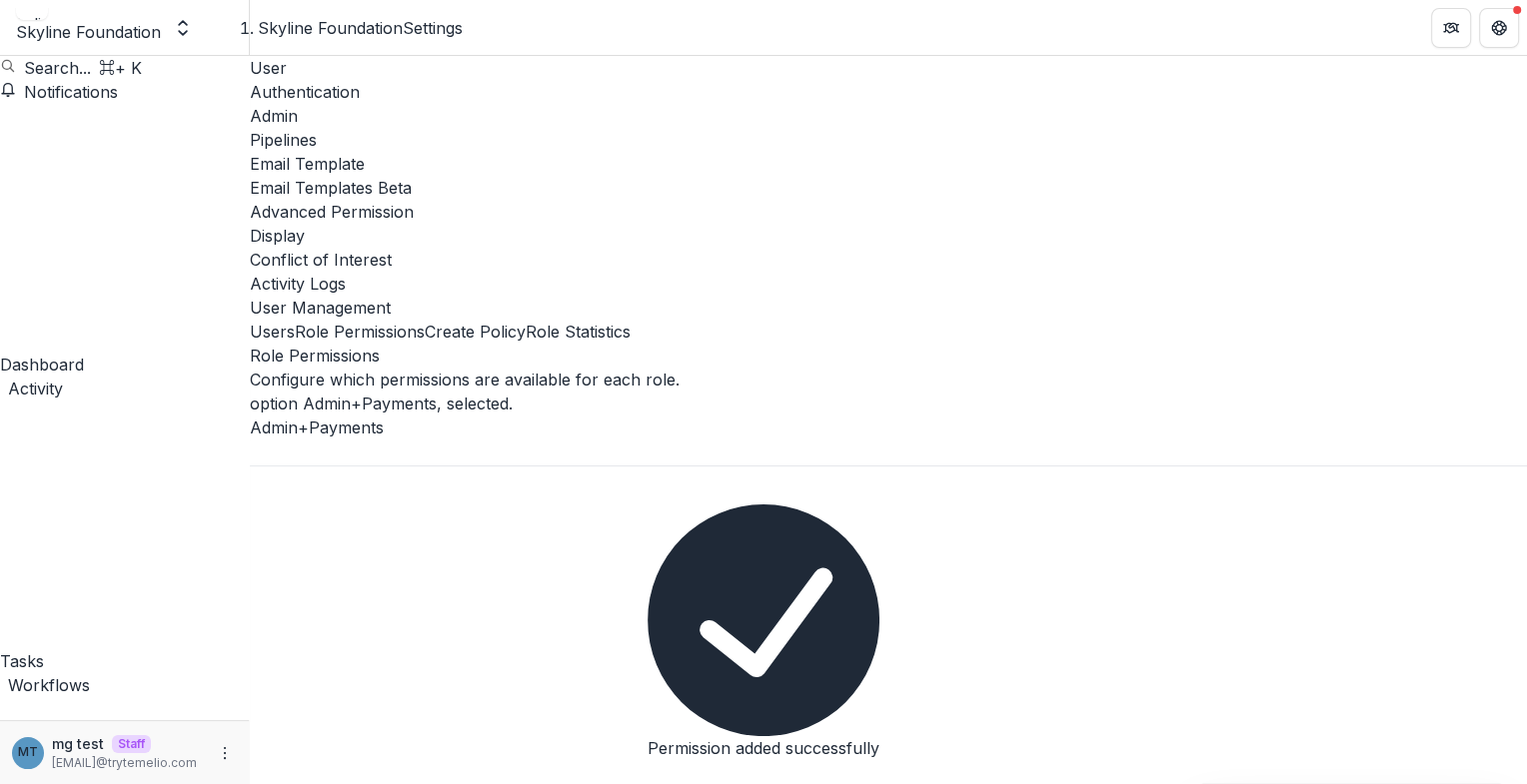 scroll, scrollTop: 183, scrollLeft: 0, axis: vertical 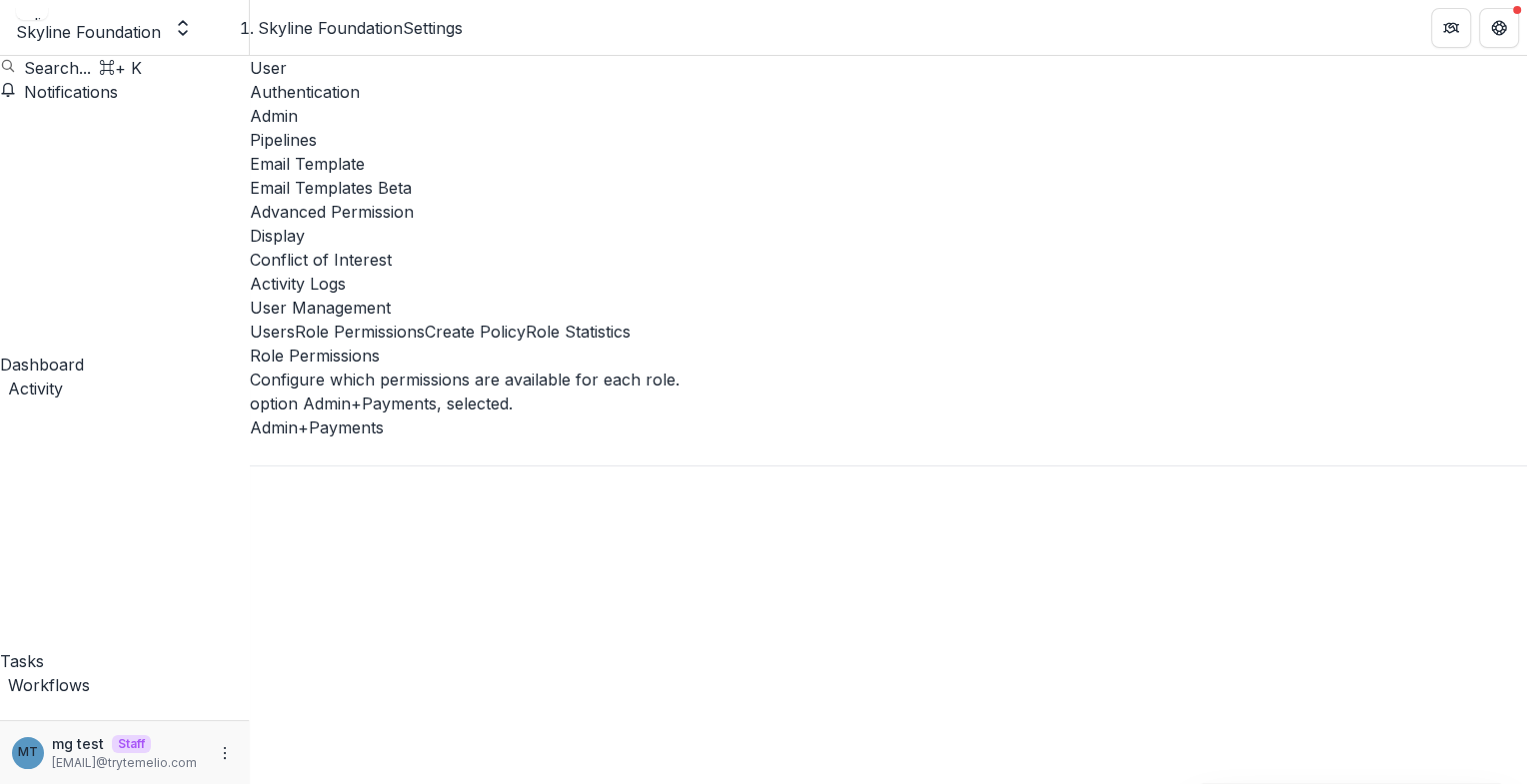 click at bounding box center (274, 3166) 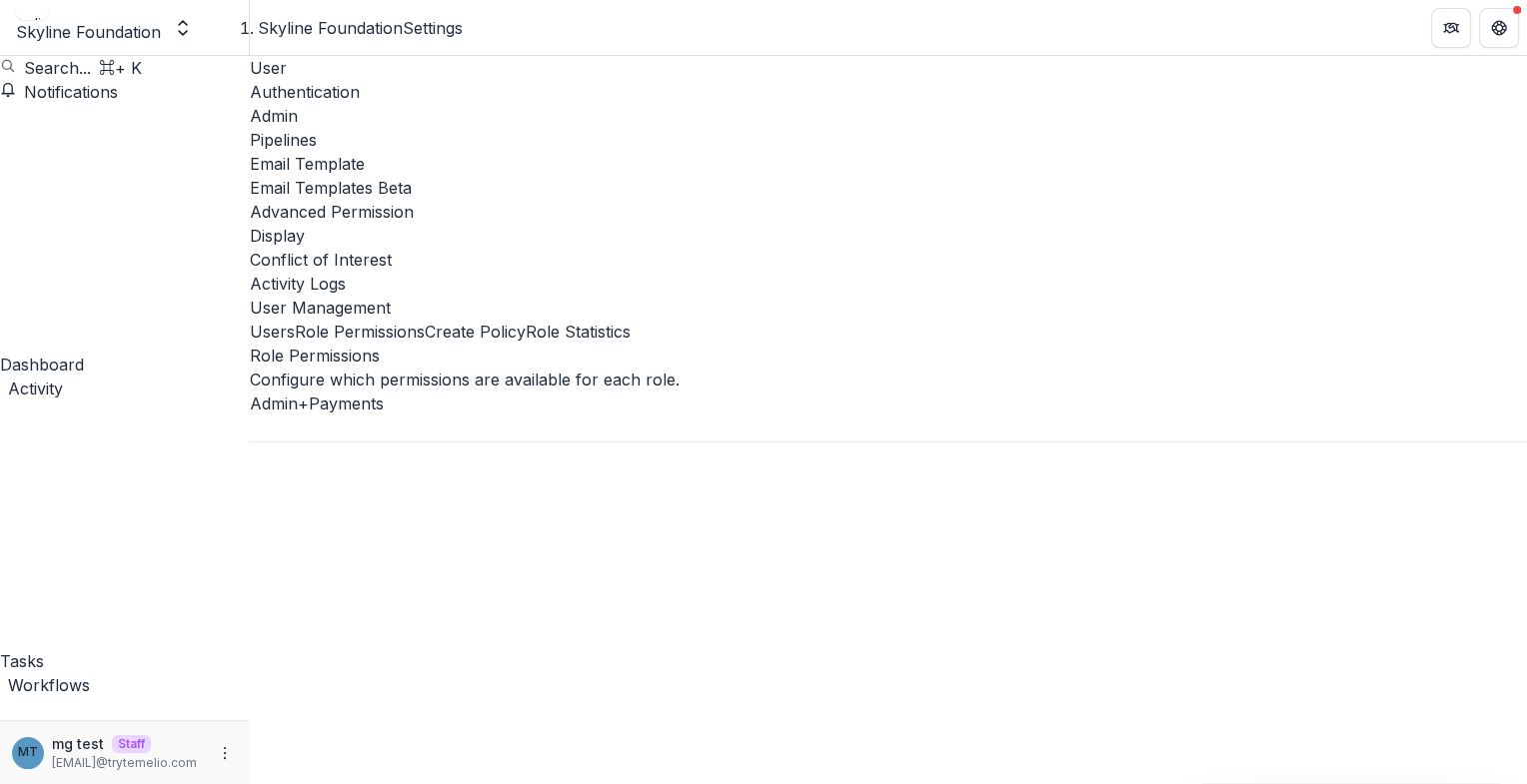 click at bounding box center [274, 3190] 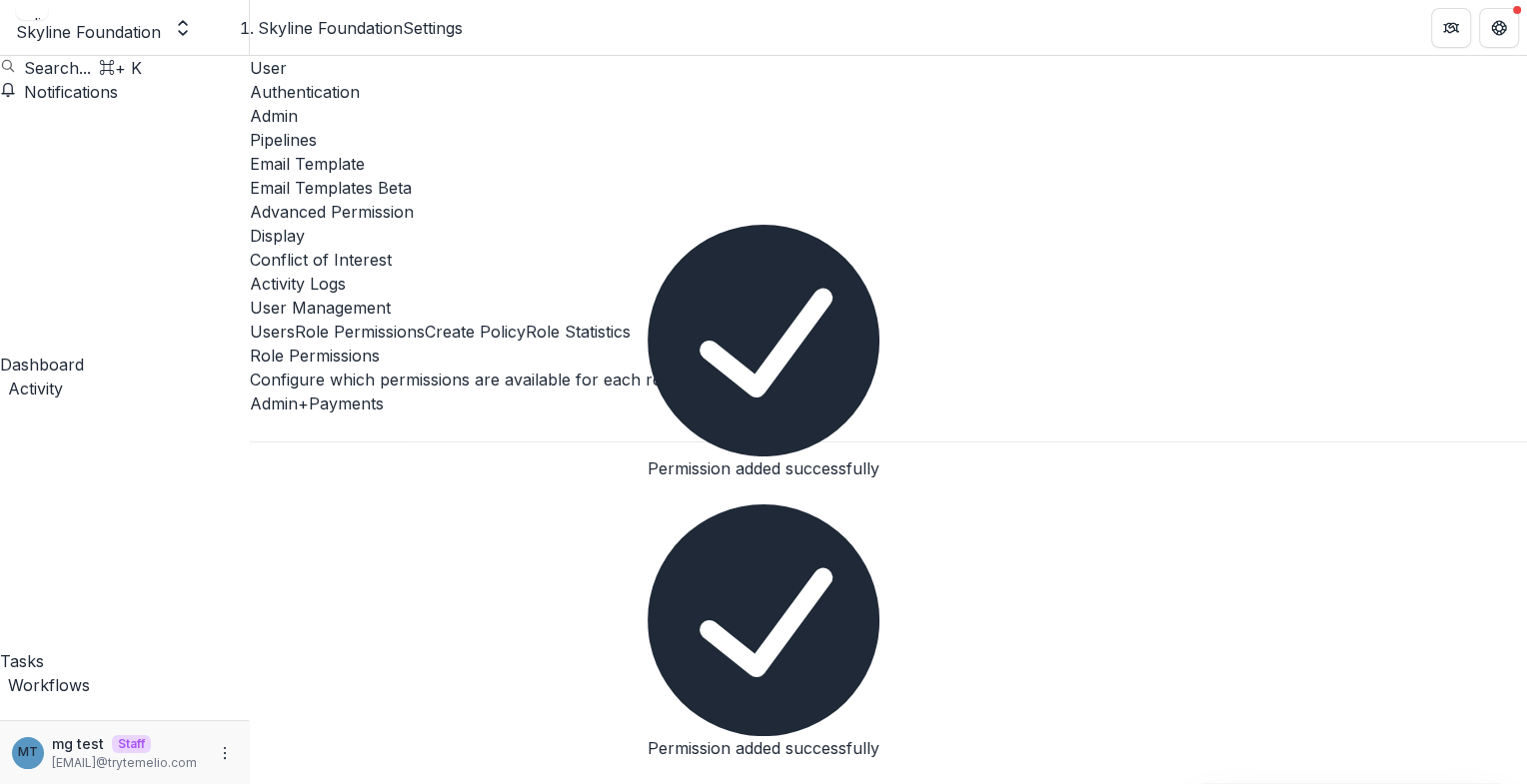 click on "individual.notes.view" at bounding box center [900, 3346] 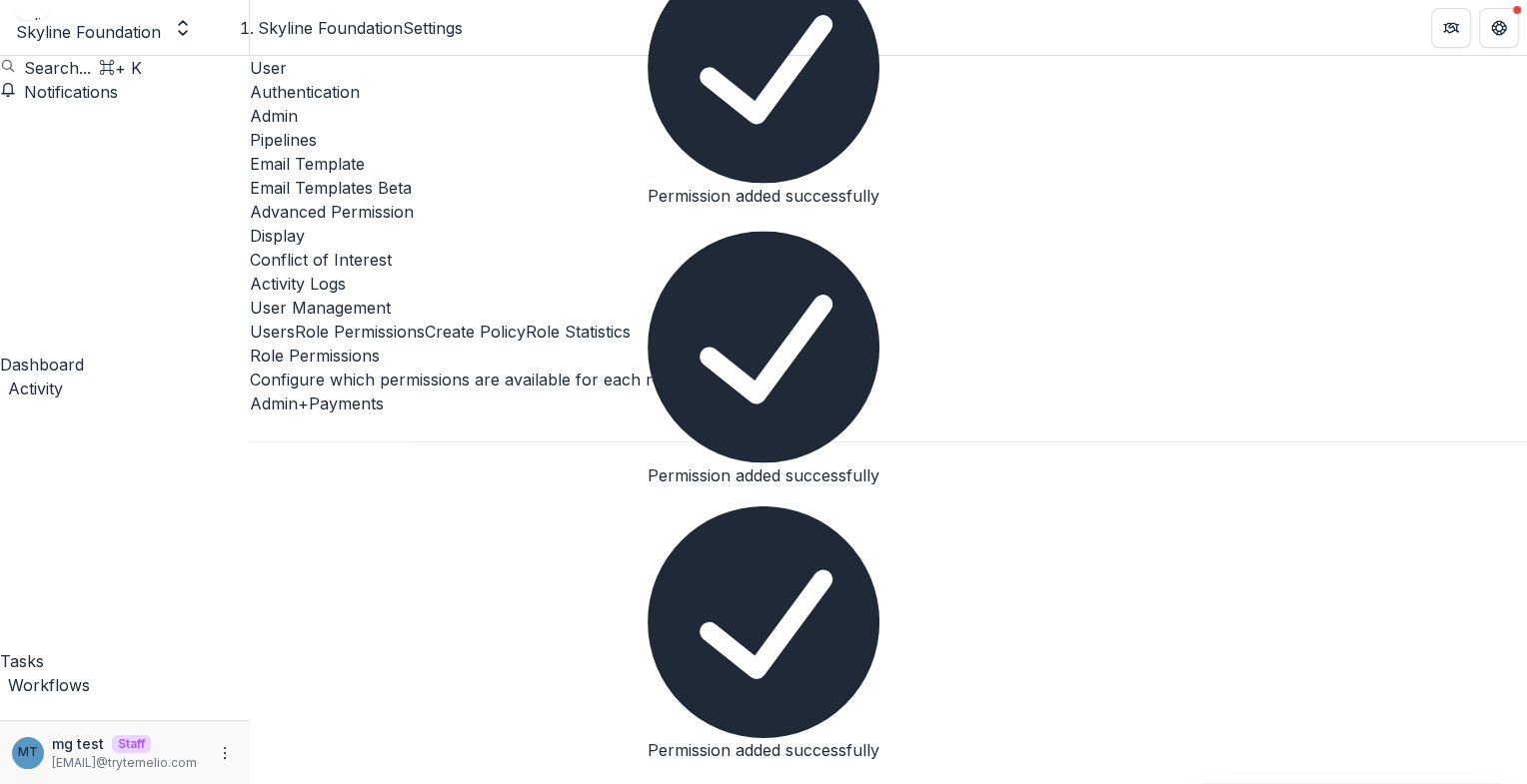 click at bounding box center (274, 3382) 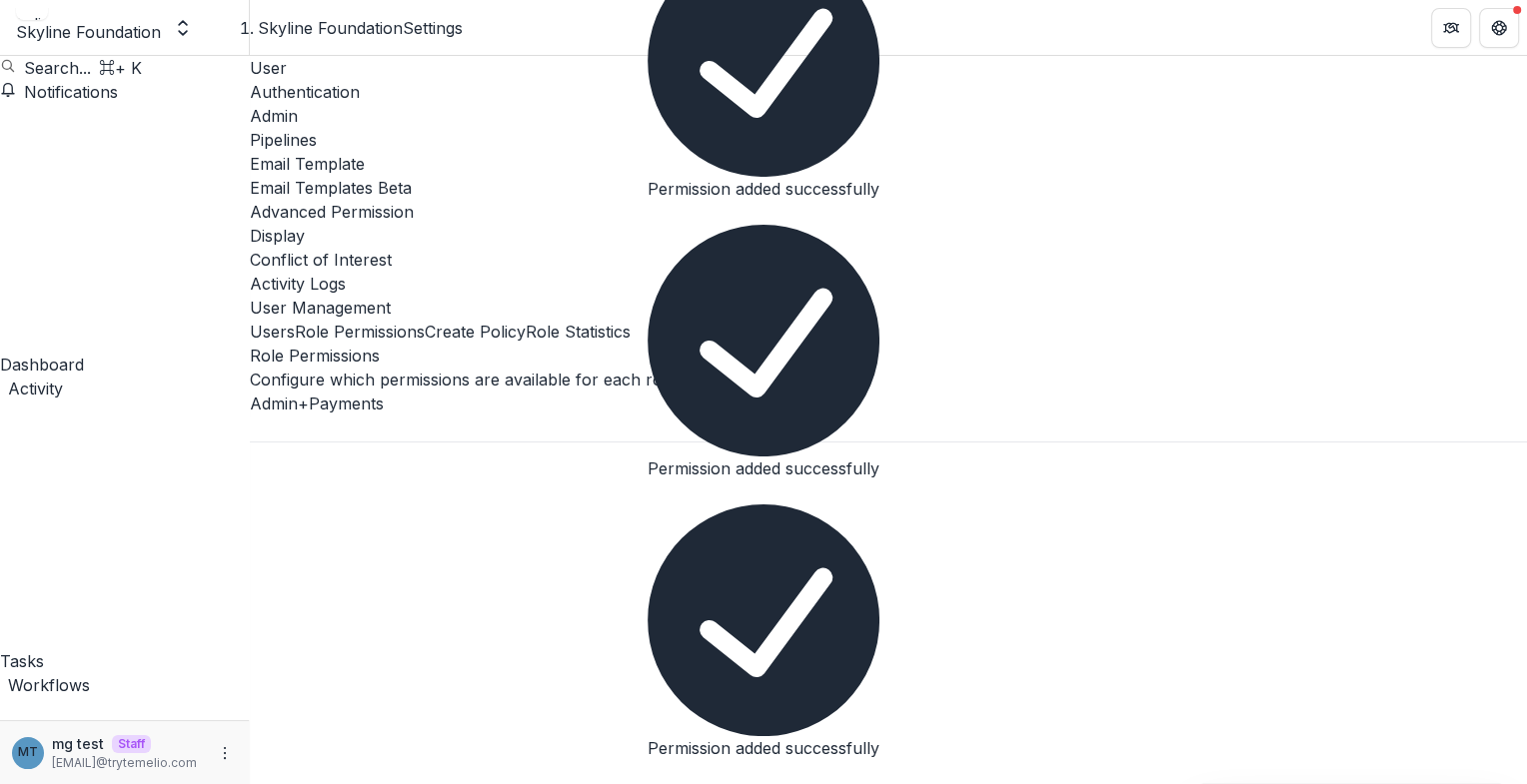 click on "***" at bounding box center [330, 3082] 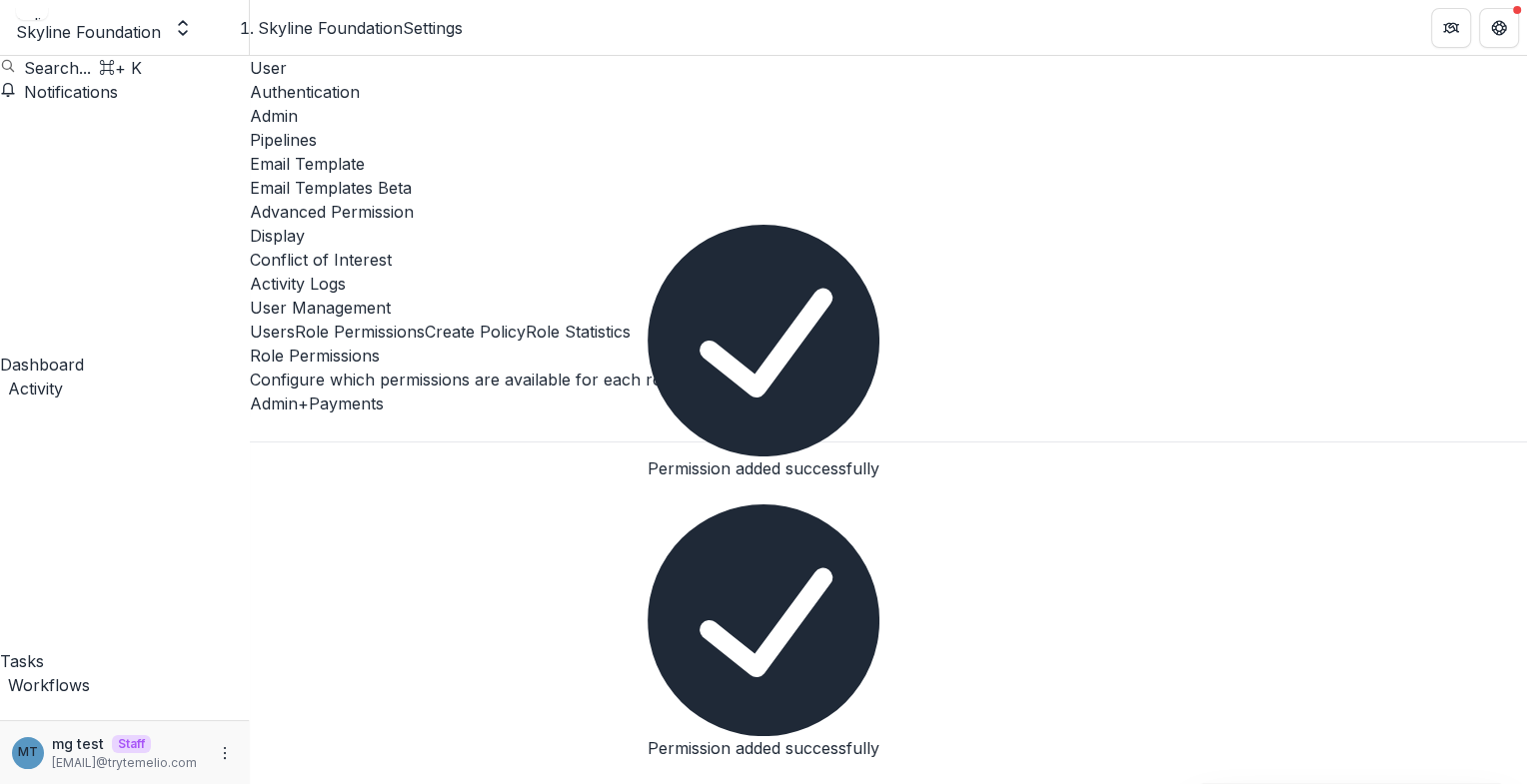 type on "*" 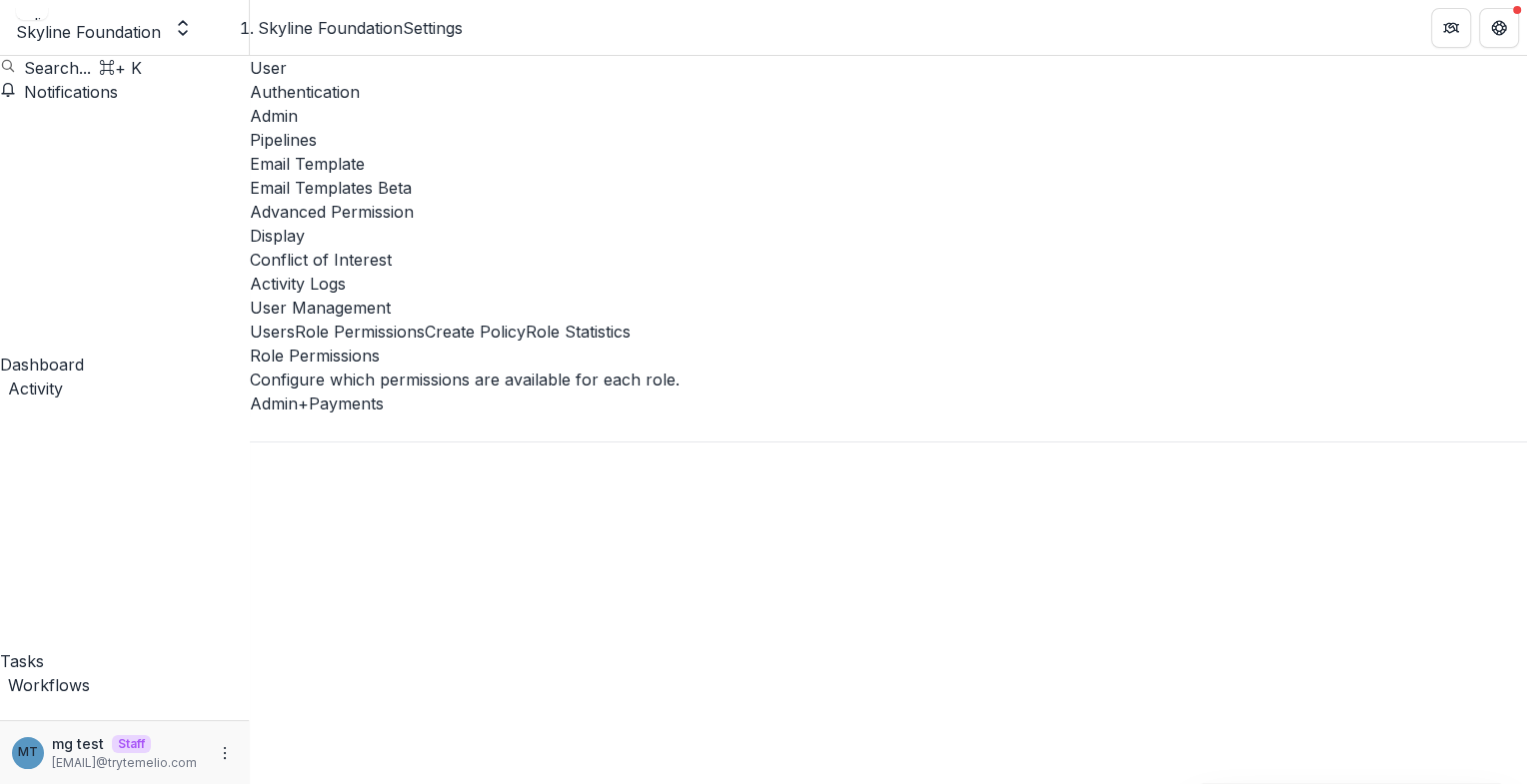 type 